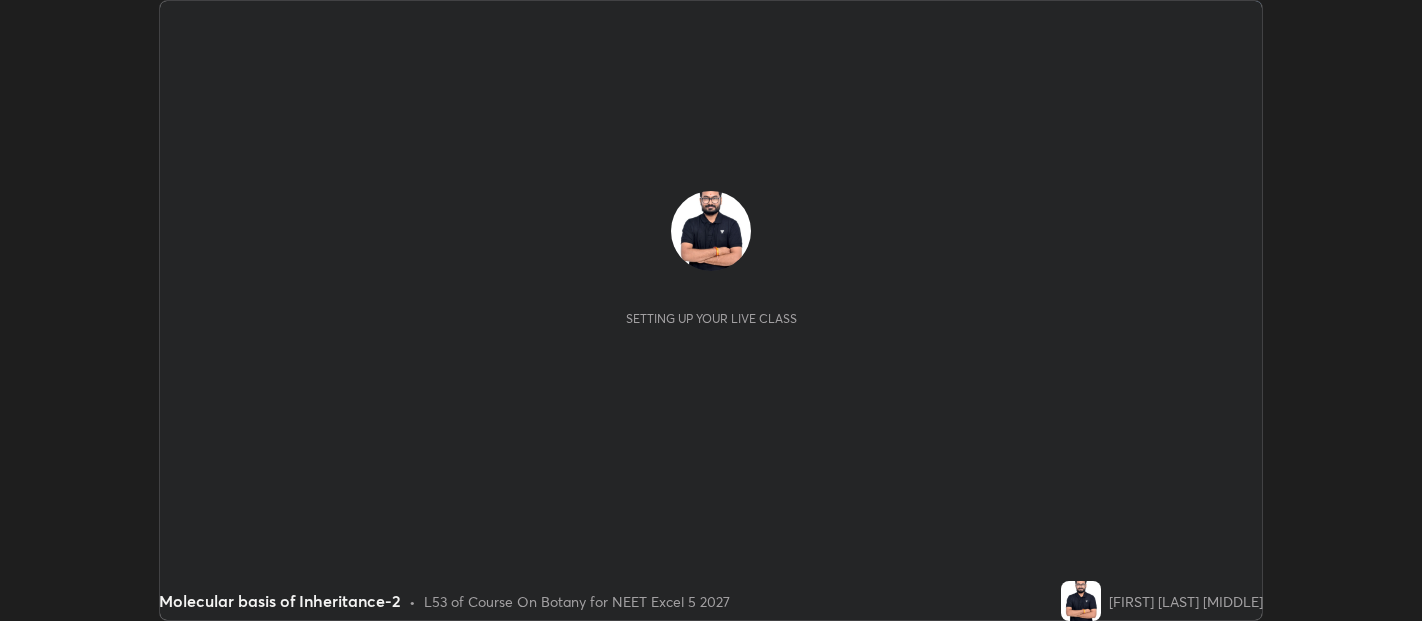 scroll, scrollTop: 0, scrollLeft: 0, axis: both 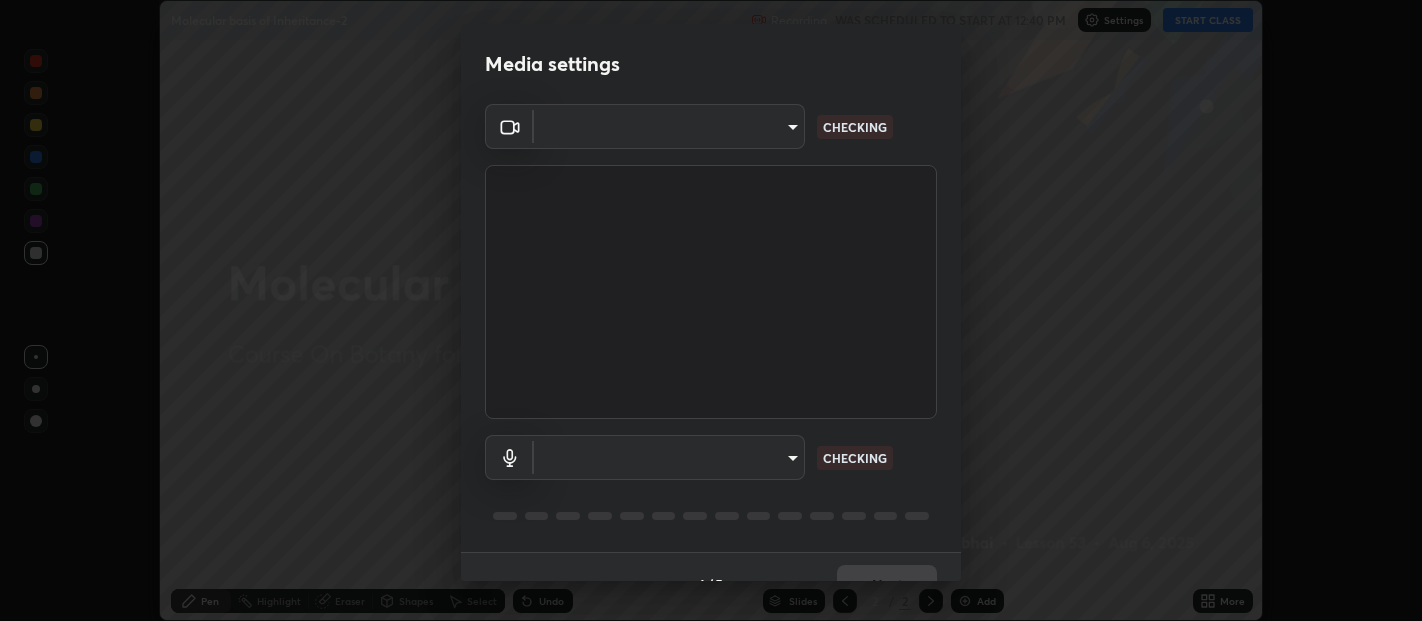 type on "0d049437951fd4140923ddd983d62ee20e888b7fe7080c9a8fddf2b3b9629313" 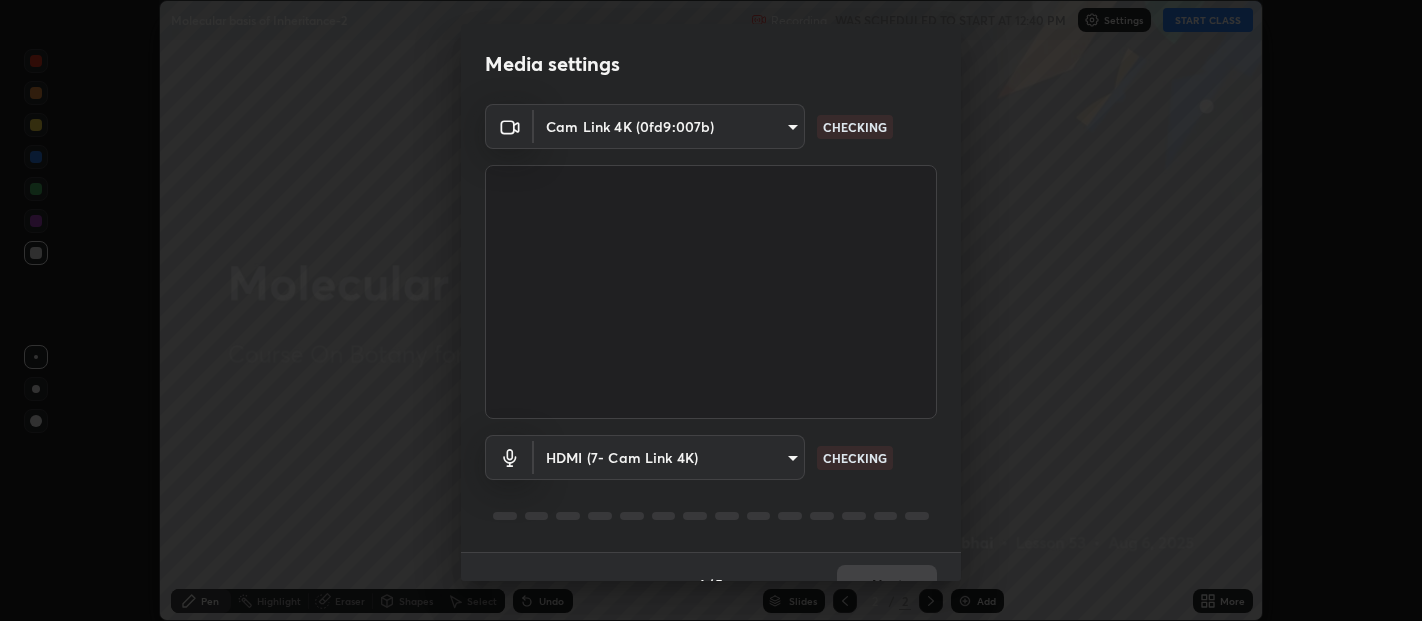scroll, scrollTop: 34, scrollLeft: 0, axis: vertical 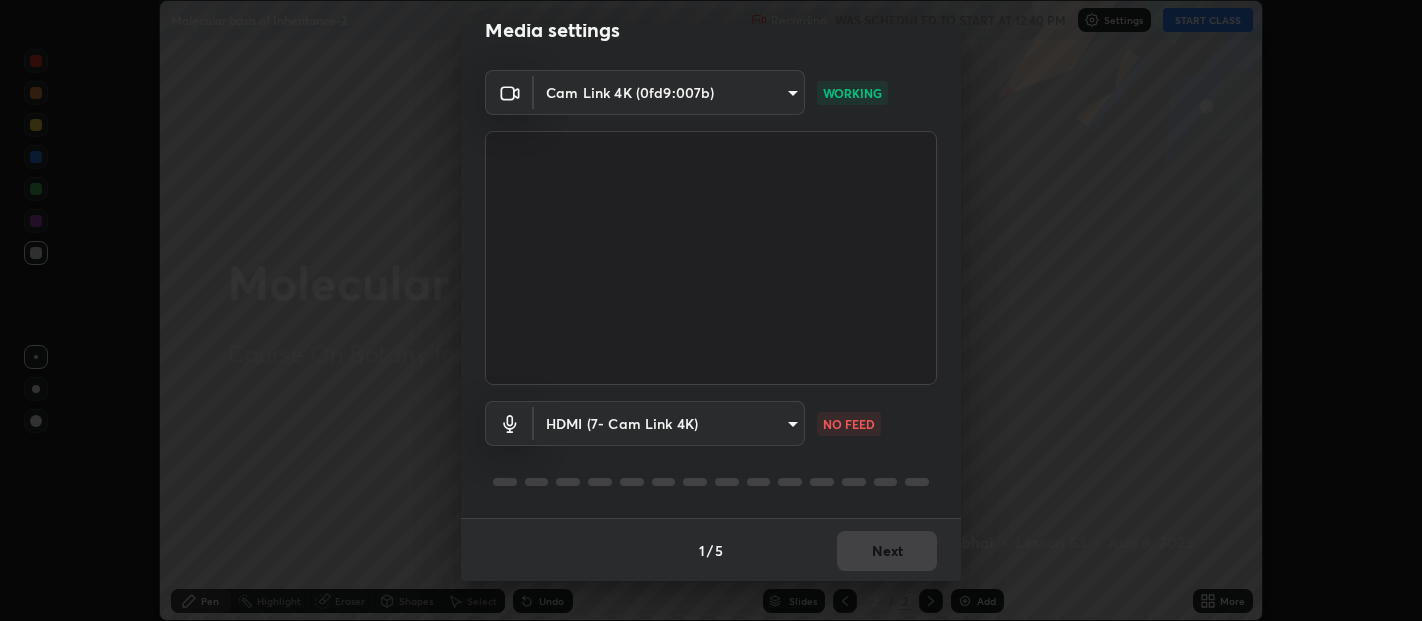 click on "Erase all Molecular basis of Inheritance-2 Recording WAS SCHEDULED TO START AT  12:40 PM Settings START CLASS Setting up your live class Molecular basis of Inheritance-2 • L53 of Course On Botany for NEET Excel 5 2027 [FIRST] [LAST] [MIDDLE] Pen Highlight Eraser Shapes Select Undo Slides 2 / 2 Add More No doubts shared Encourage your learners to ask a doubt for better clarity Report an issue Reason for reporting Buffering Chat not working Audio - Video sync issue Educator video quality low ​ Attach an image Report Media settings Cam Link 4K (0fd9:007b) 0d049437951fd4140923ddd983d62ee20e888b7fe7080c9a8fddf2b3b9629313 WORKING HDMI (7- Cam Link 4K) 40c86e739ed56a172ddcb7f6b95b795e1d756db5d52d7a4755805725d5d0de47 NO FEED 1 / 5 Next" at bounding box center [711, 310] 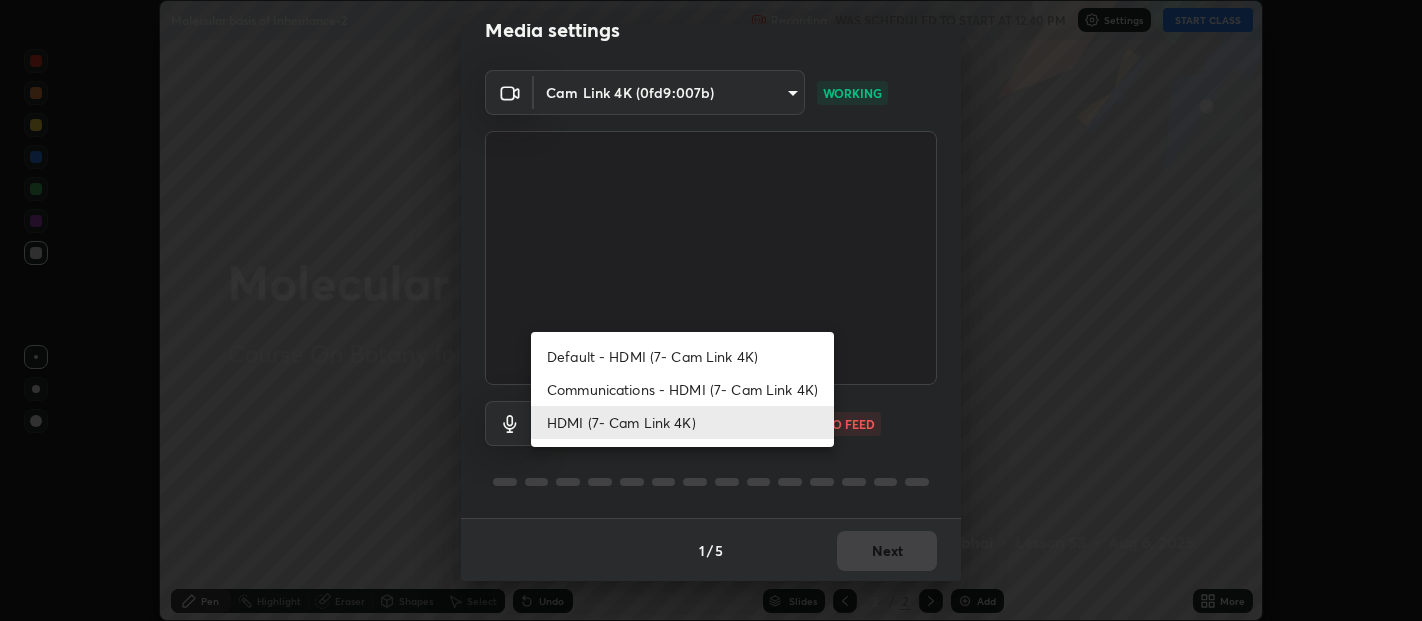 click on "Default - HDMI (7- Cam Link 4K)" at bounding box center [682, 356] 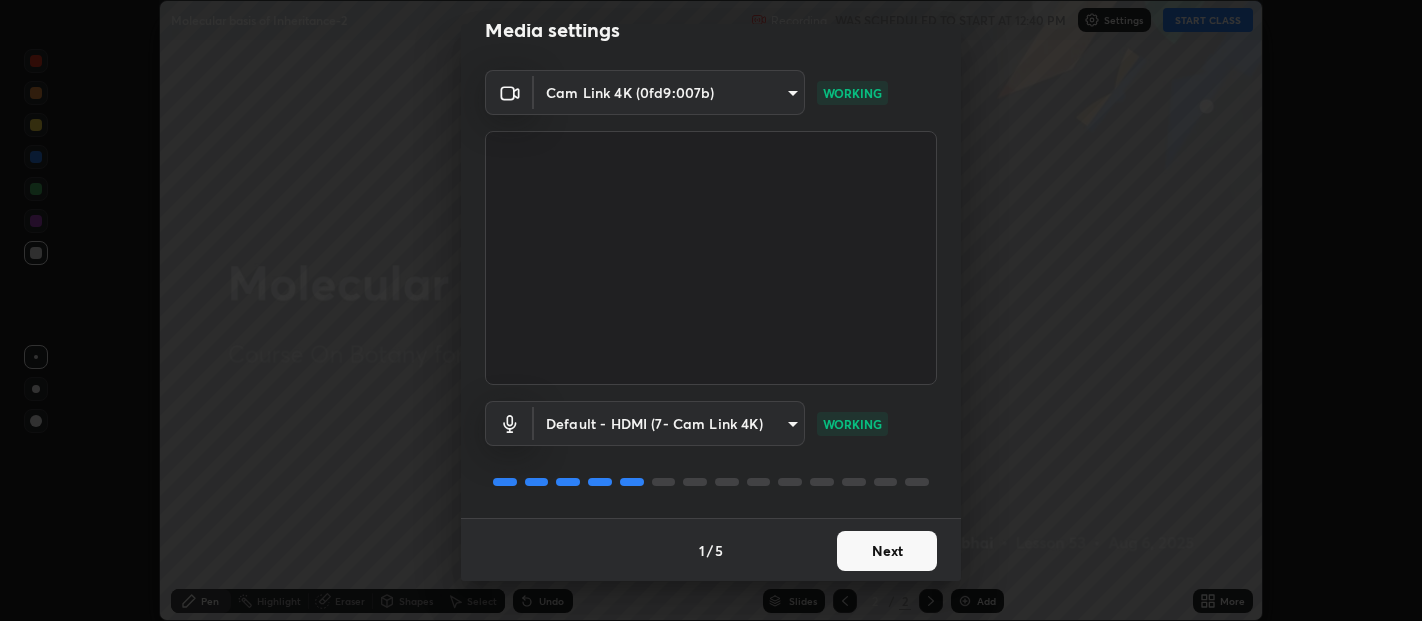 click on "Next" at bounding box center (887, 551) 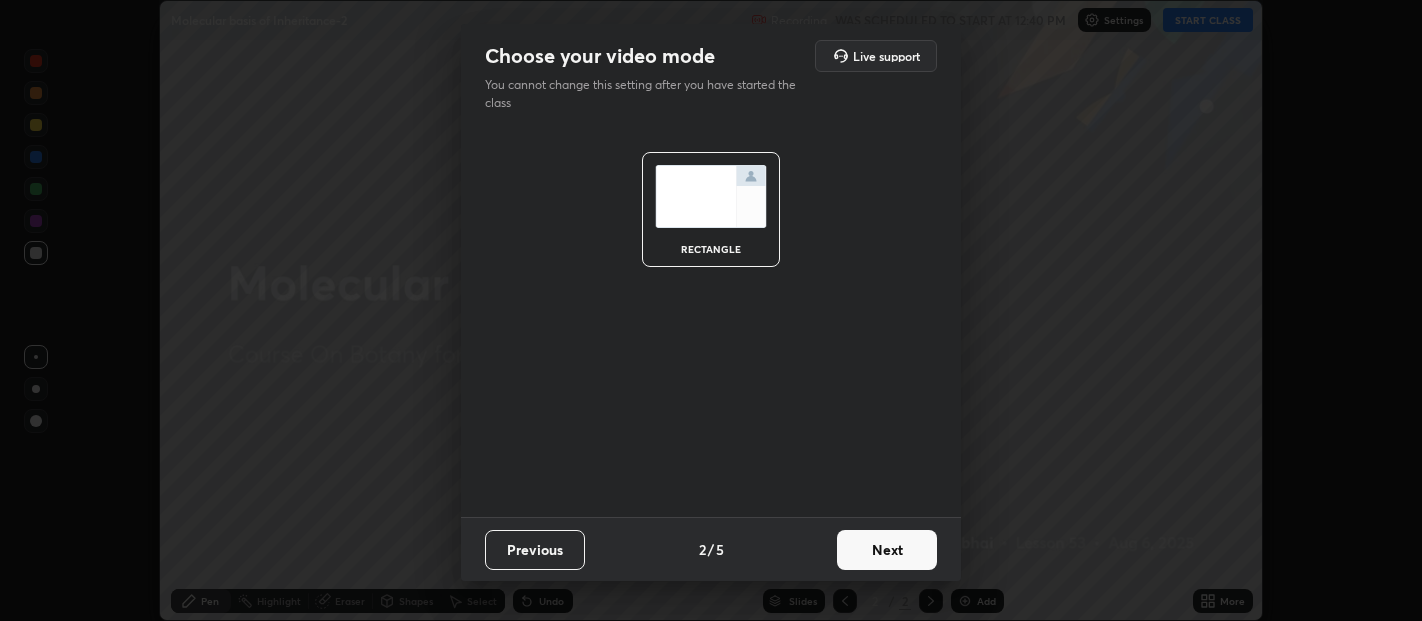 scroll, scrollTop: 0, scrollLeft: 0, axis: both 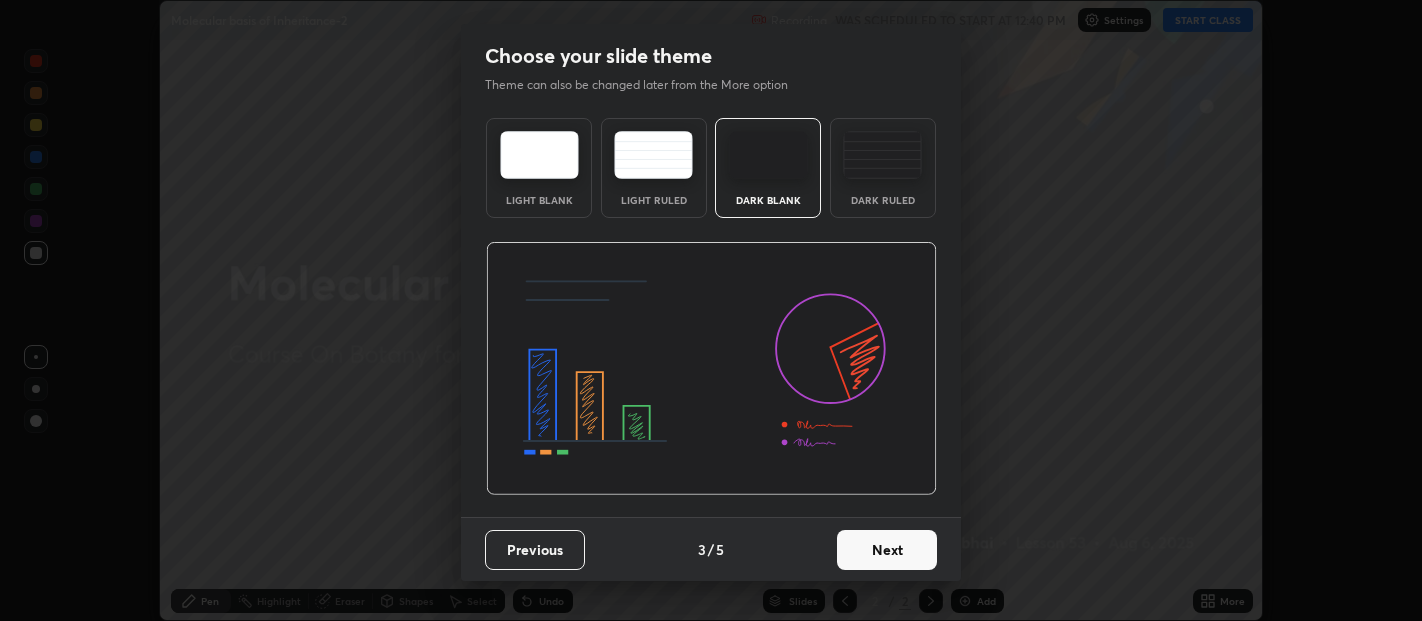 click on "Next" at bounding box center [887, 550] 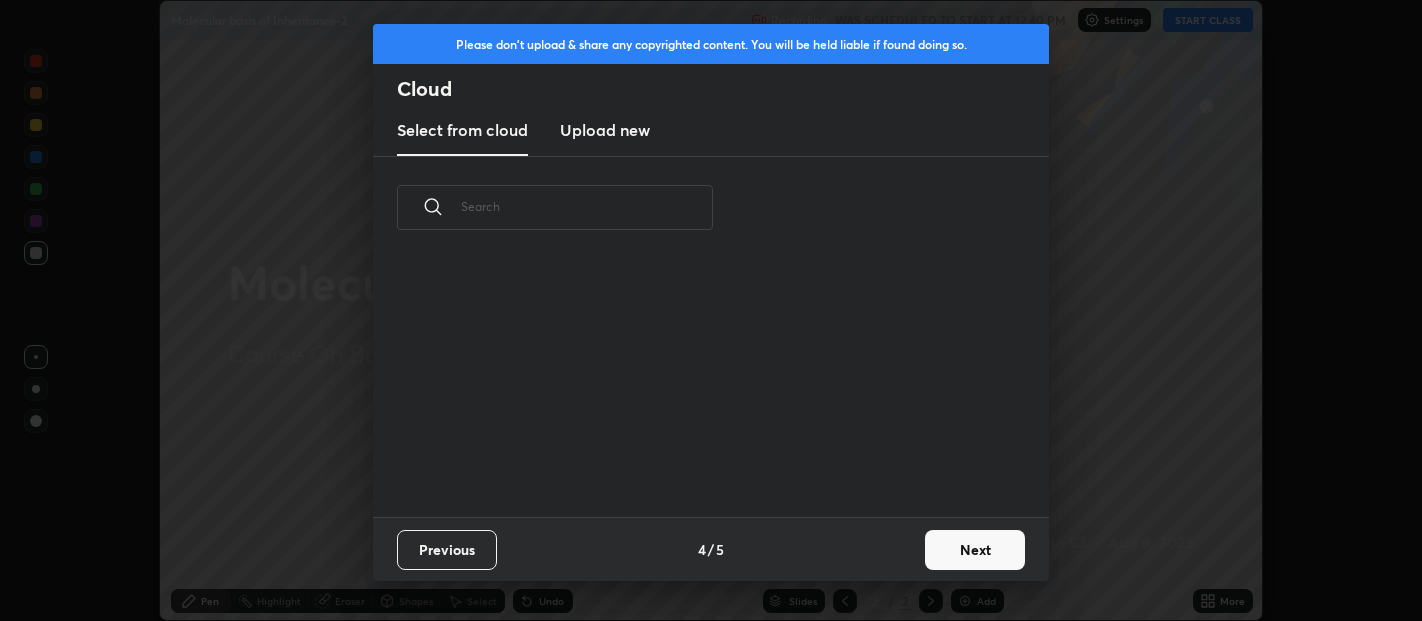click on "Next" at bounding box center (975, 550) 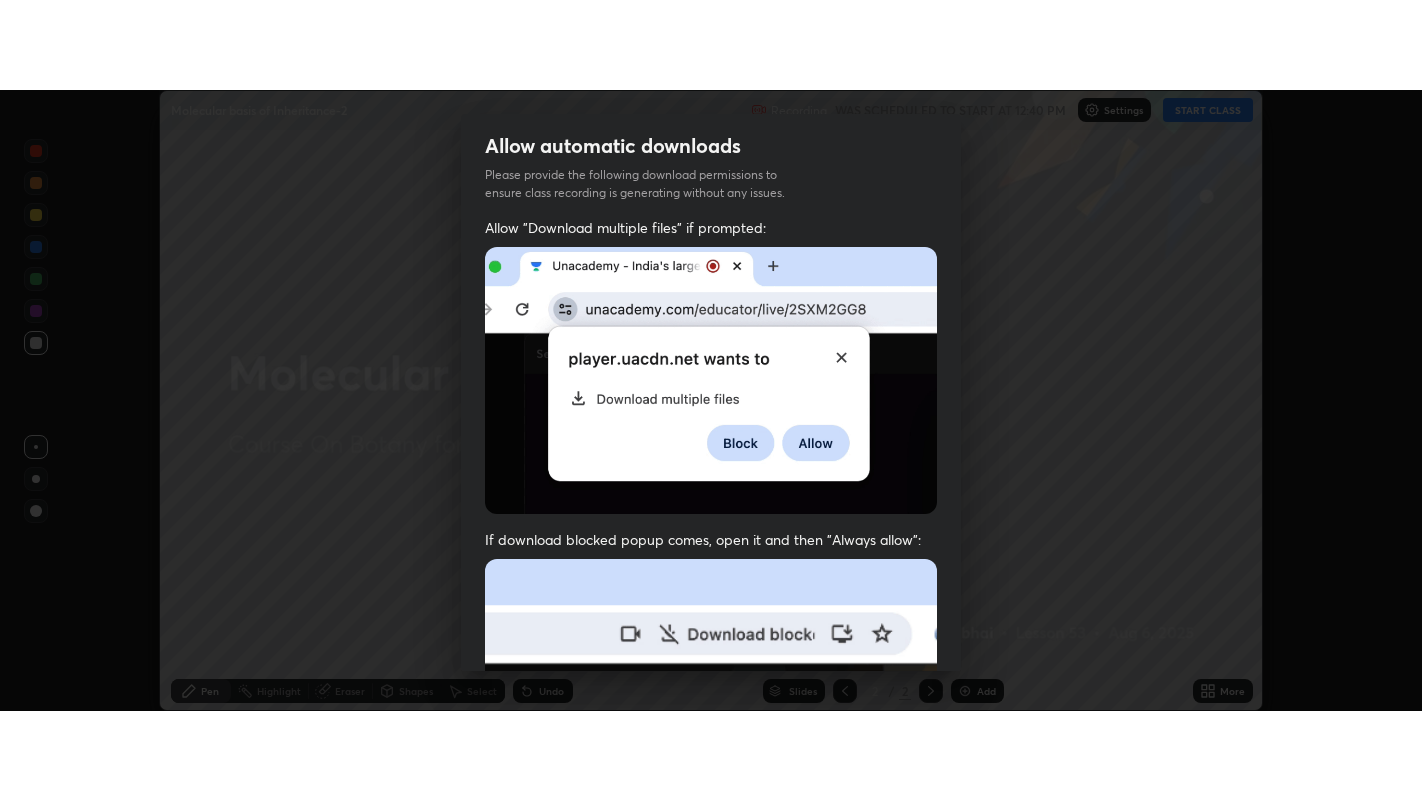 scroll, scrollTop: 442, scrollLeft: 0, axis: vertical 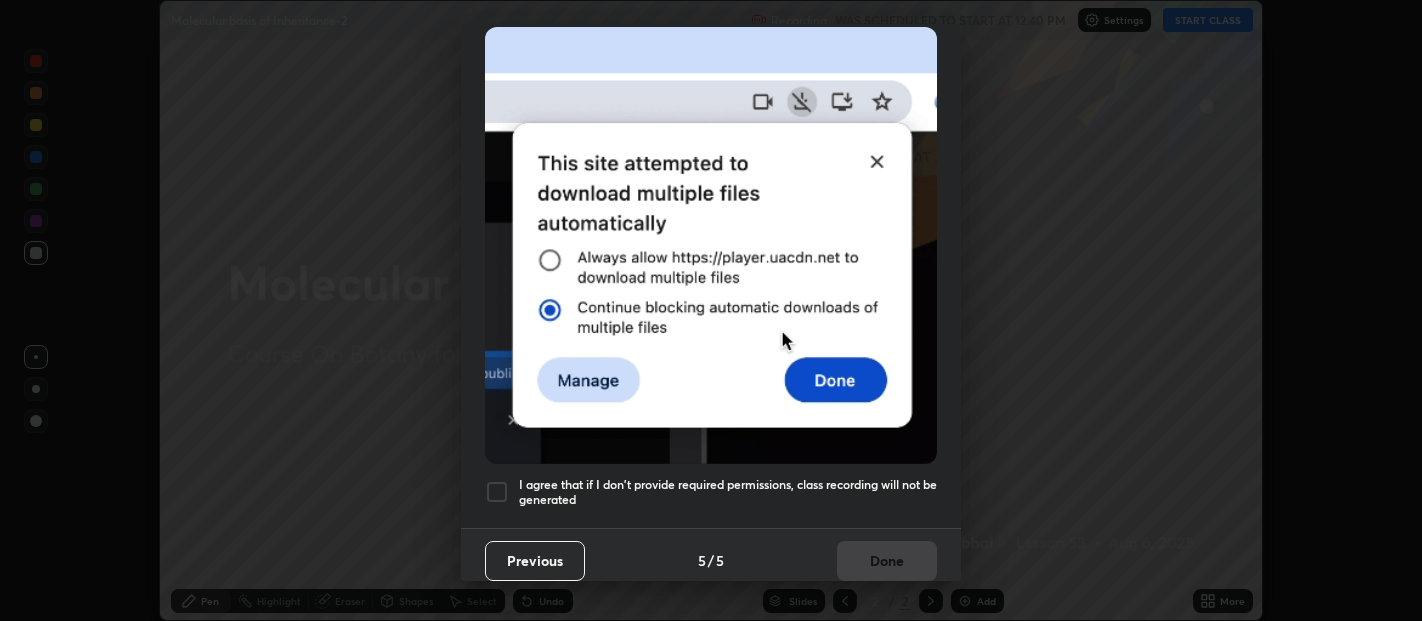 click at bounding box center (497, 492) 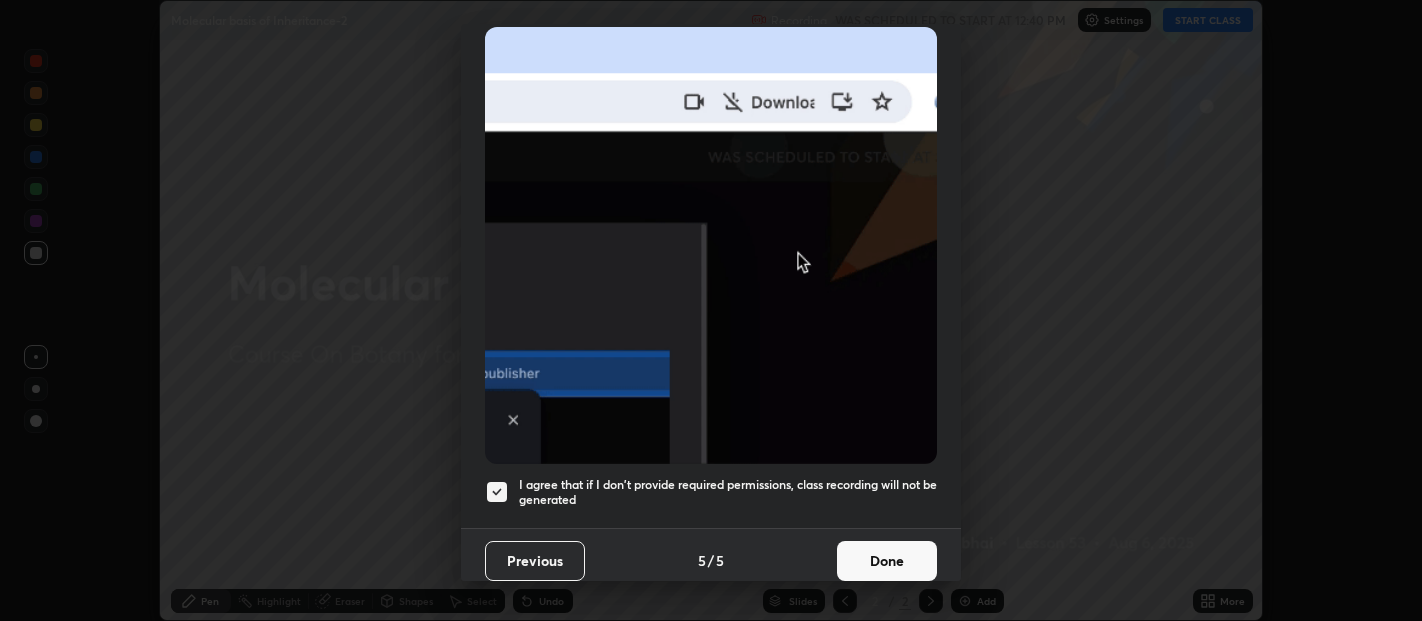 click on "Done" at bounding box center [887, 561] 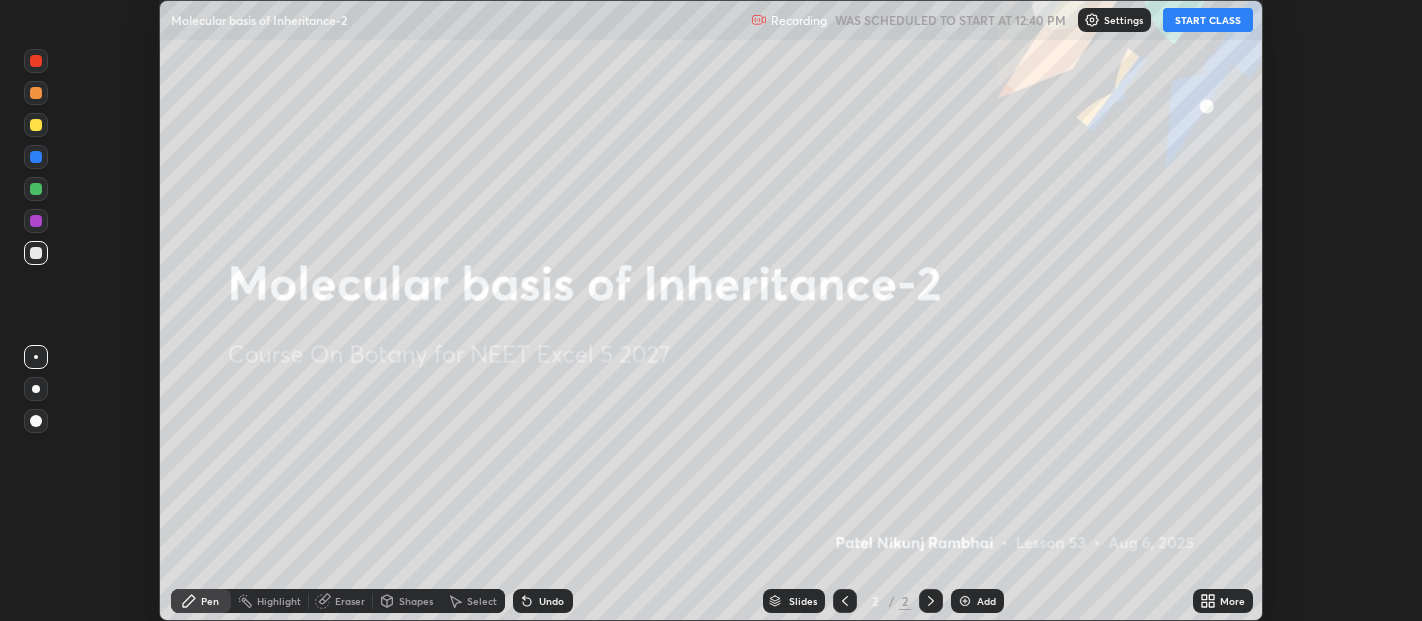 click 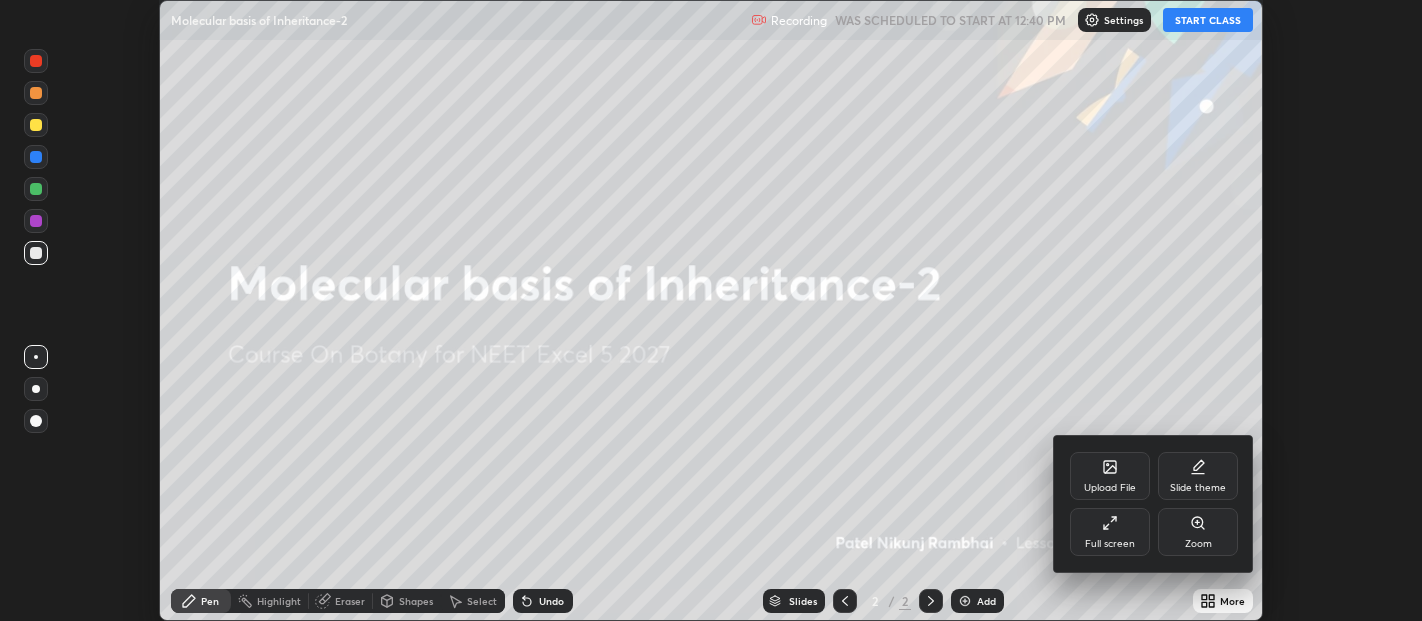 click 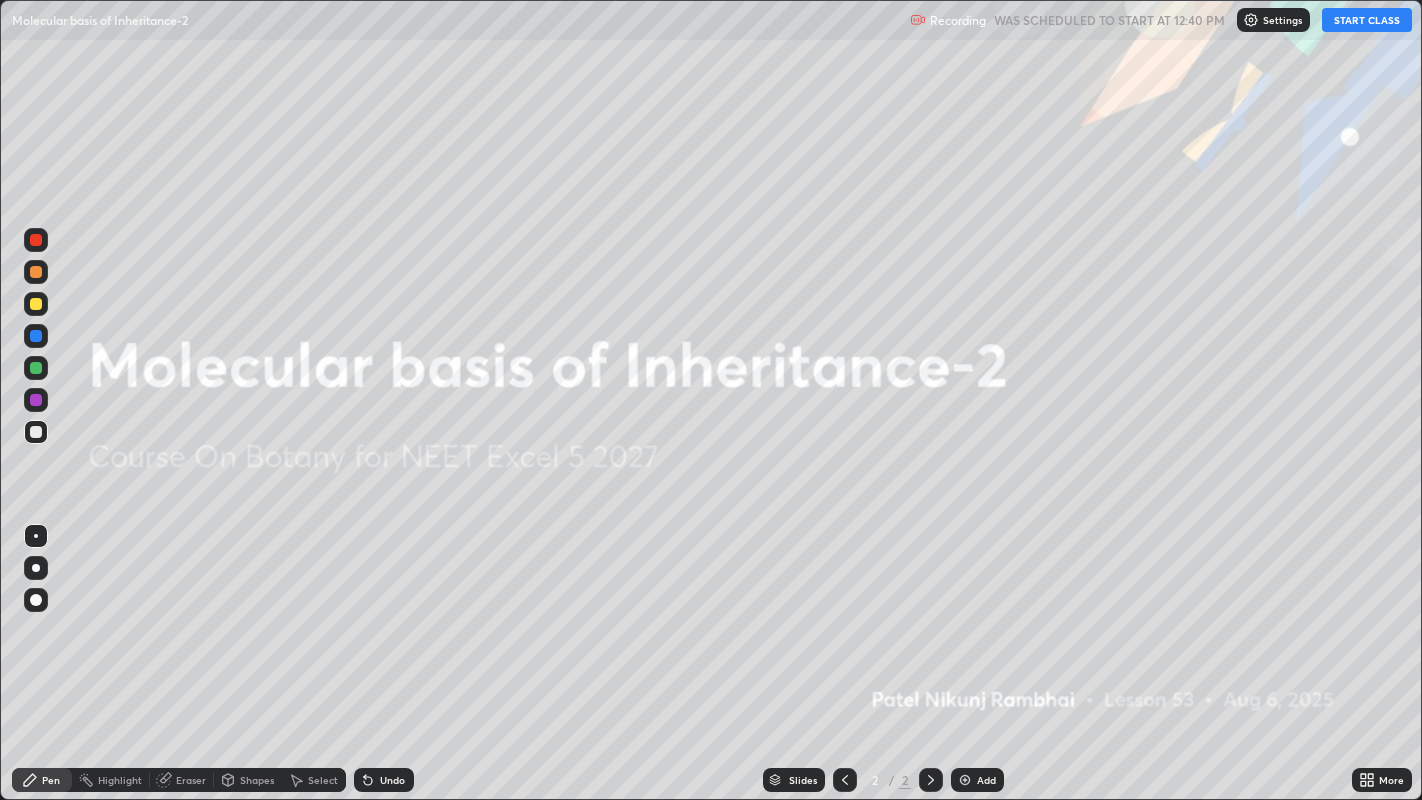 scroll, scrollTop: 99200, scrollLeft: 98577, axis: both 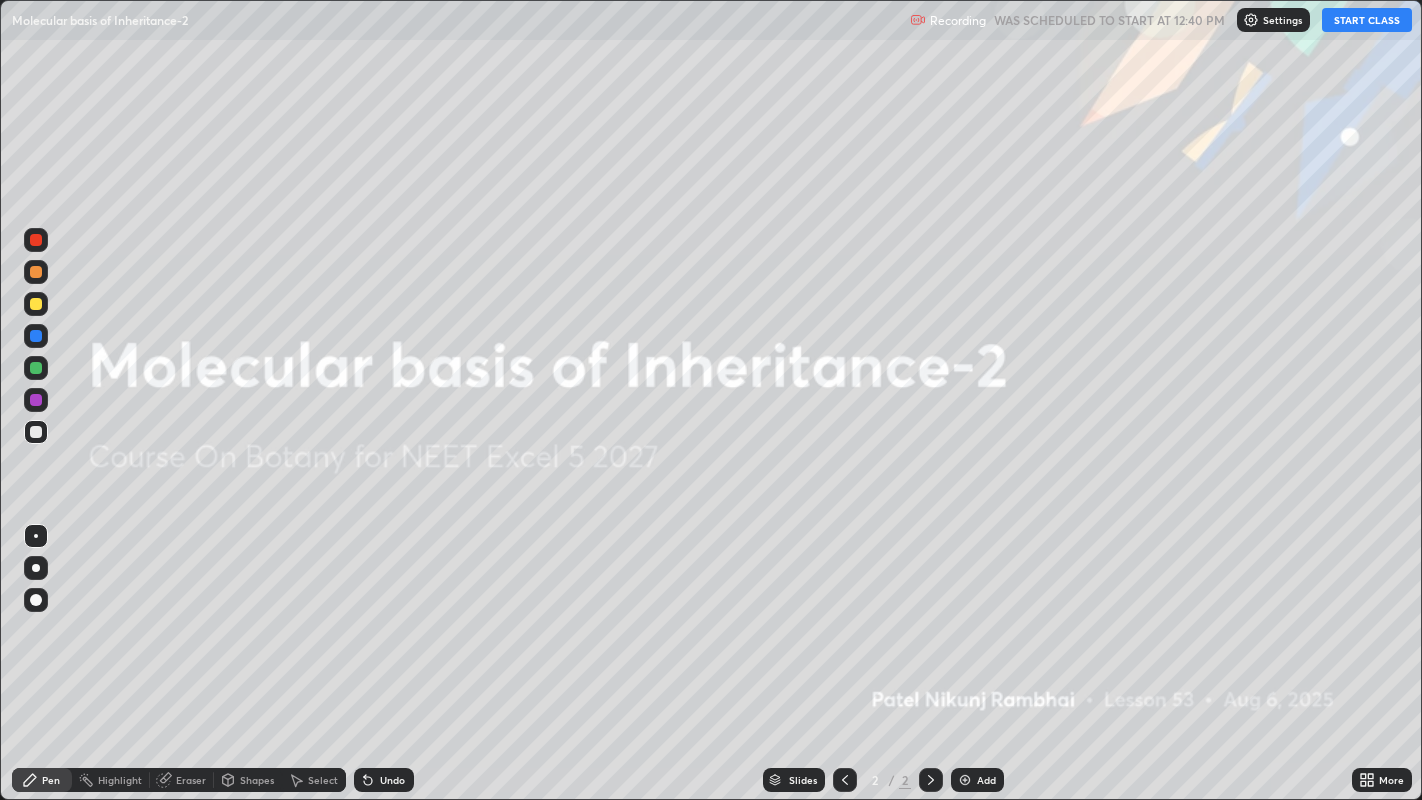 click on "START CLASS" at bounding box center (1367, 20) 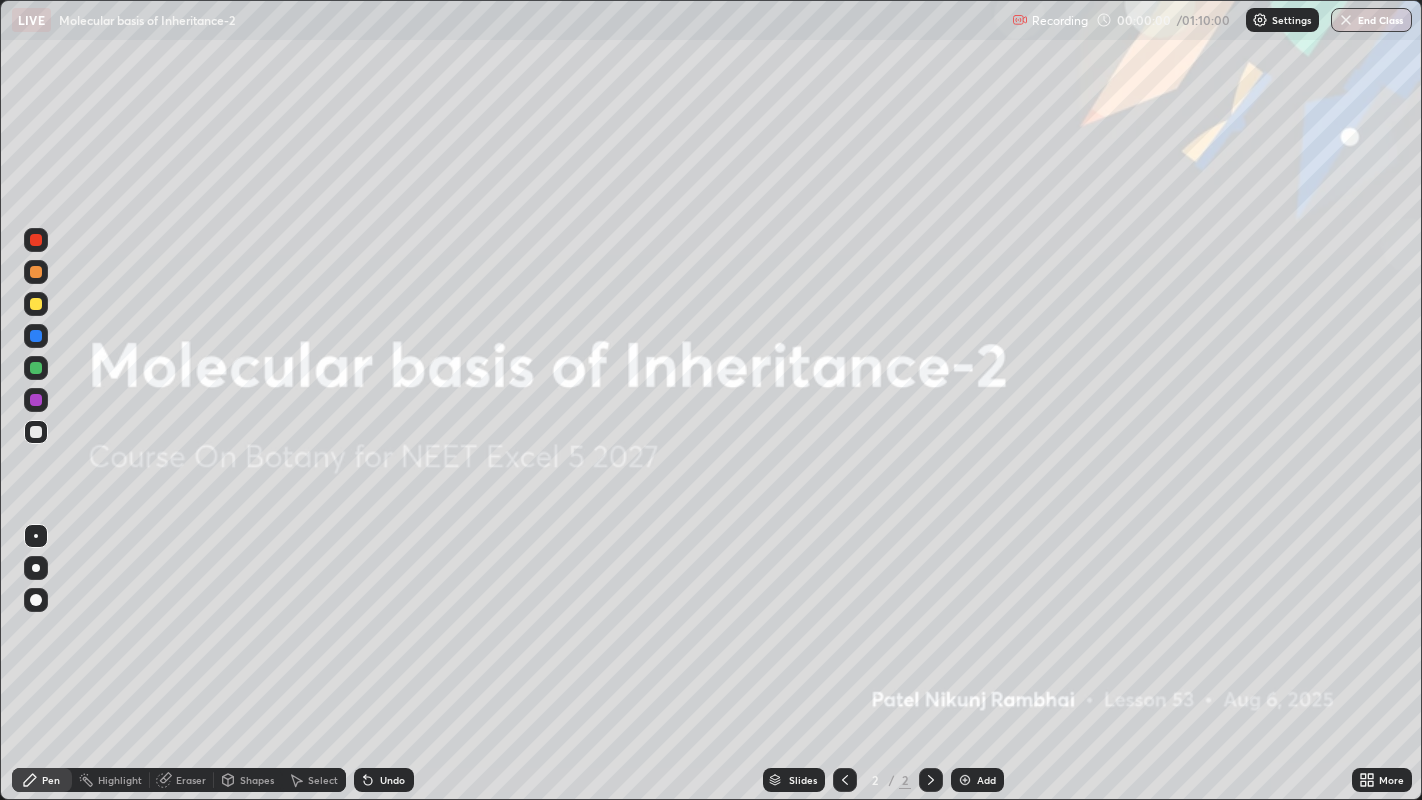 click at bounding box center (965, 780) 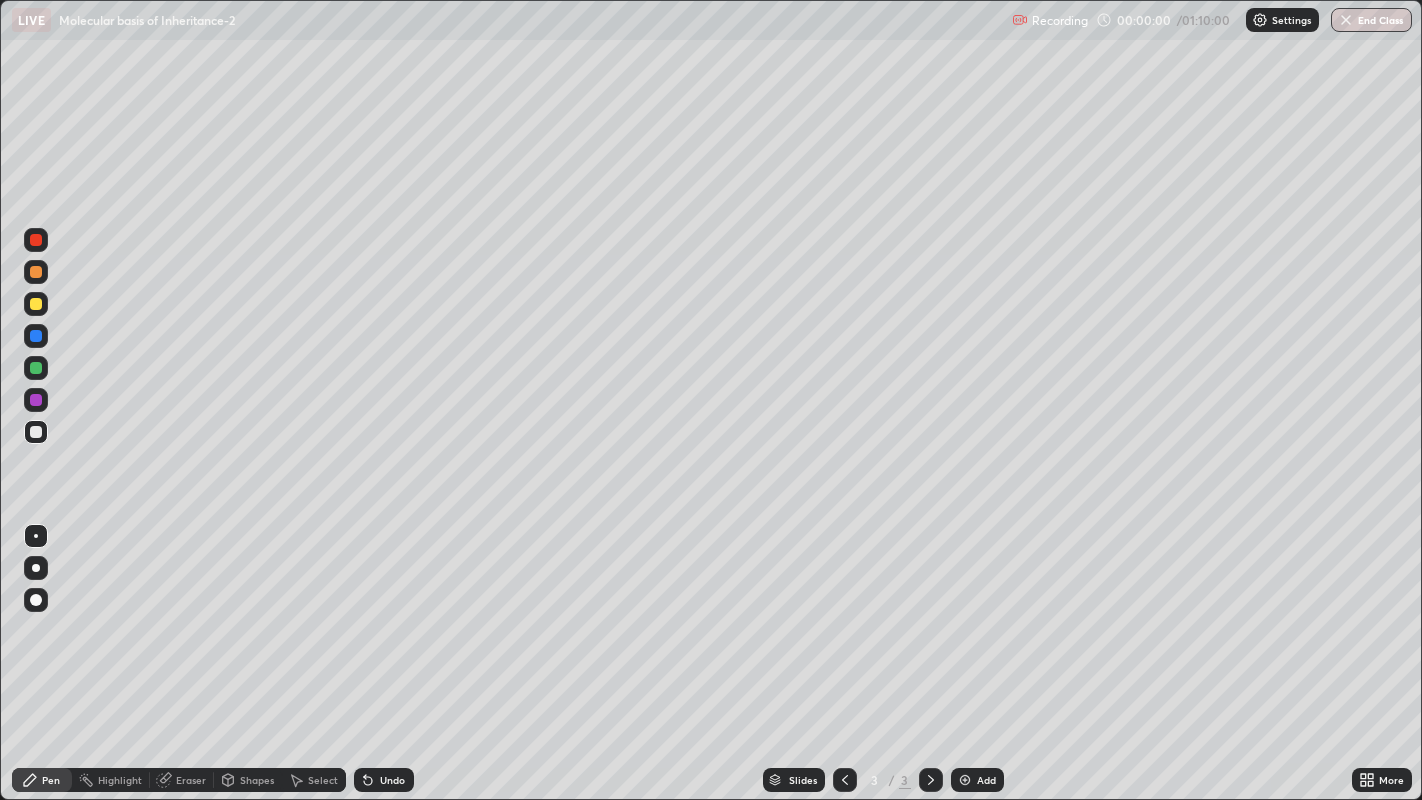 click at bounding box center [965, 780] 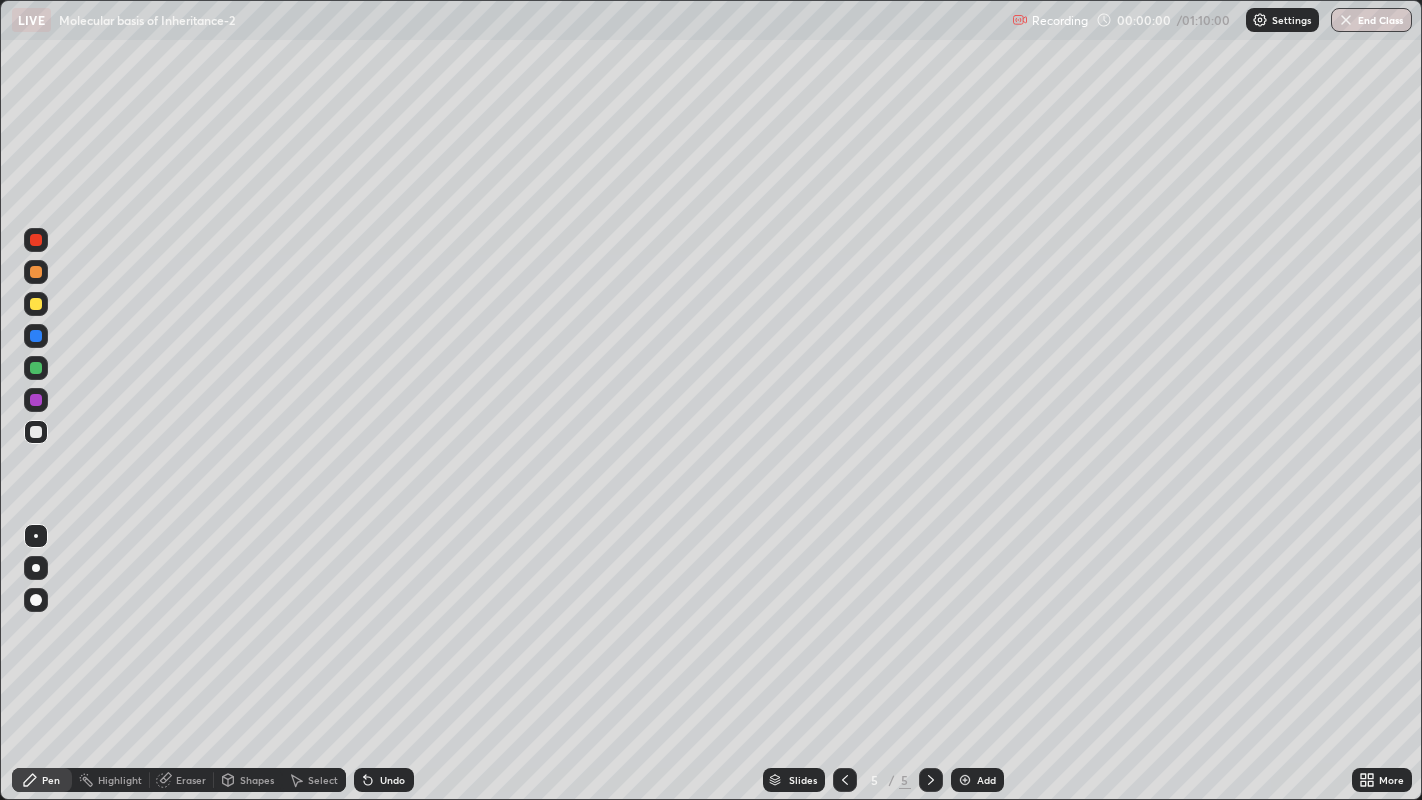 click at bounding box center [965, 780] 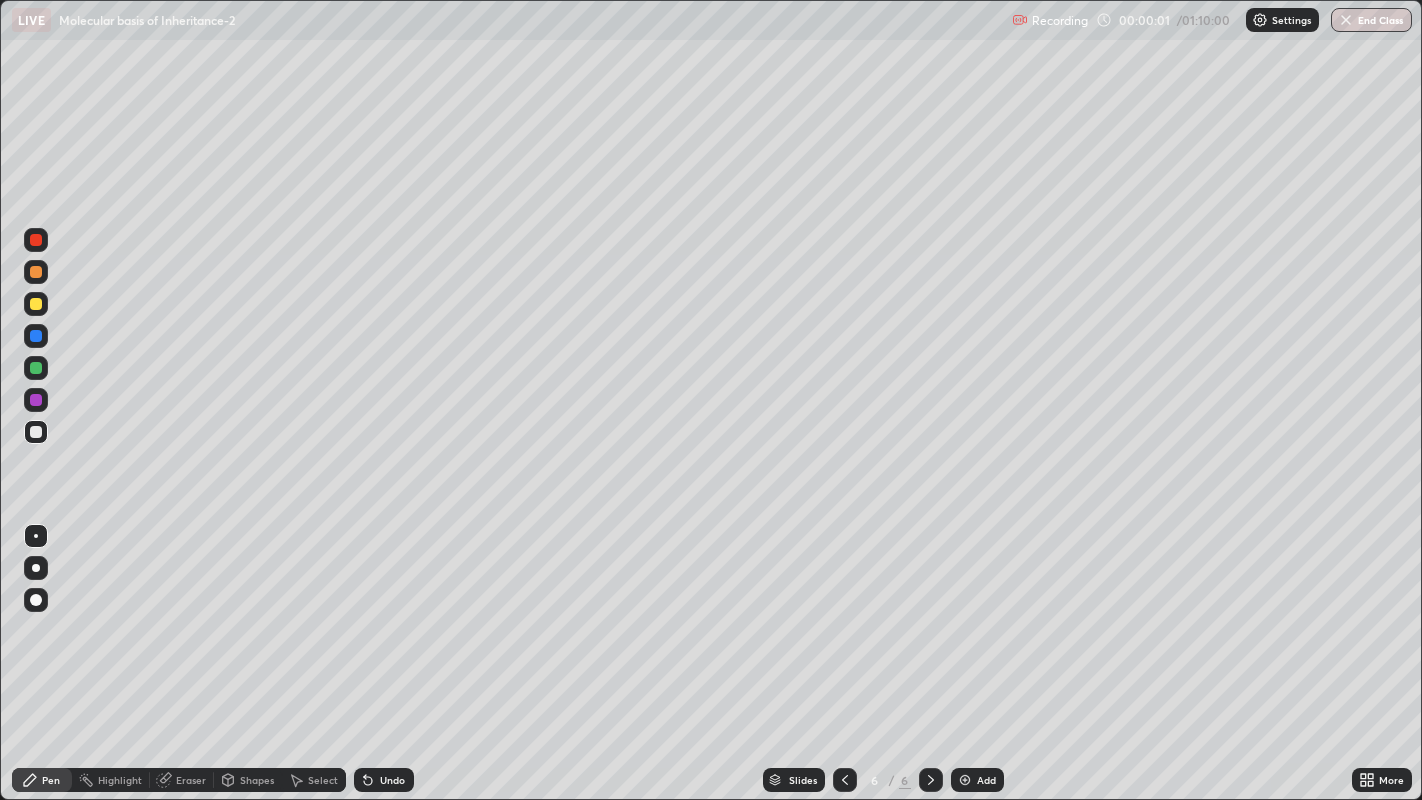 click at bounding box center [965, 780] 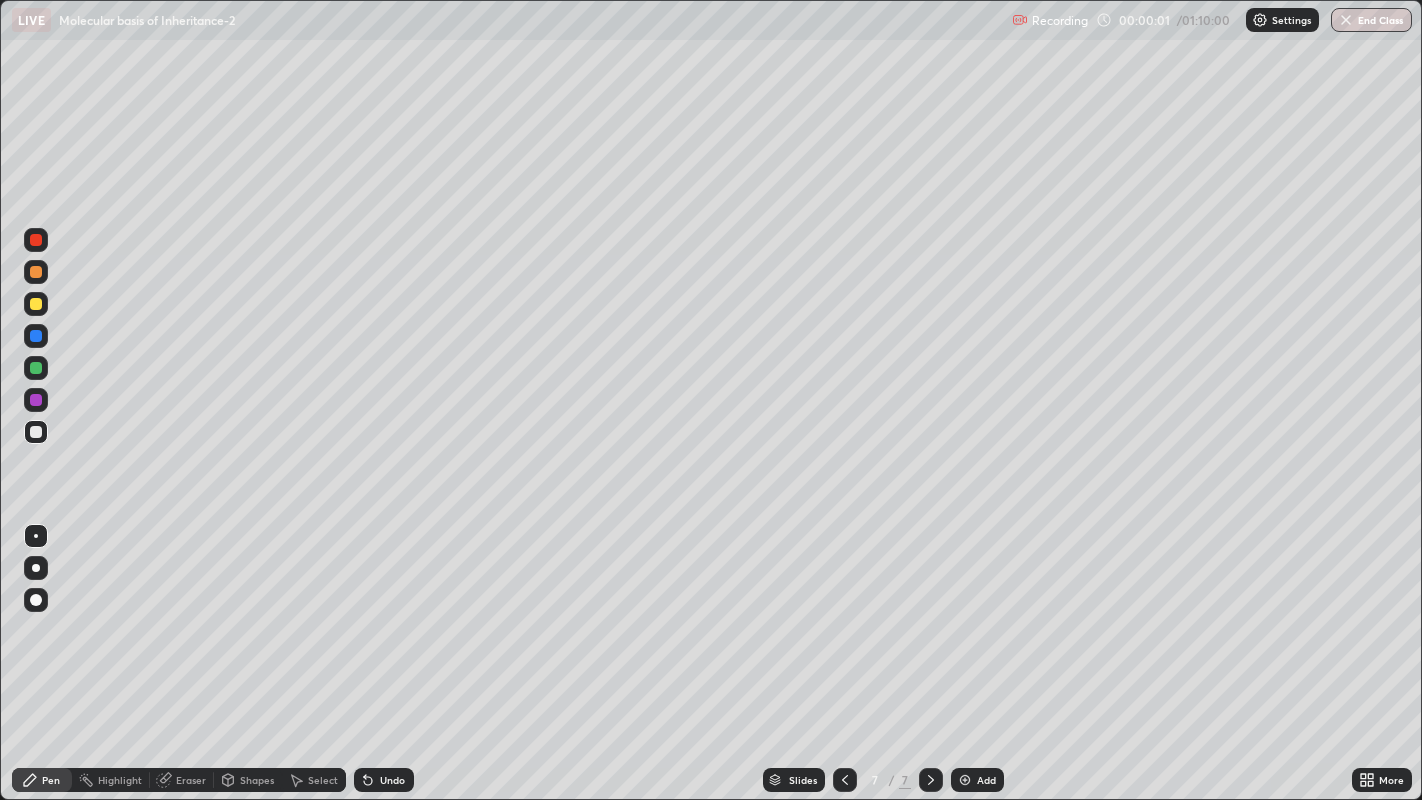 click at bounding box center (965, 780) 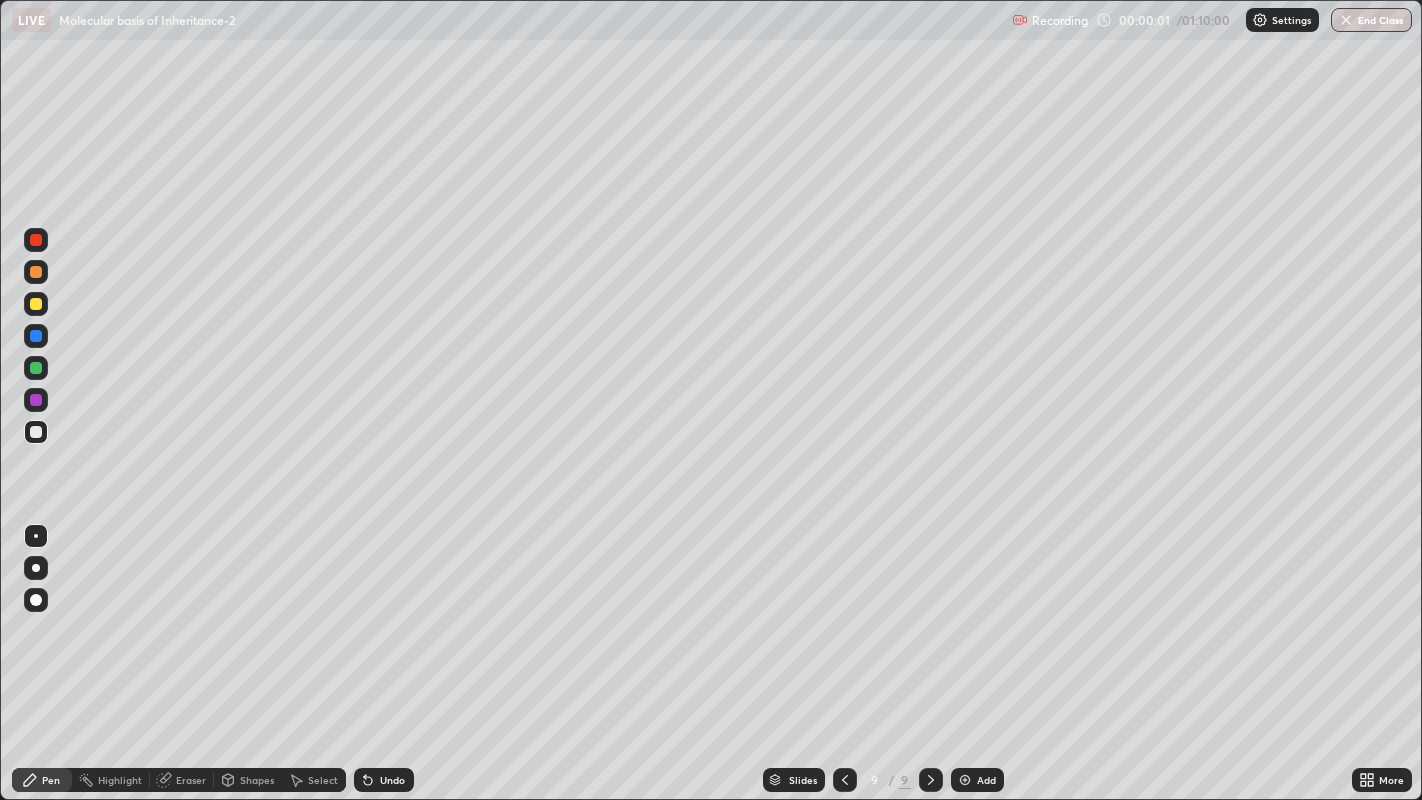 click at bounding box center [965, 780] 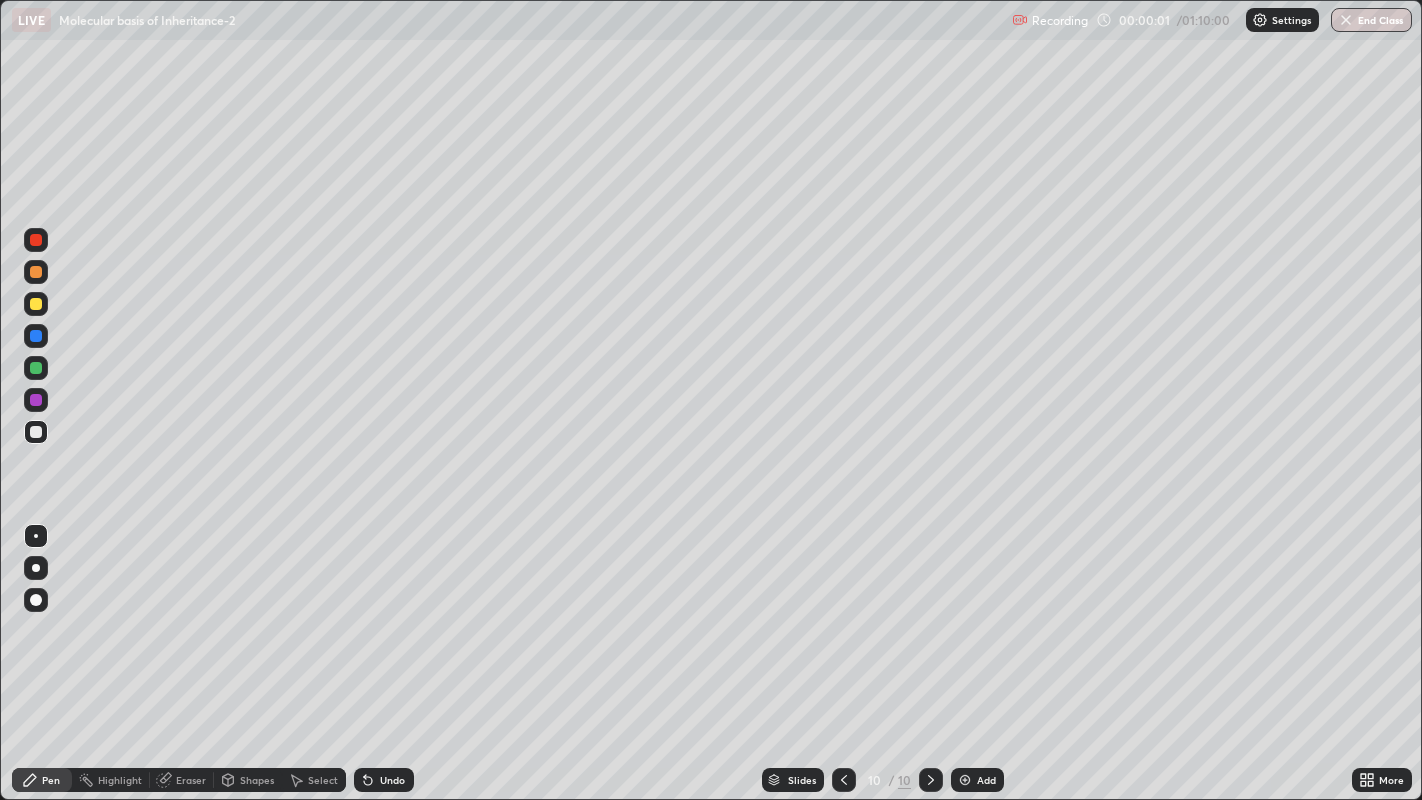 click at bounding box center [965, 780] 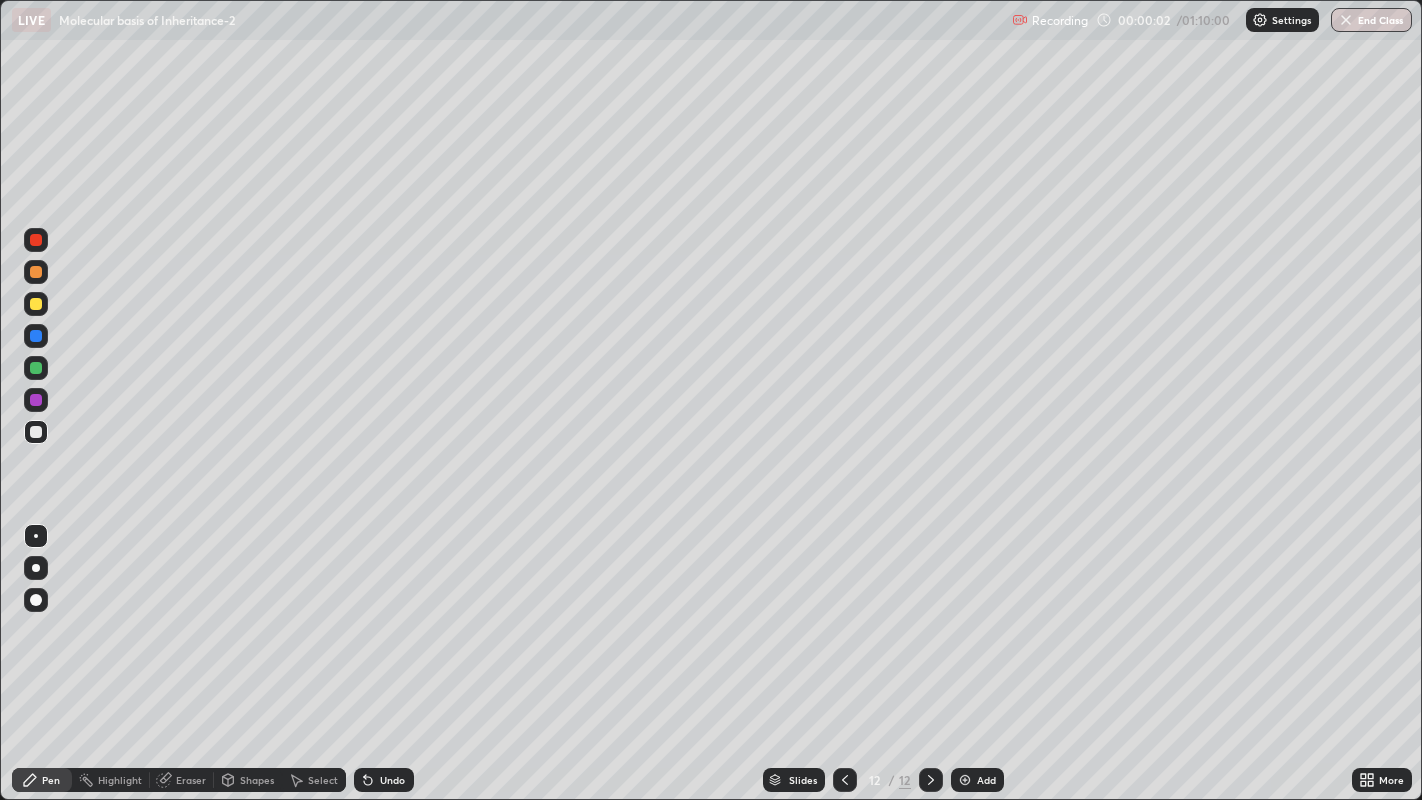 click at bounding box center (965, 780) 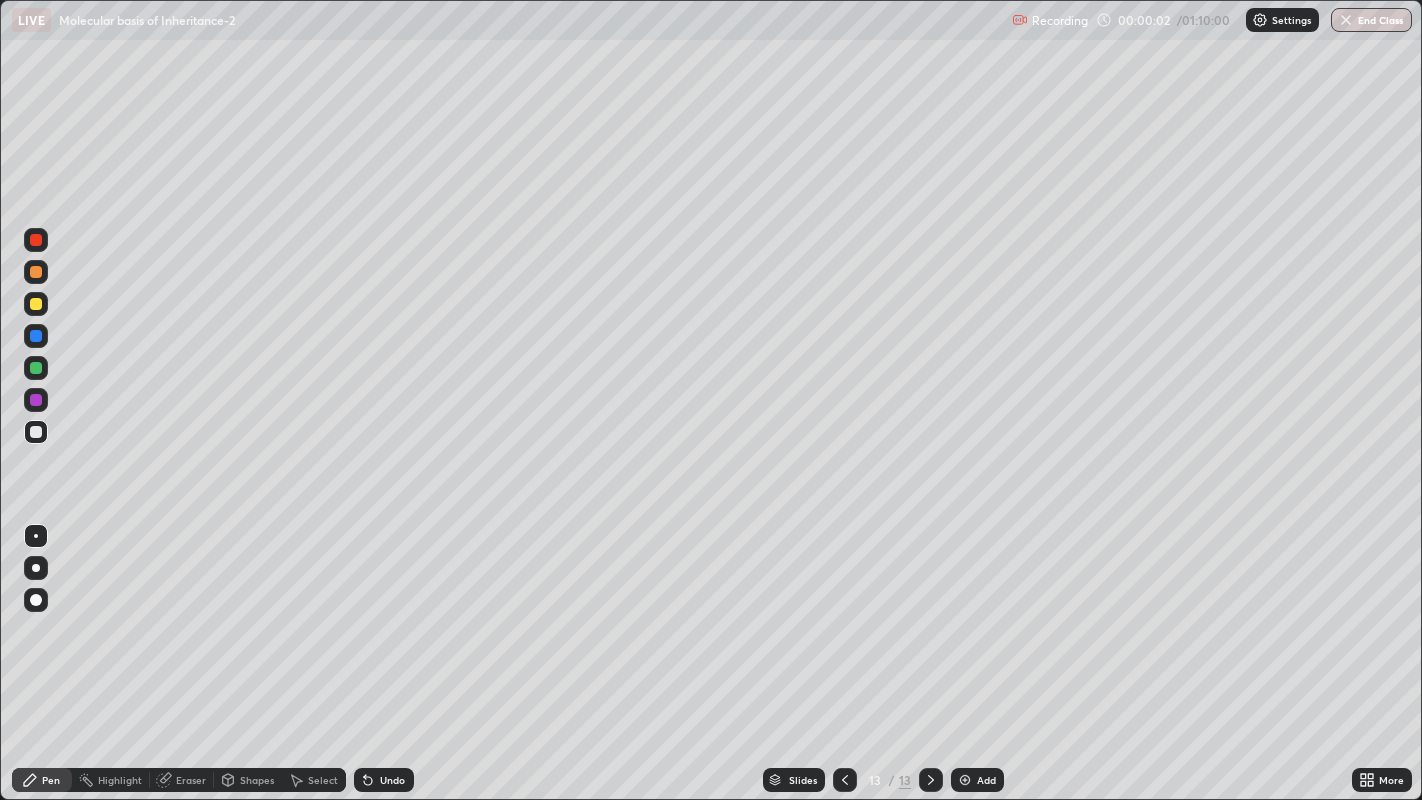 click at bounding box center [965, 780] 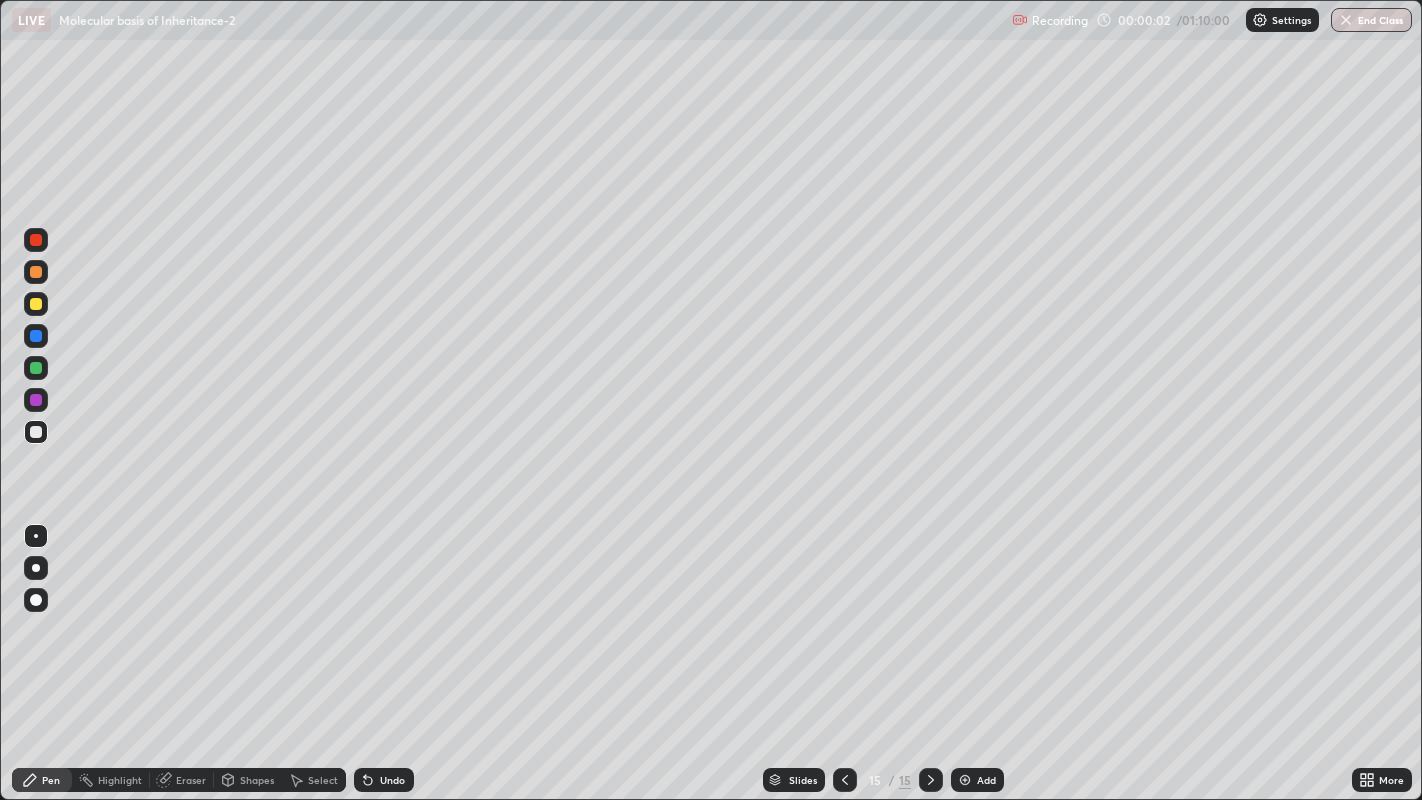 click at bounding box center [965, 780] 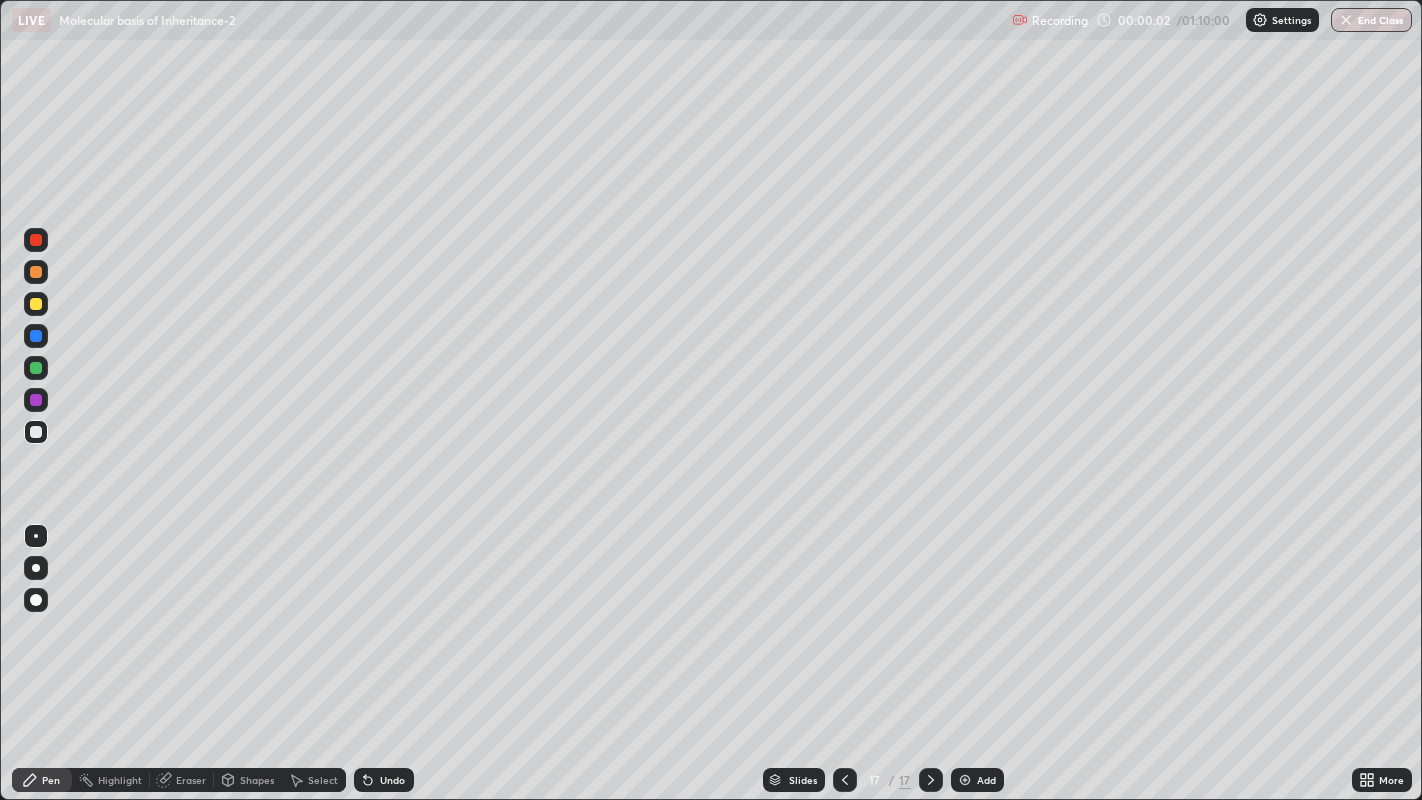 click at bounding box center (965, 780) 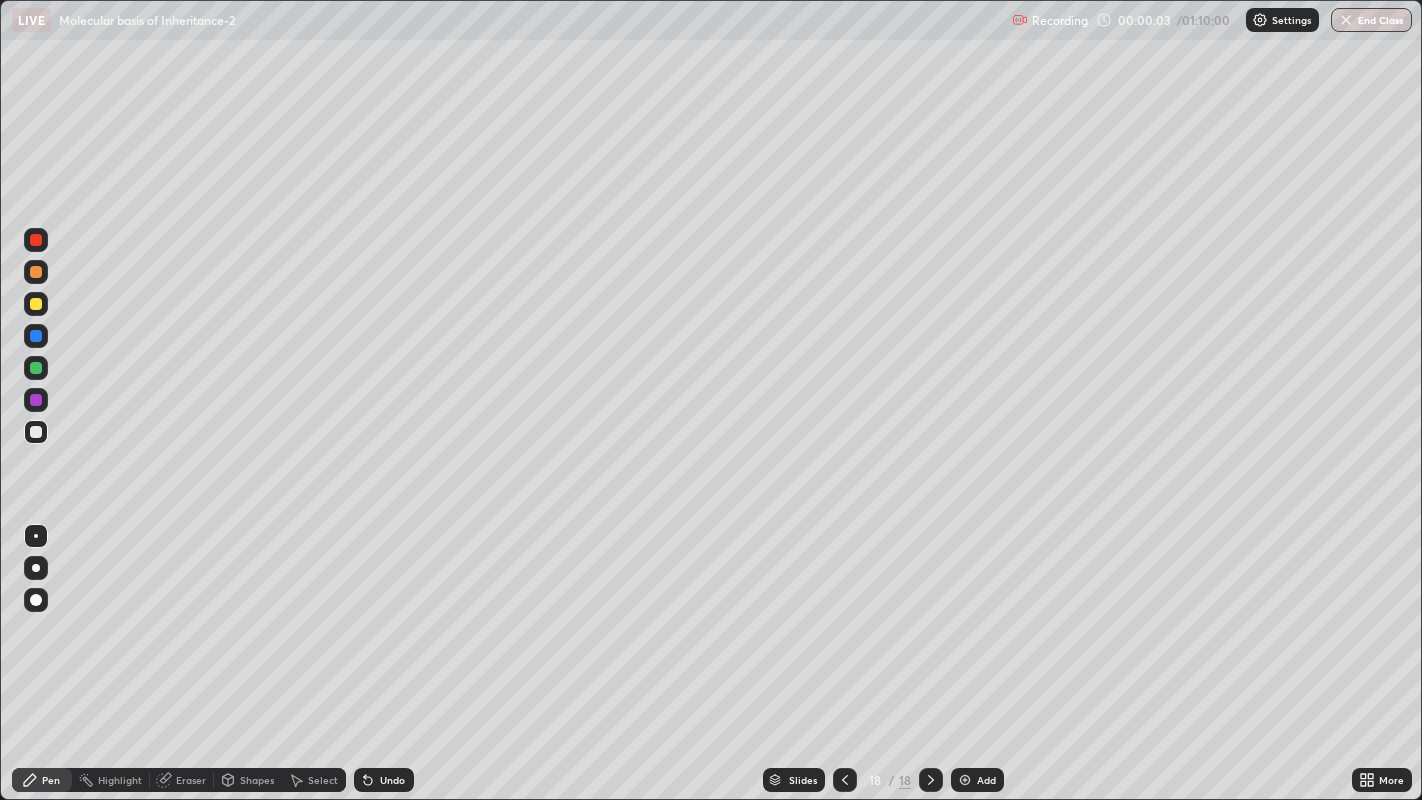 click 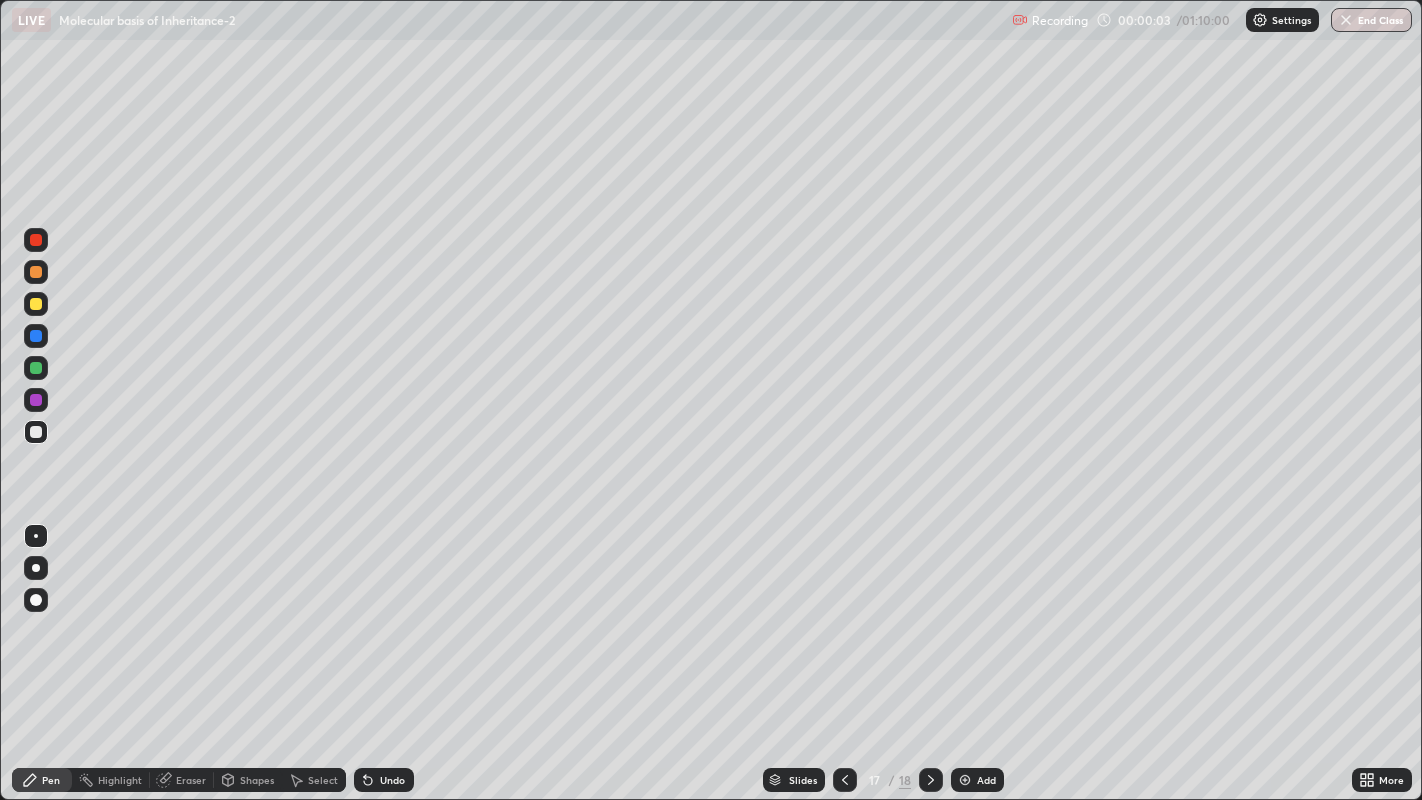 click 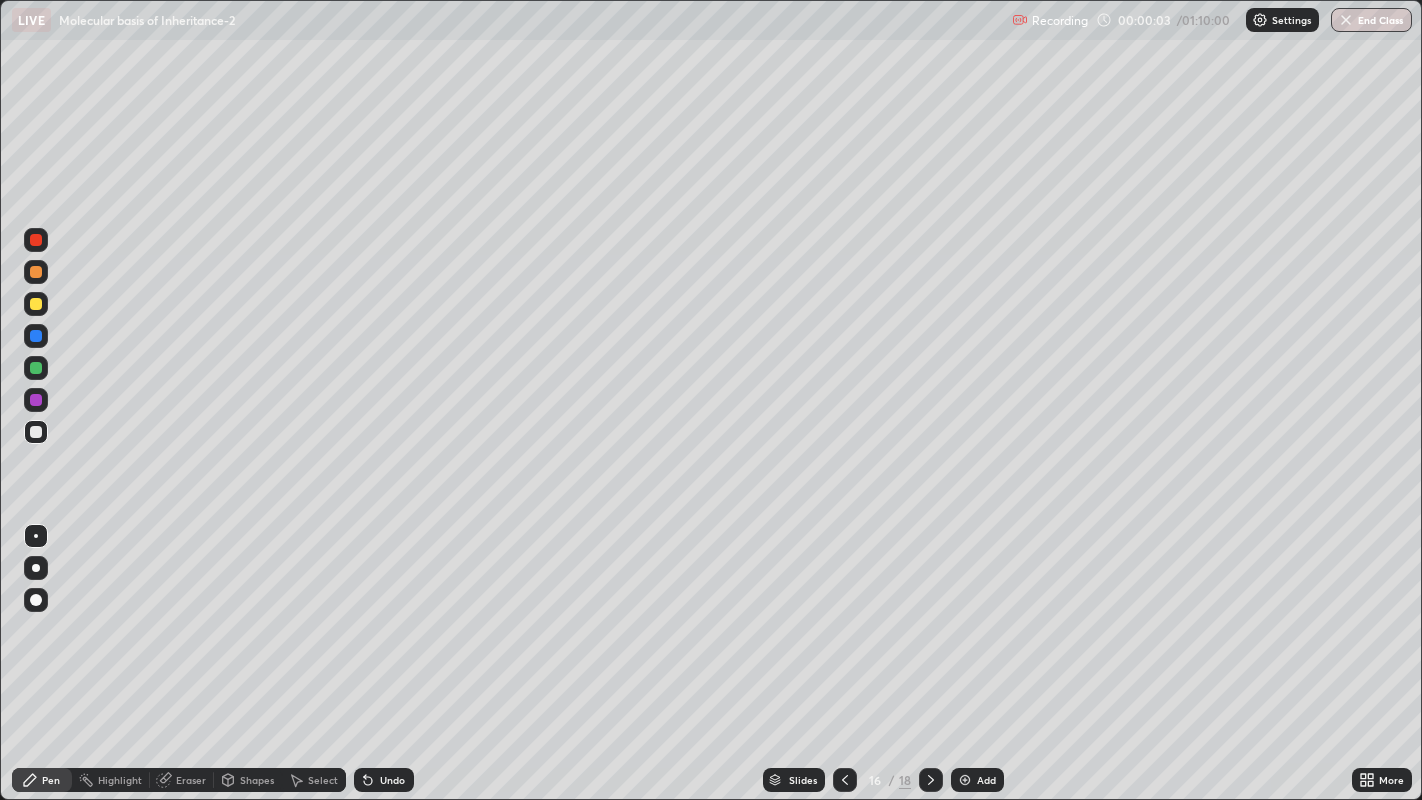 click 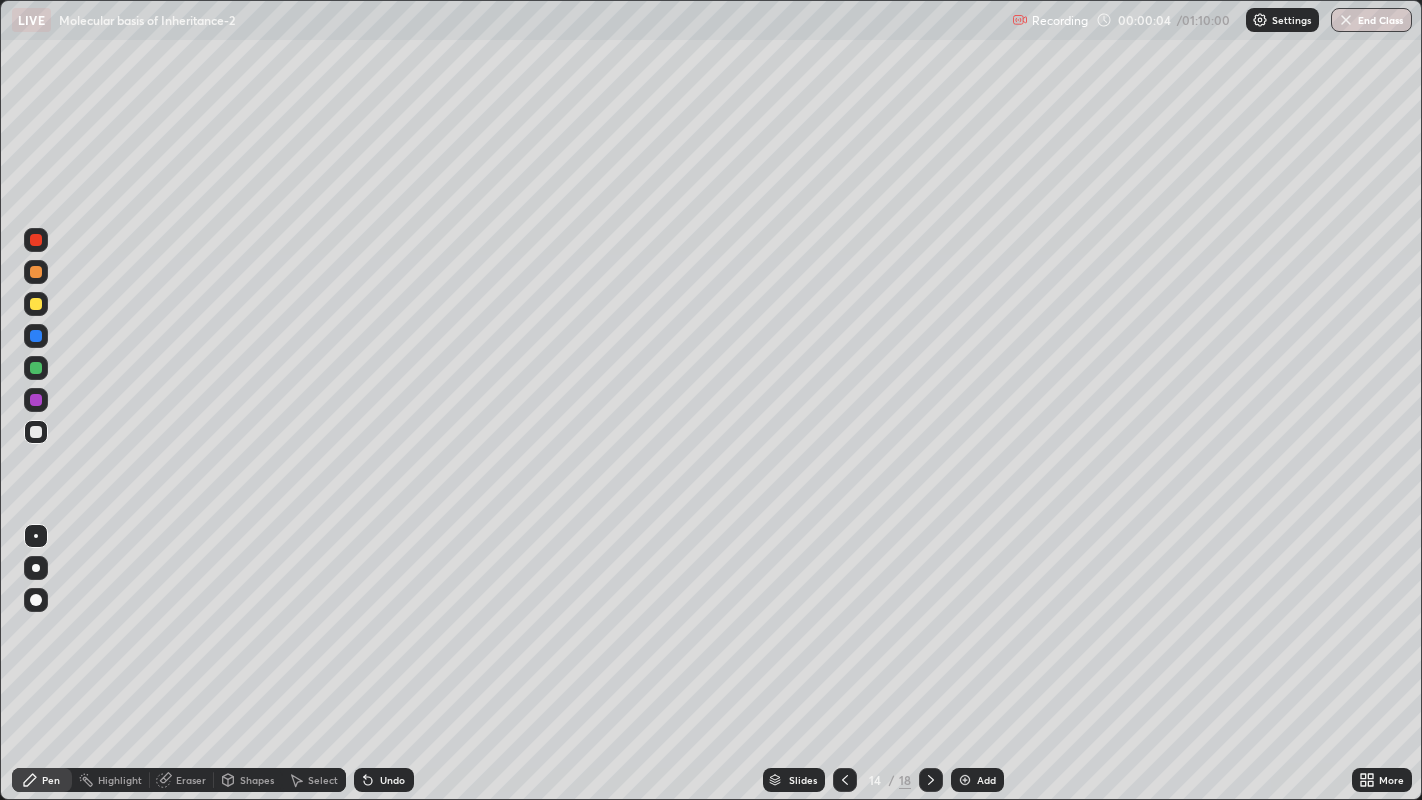 click 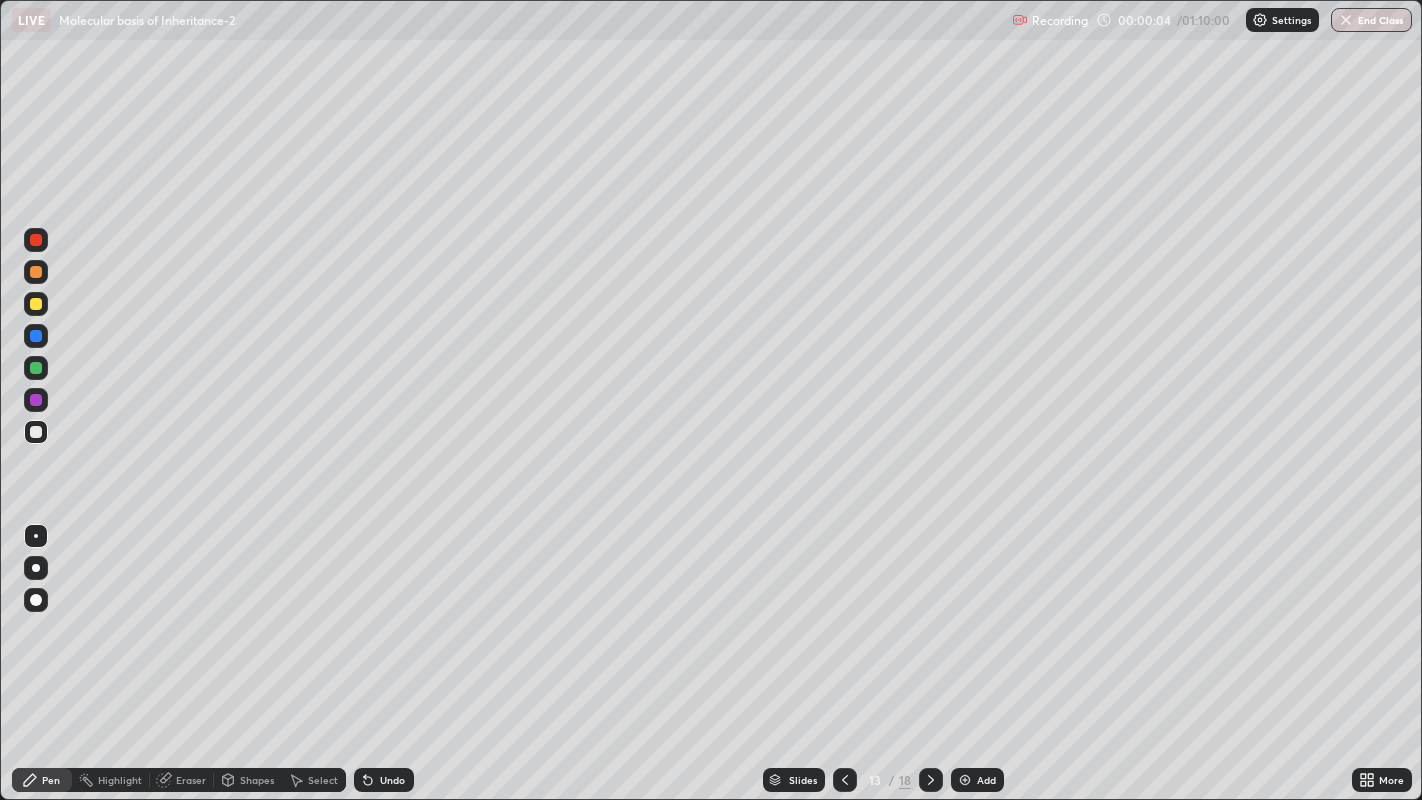 click 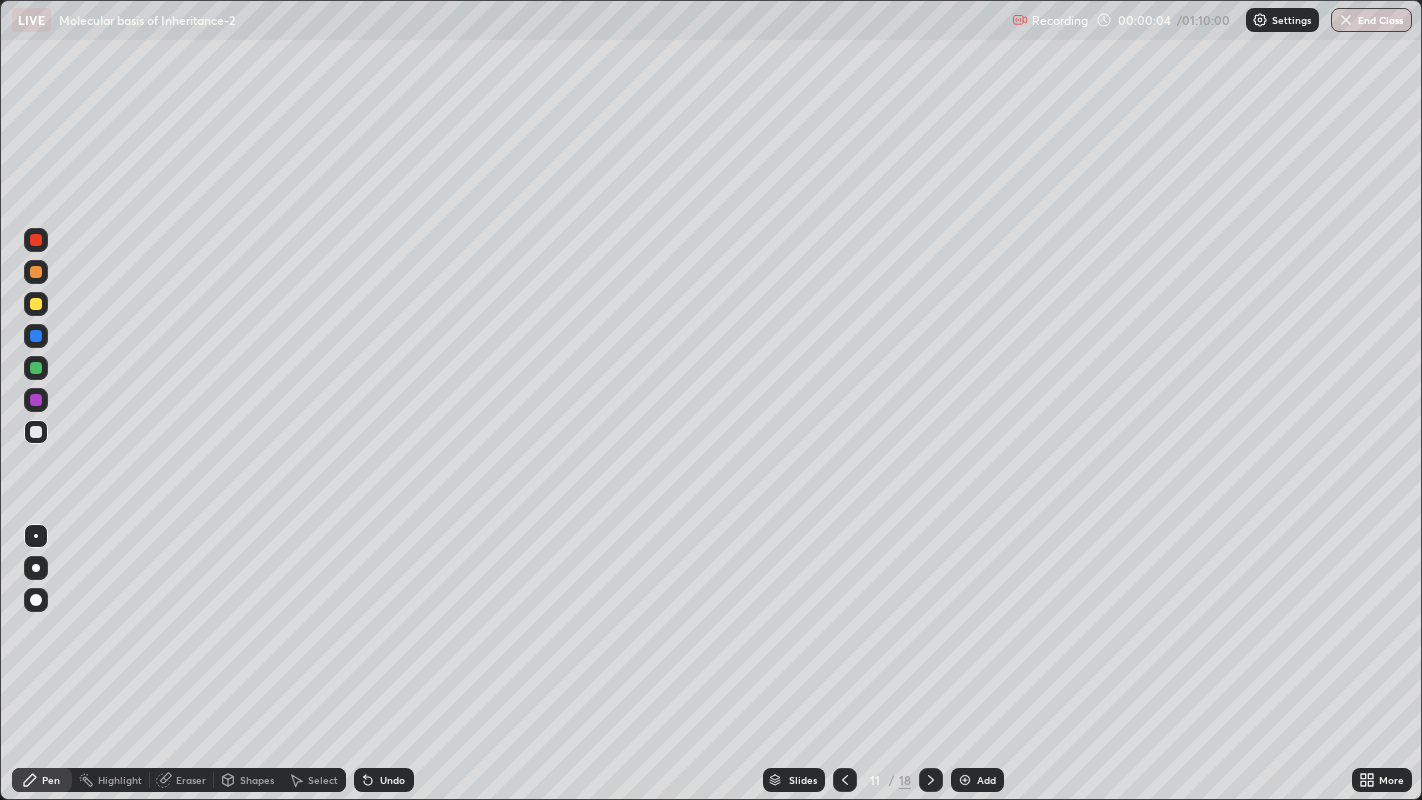 click 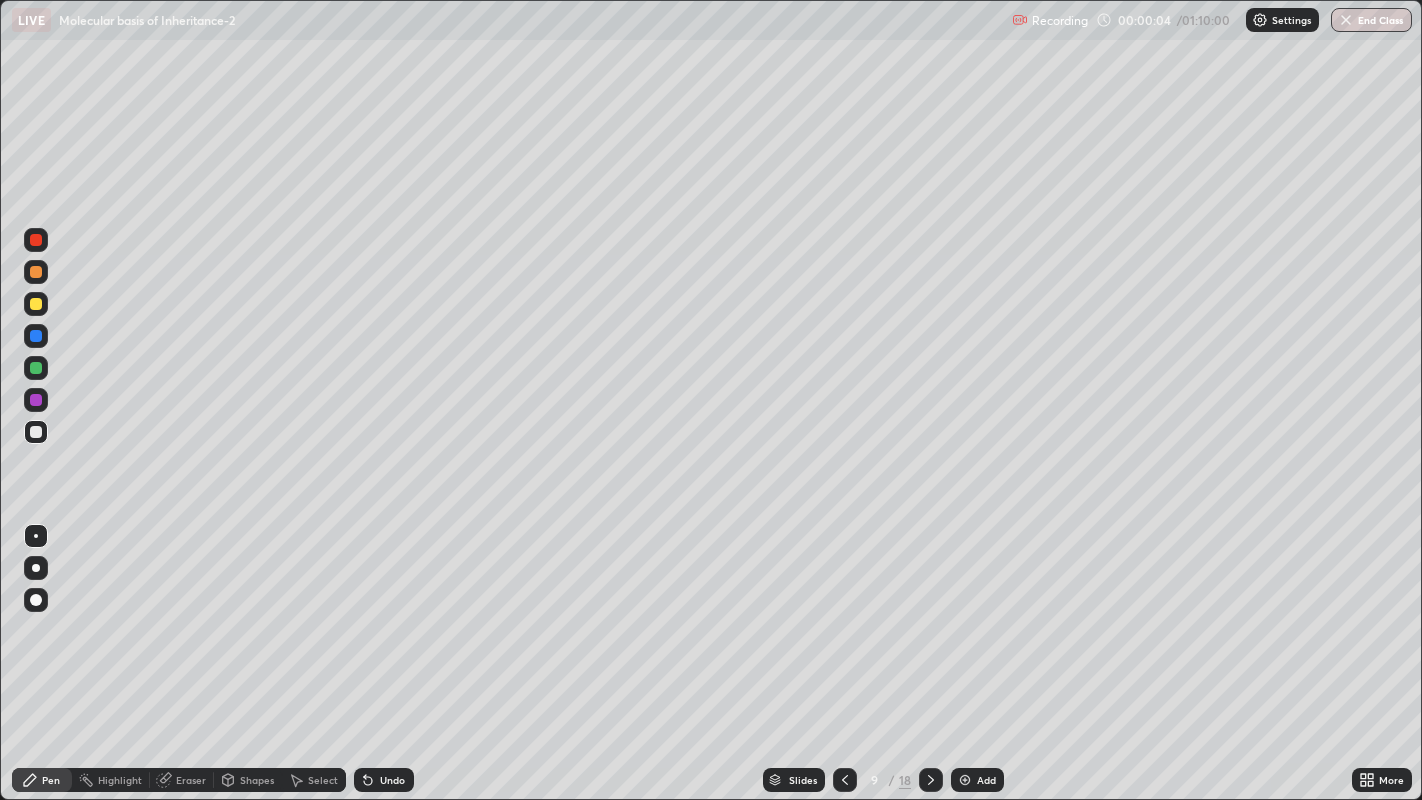 click 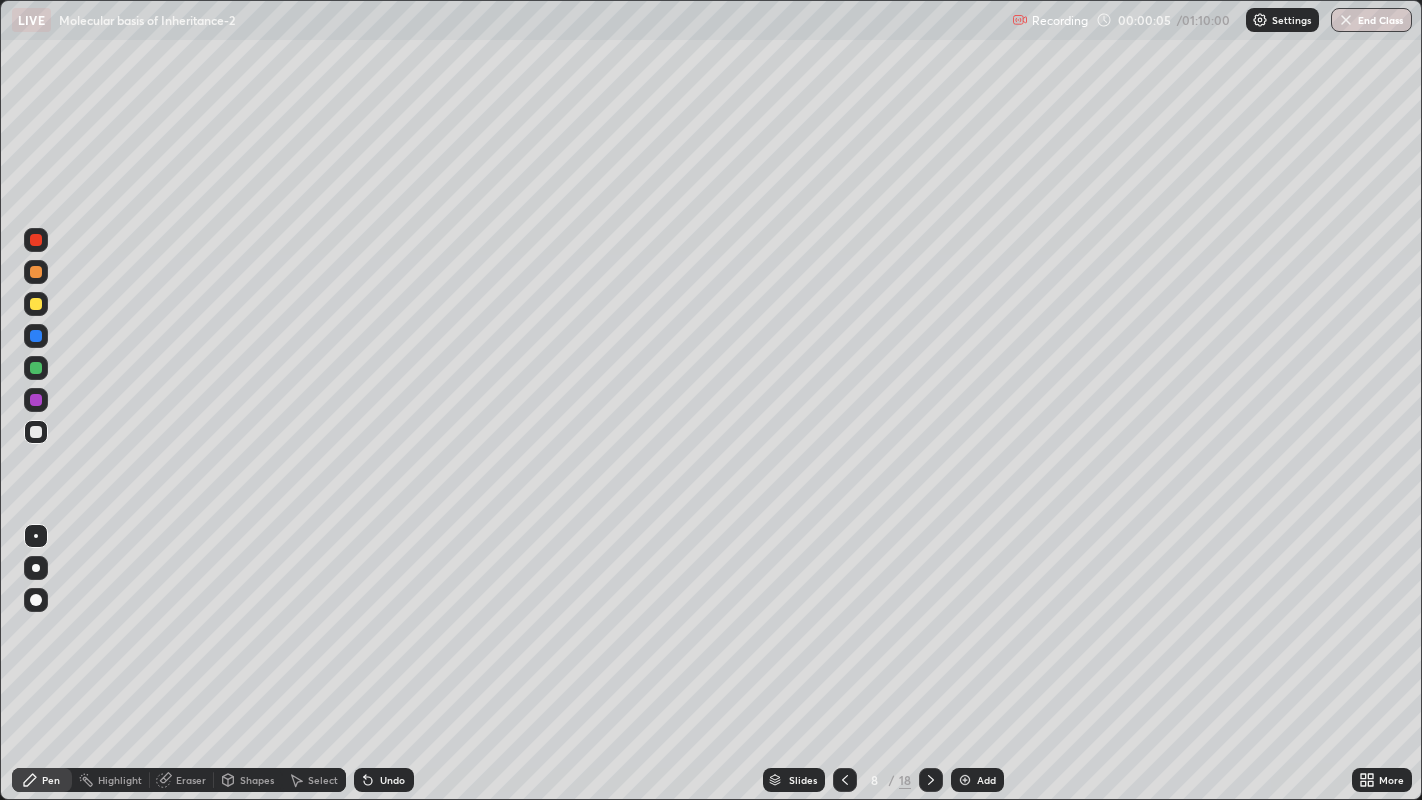 click 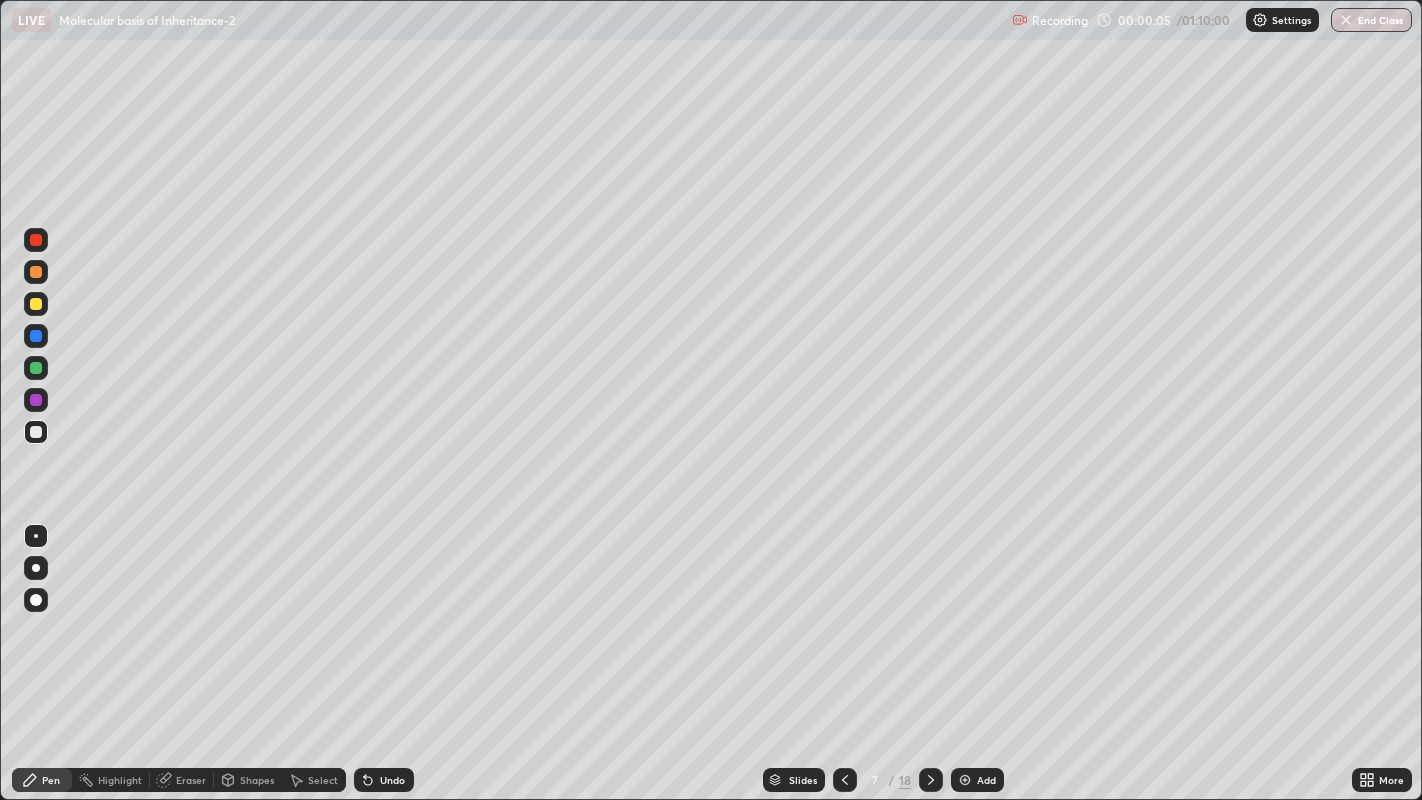 click 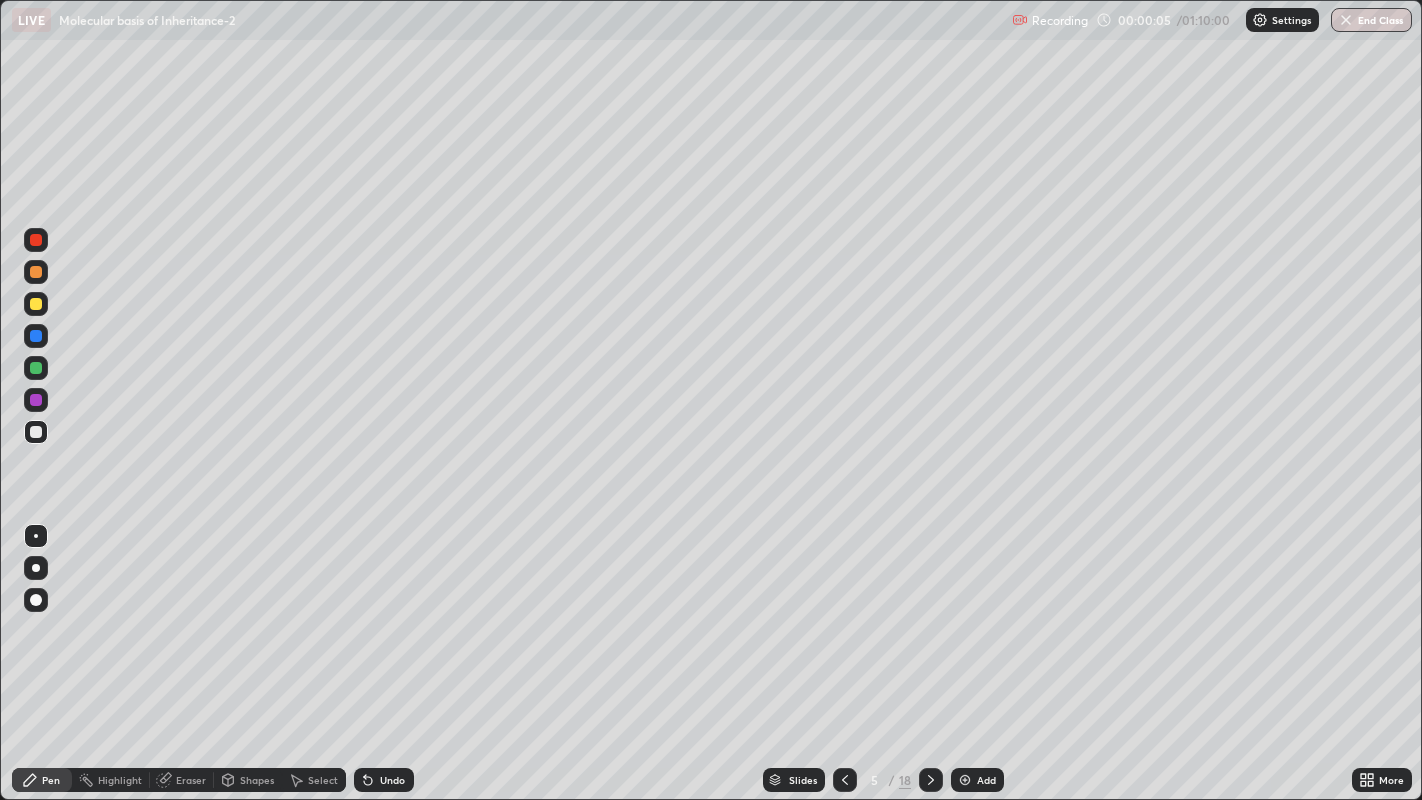 click 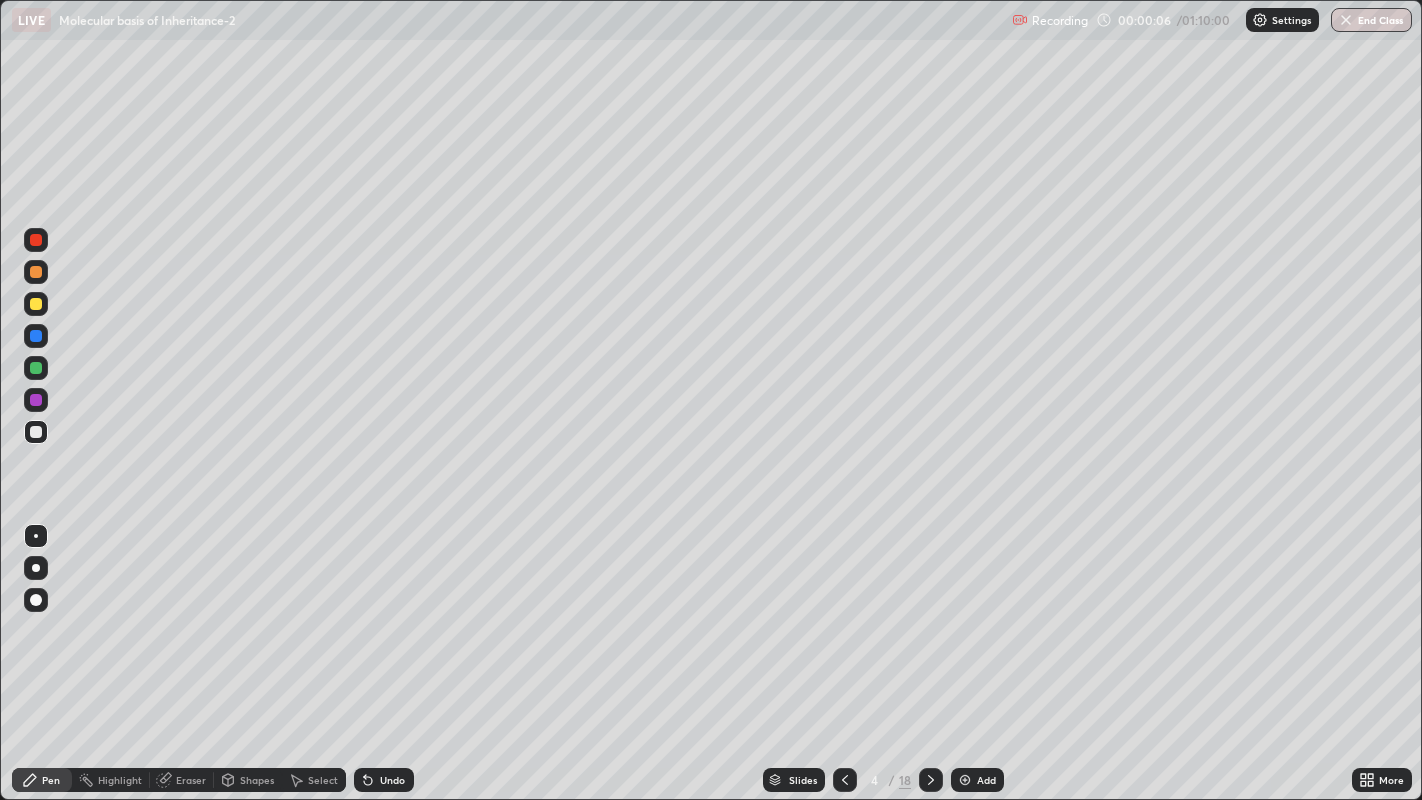 click 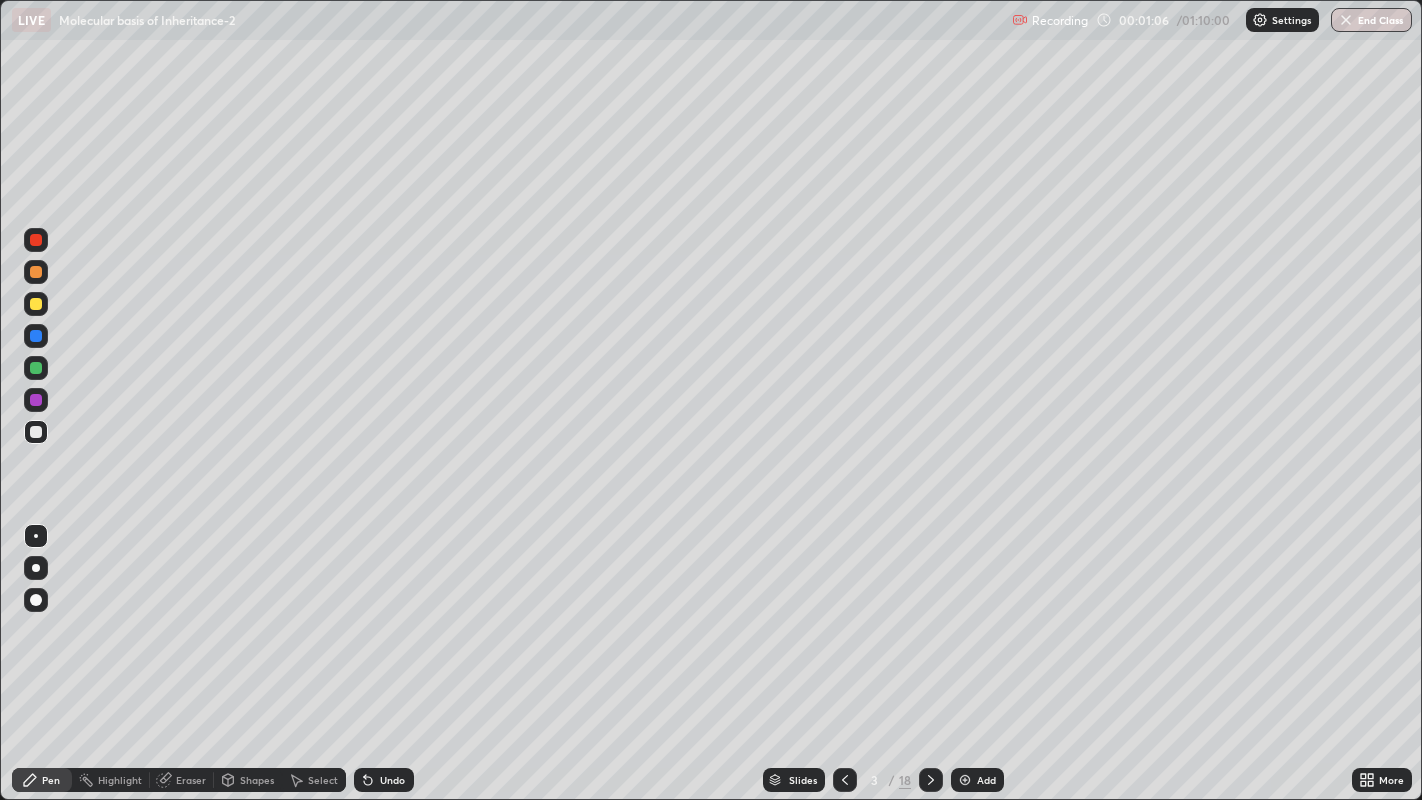 click at bounding box center [36, 568] 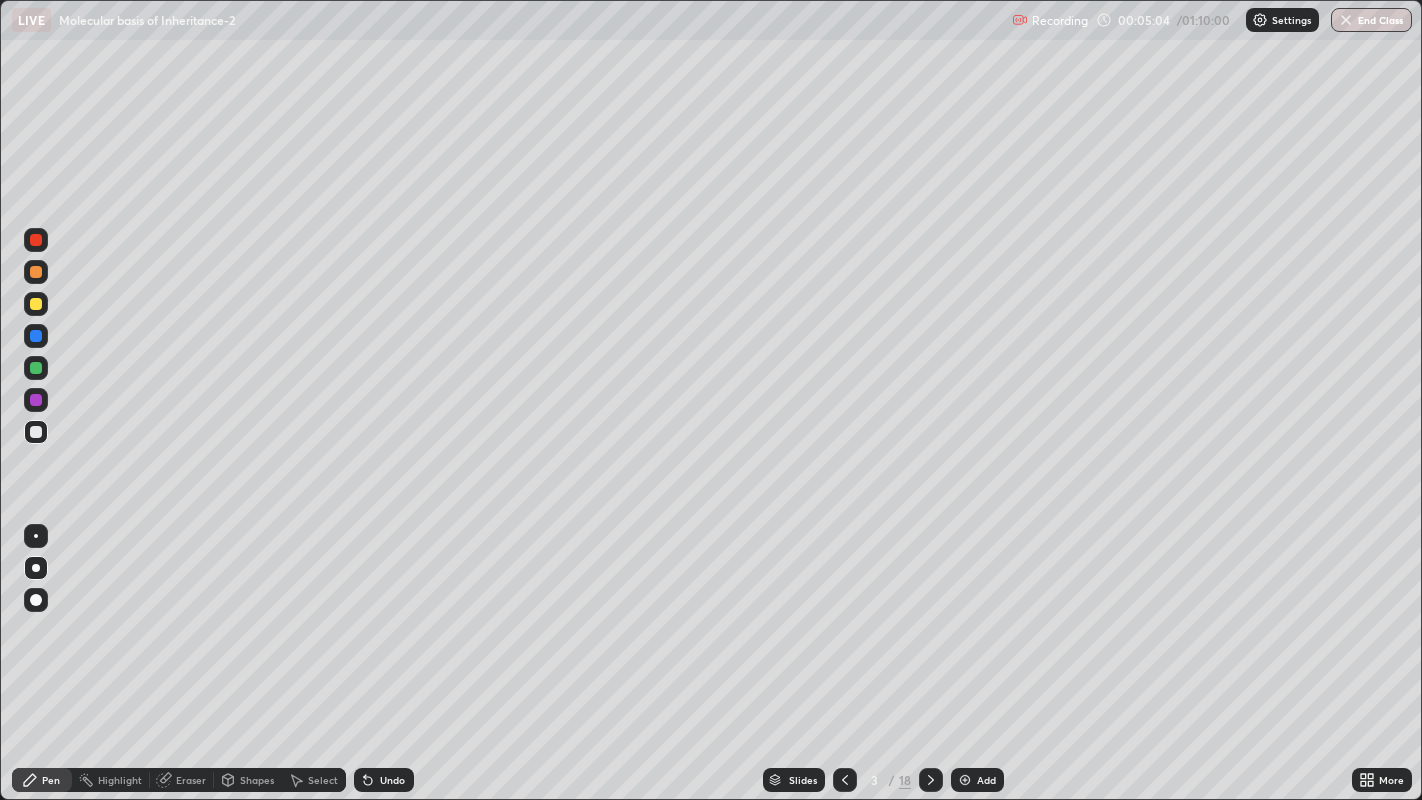 click 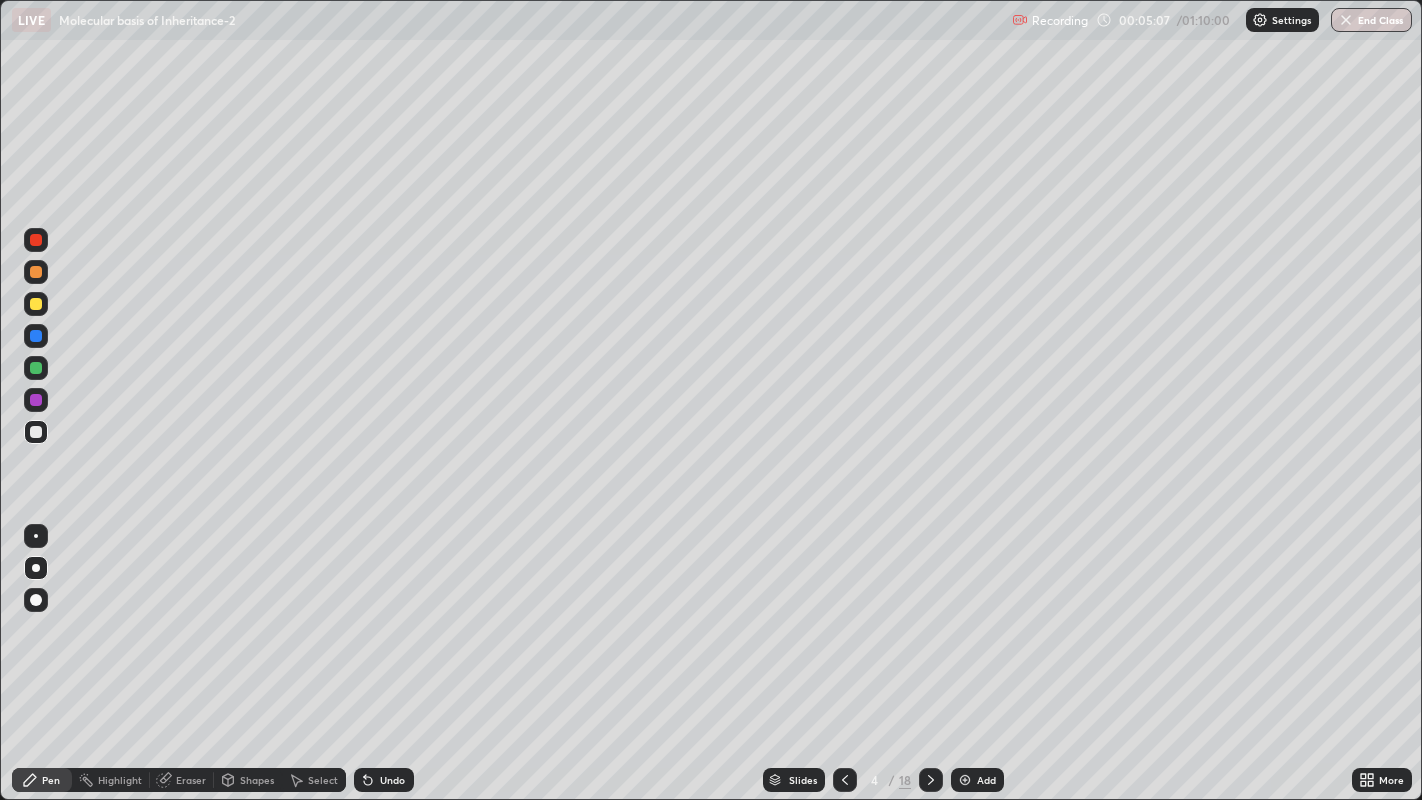 click 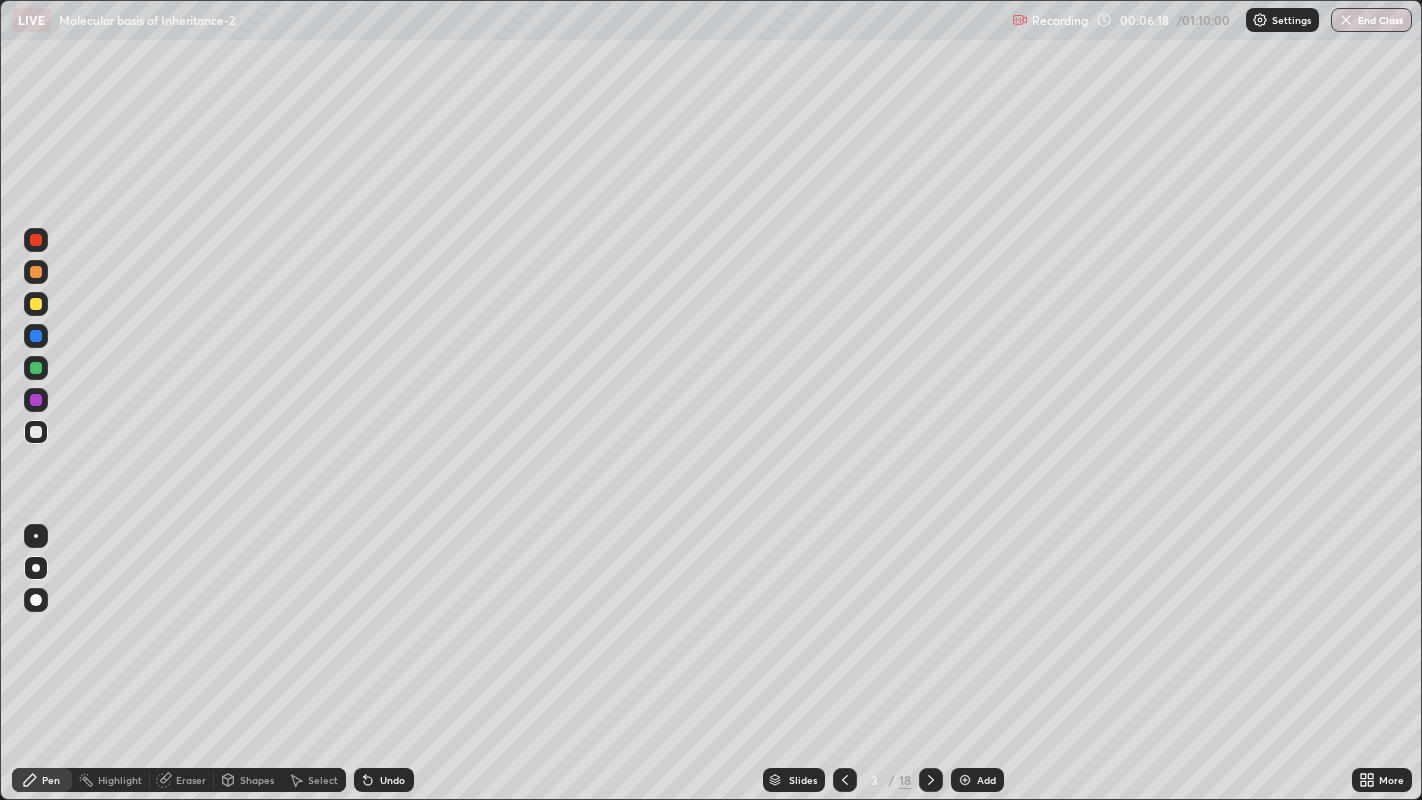 click at bounding box center [931, 780] 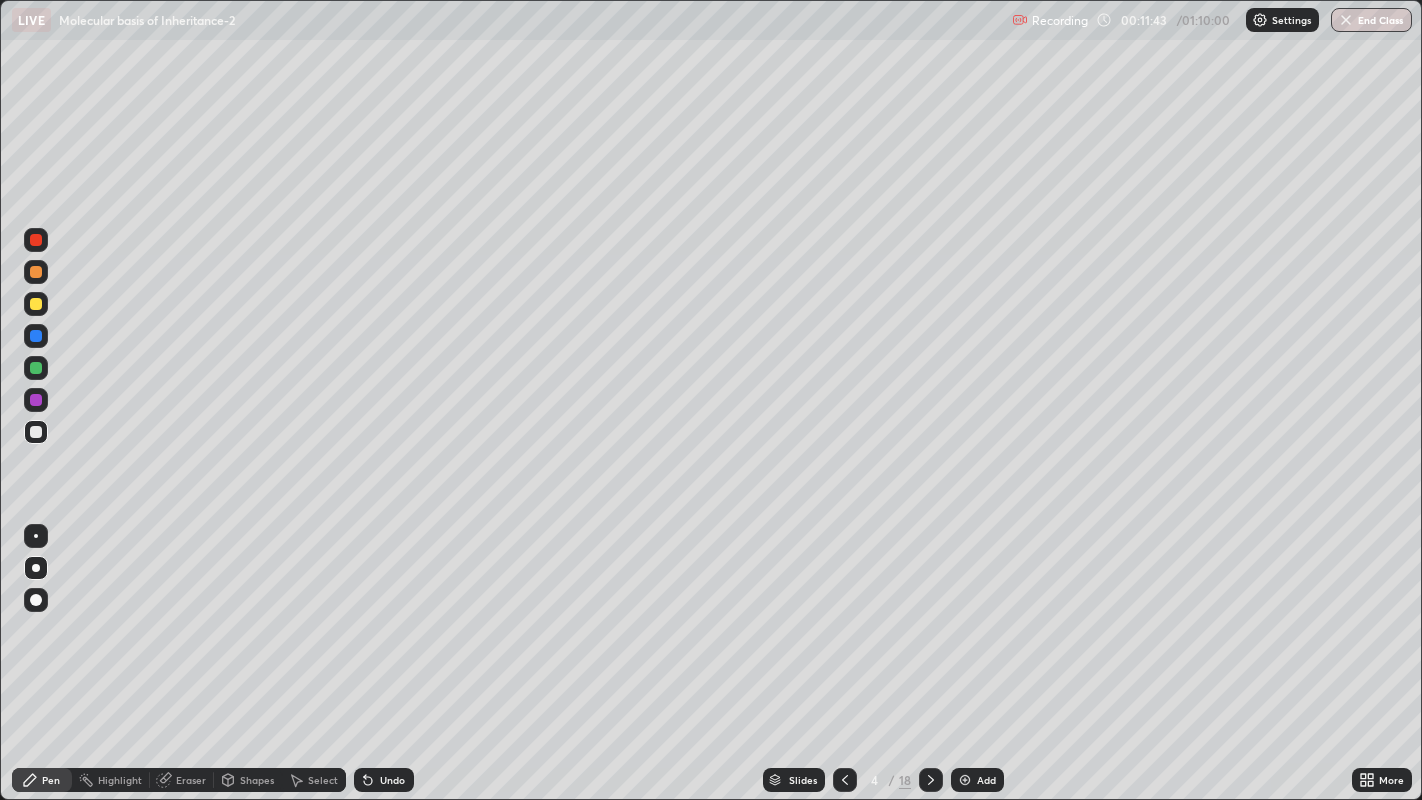 click at bounding box center [931, 780] 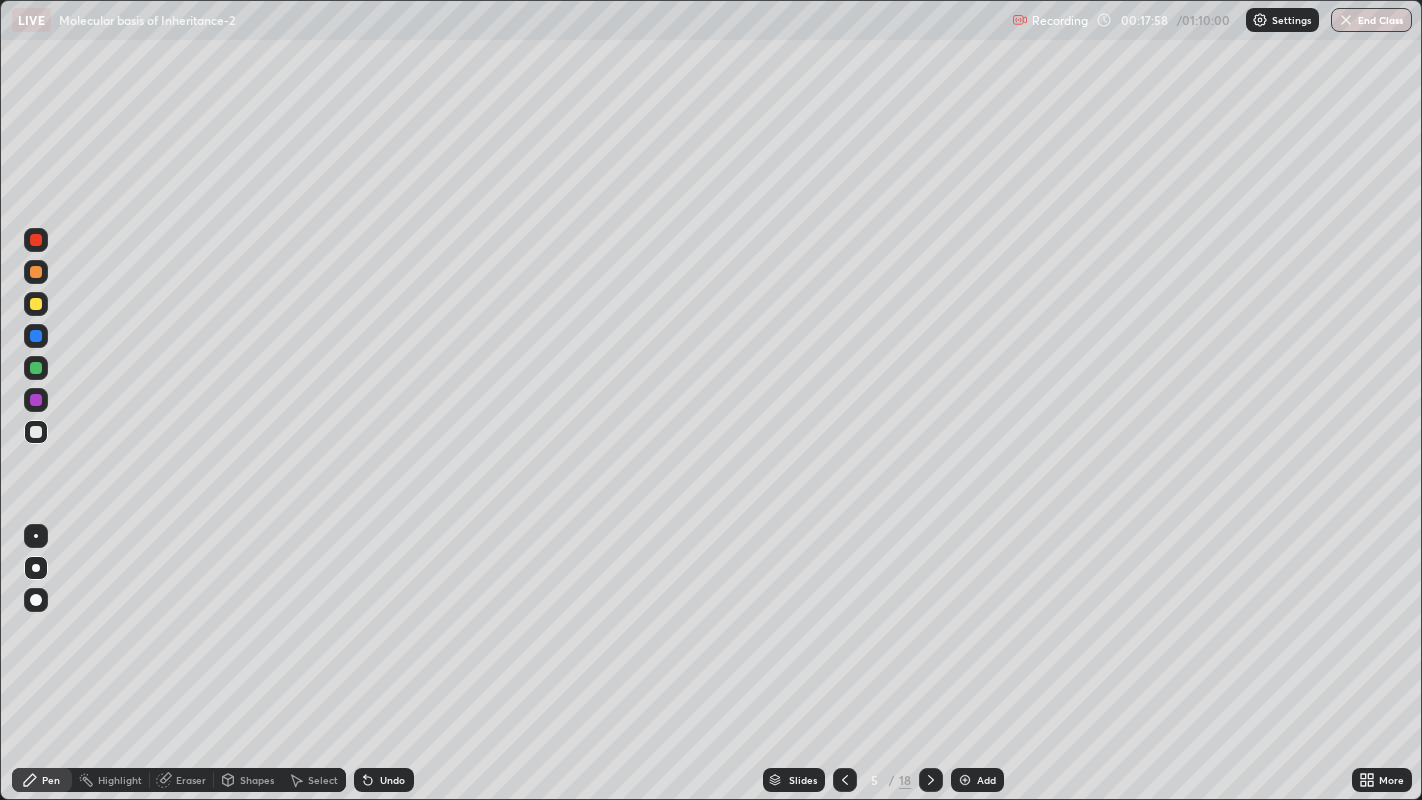 click 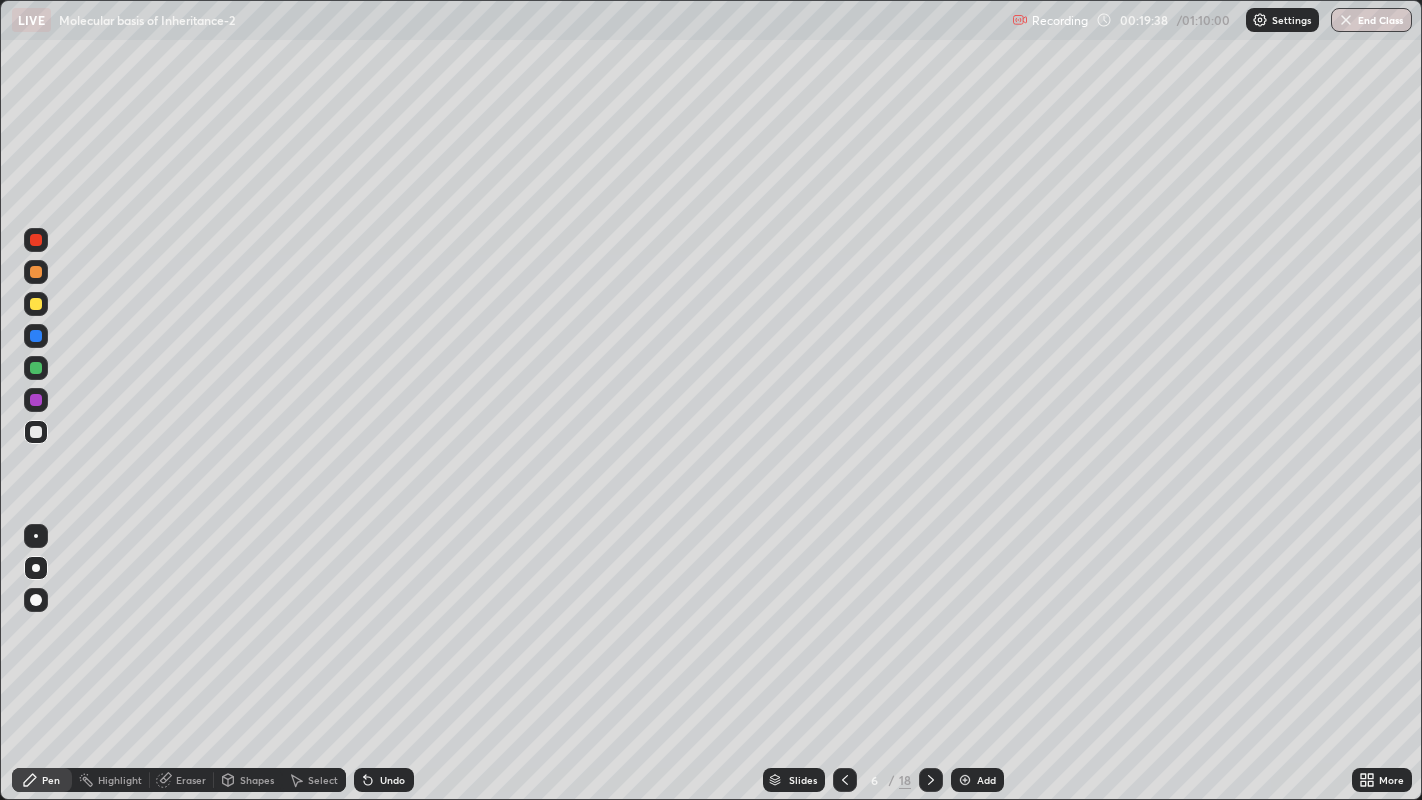 click at bounding box center [36, 304] 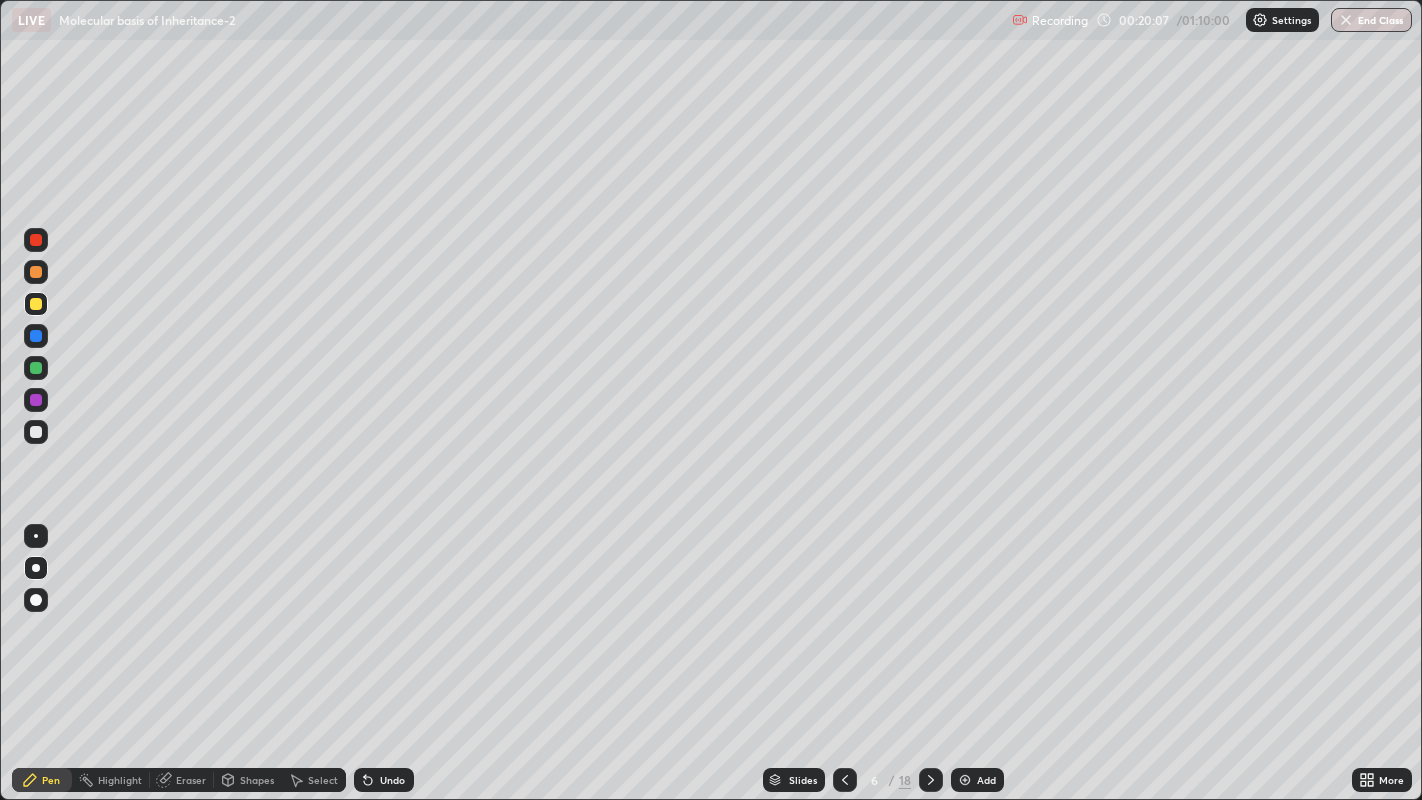 click on "Eraser" at bounding box center (182, 780) 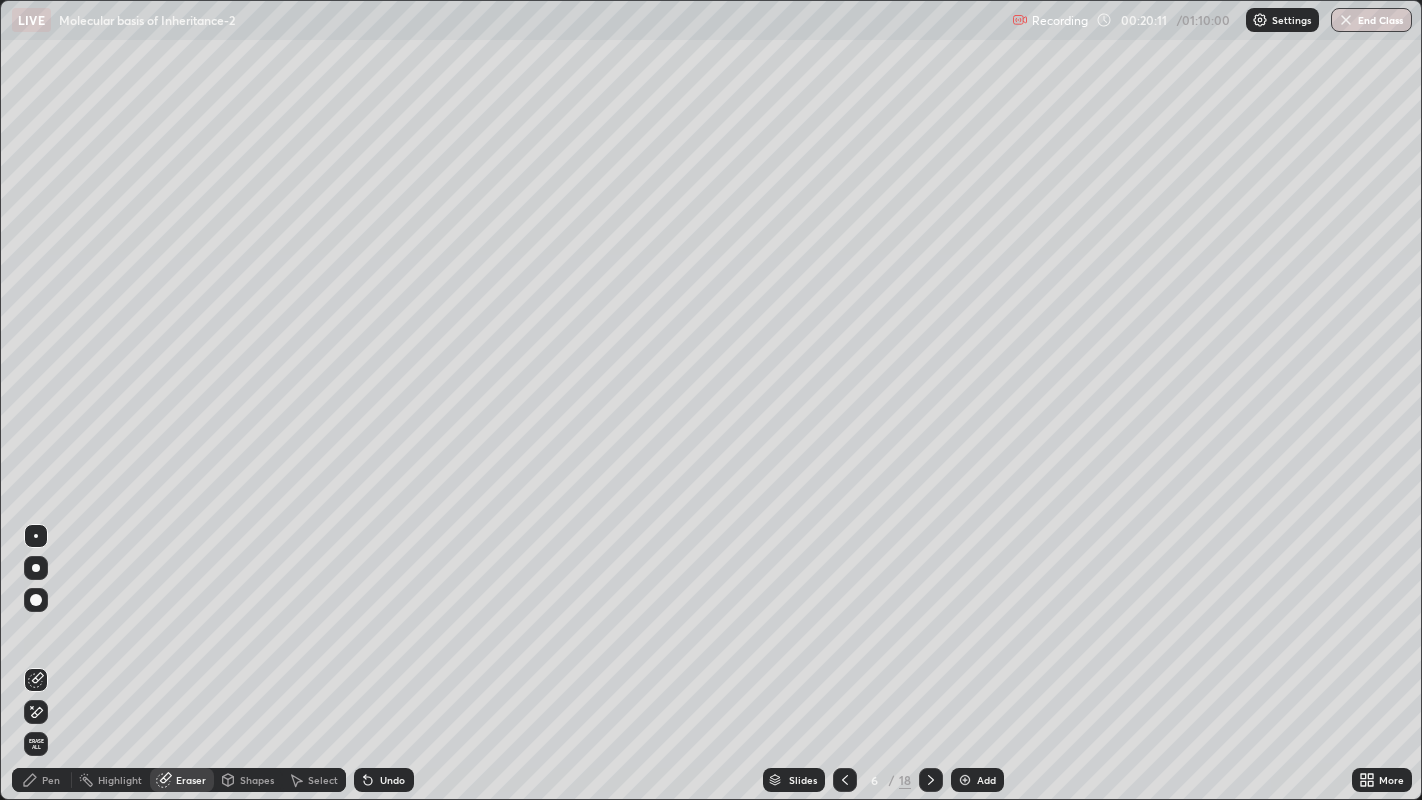 click on "Pen" at bounding box center (51, 780) 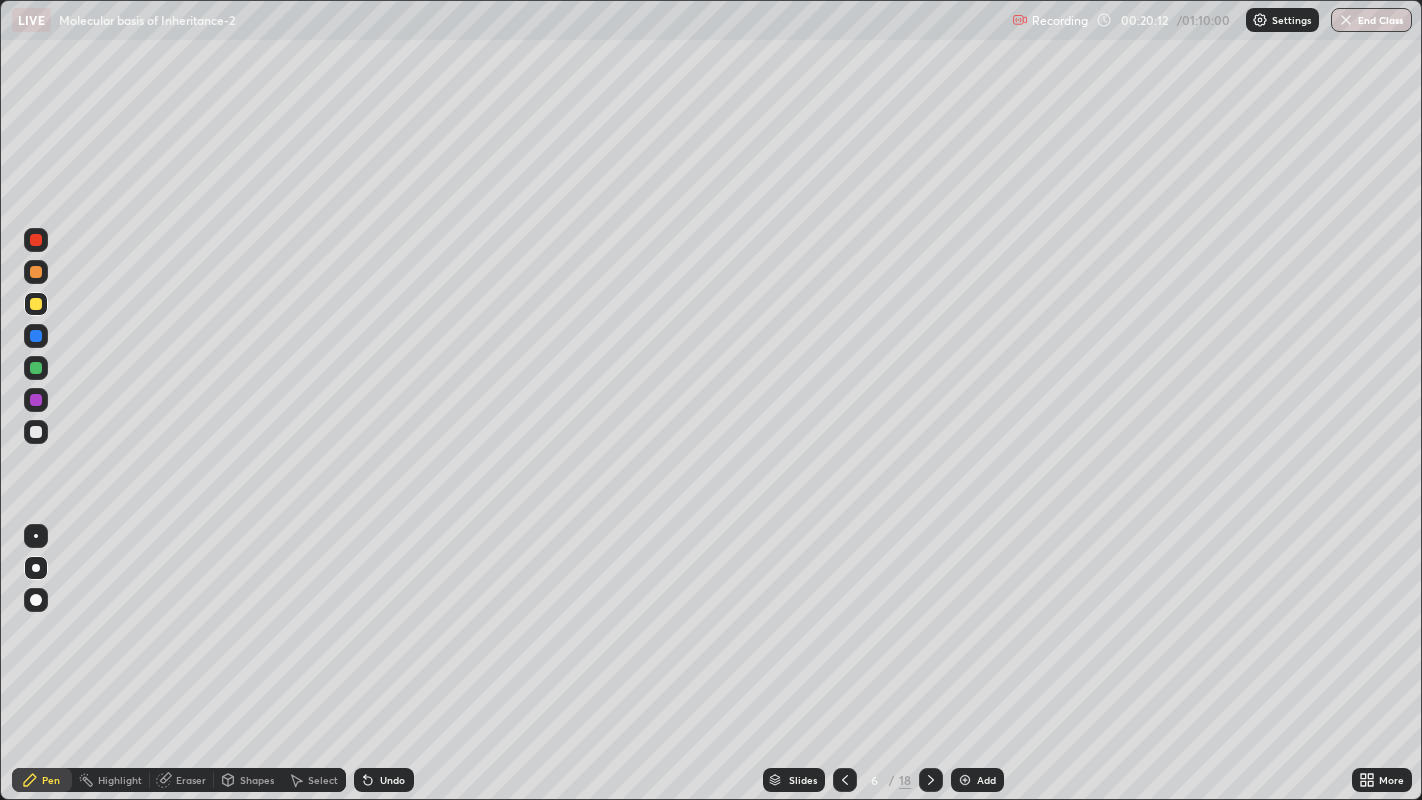 click at bounding box center [36, 432] 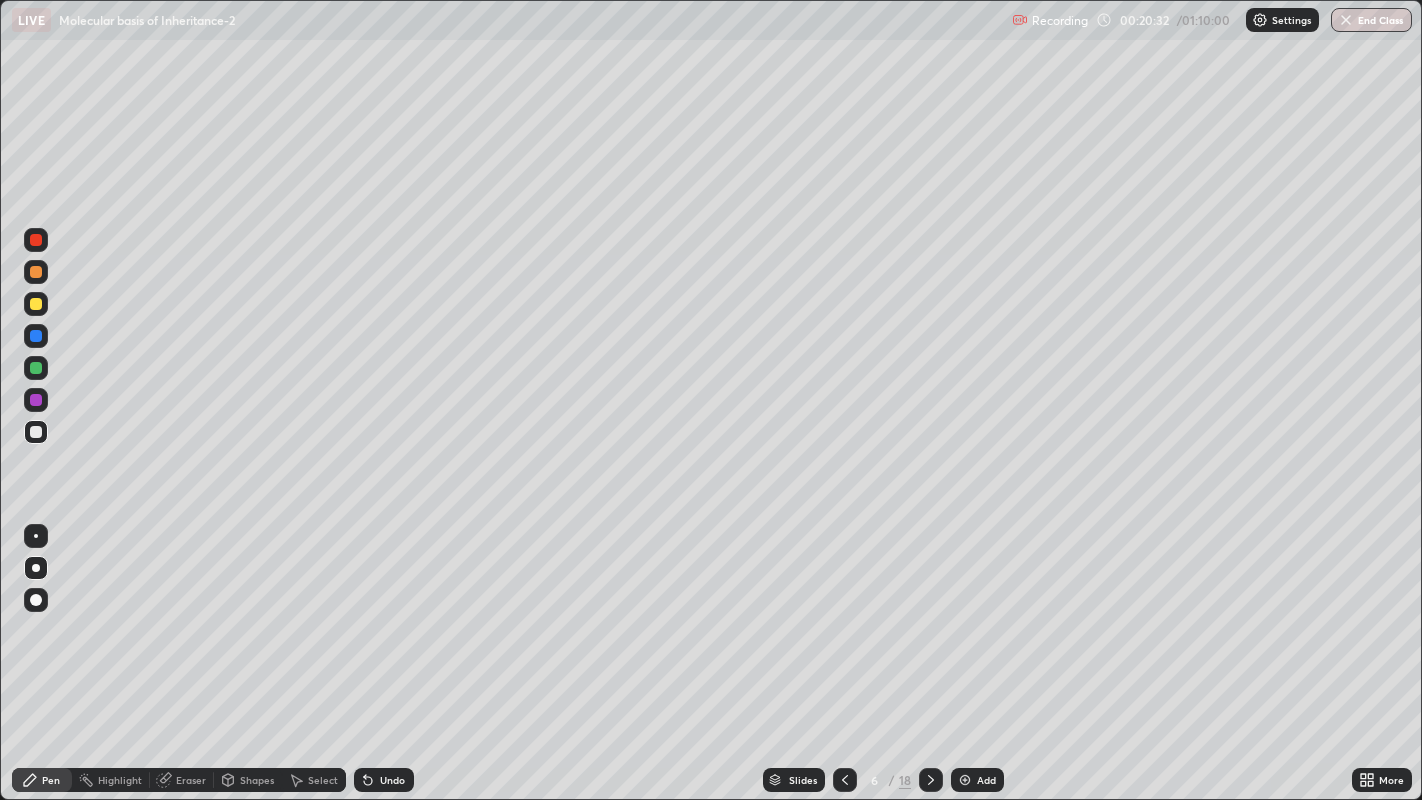 click at bounding box center (36, 304) 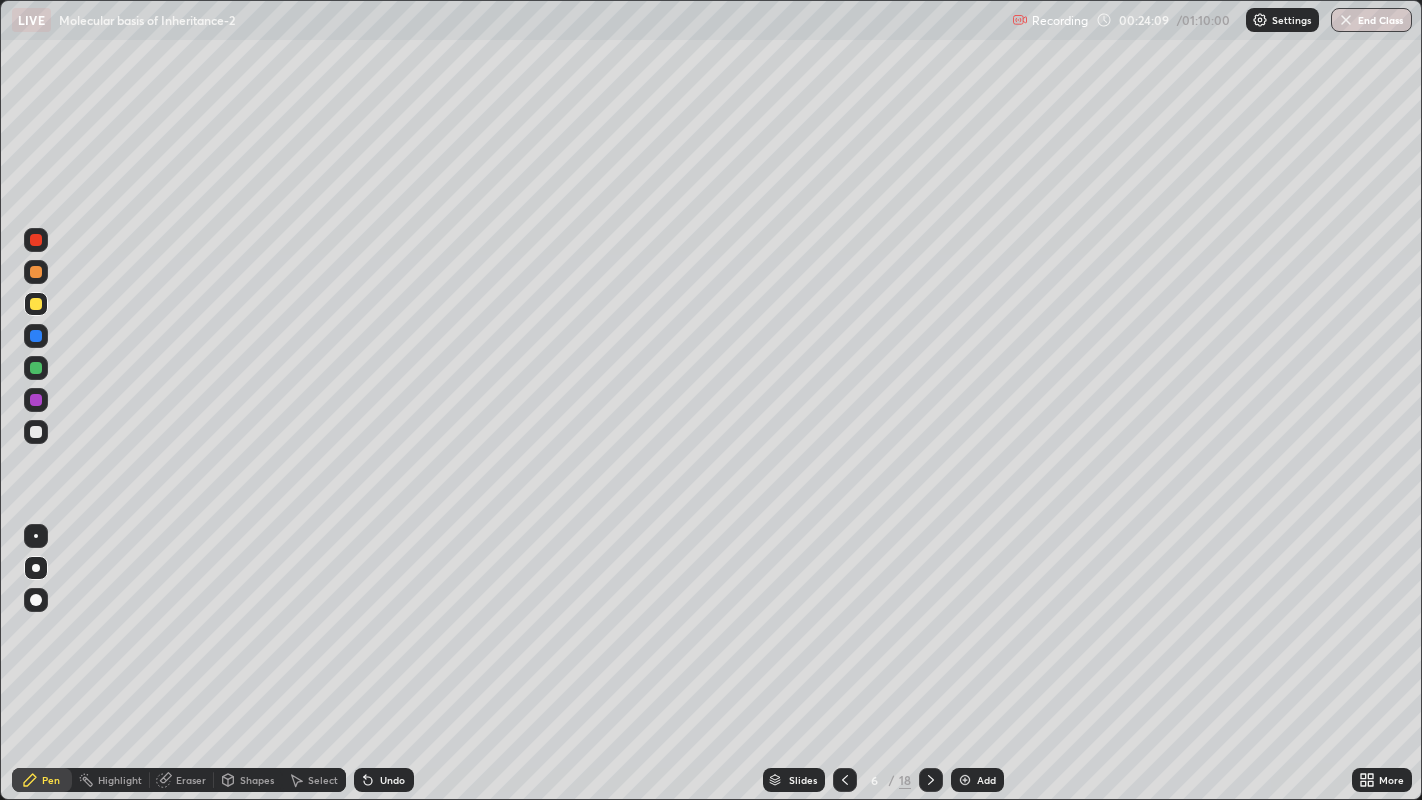 click at bounding box center [931, 780] 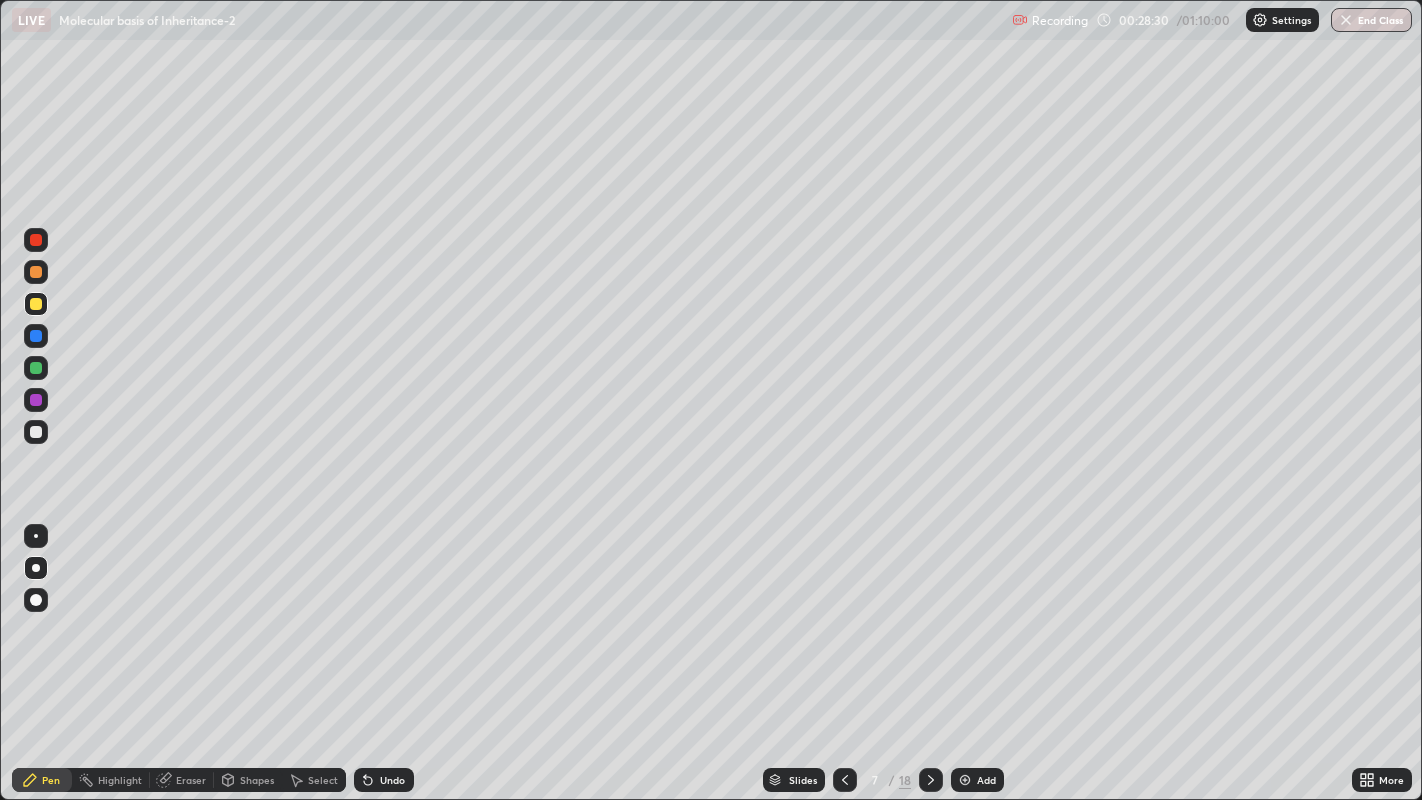 click 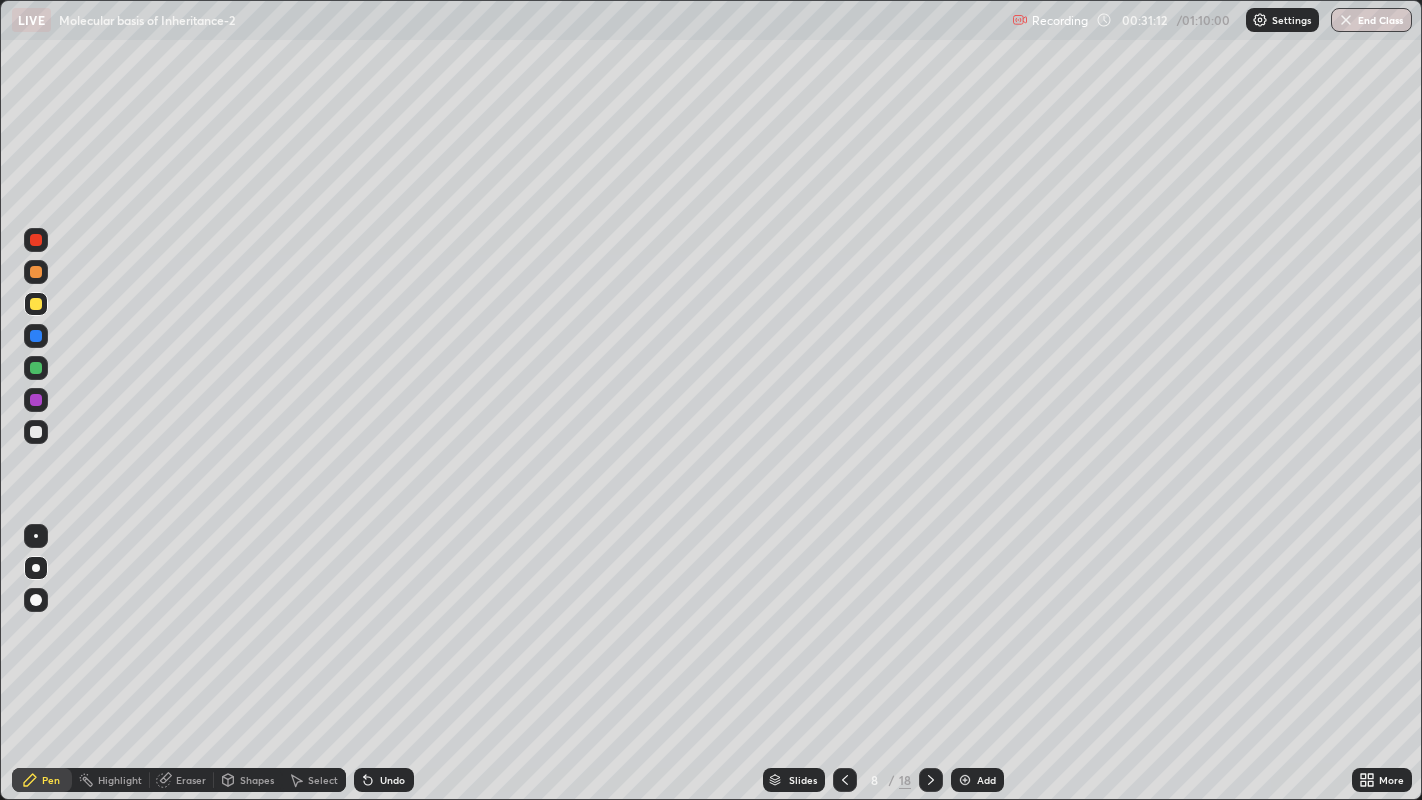 click at bounding box center [931, 780] 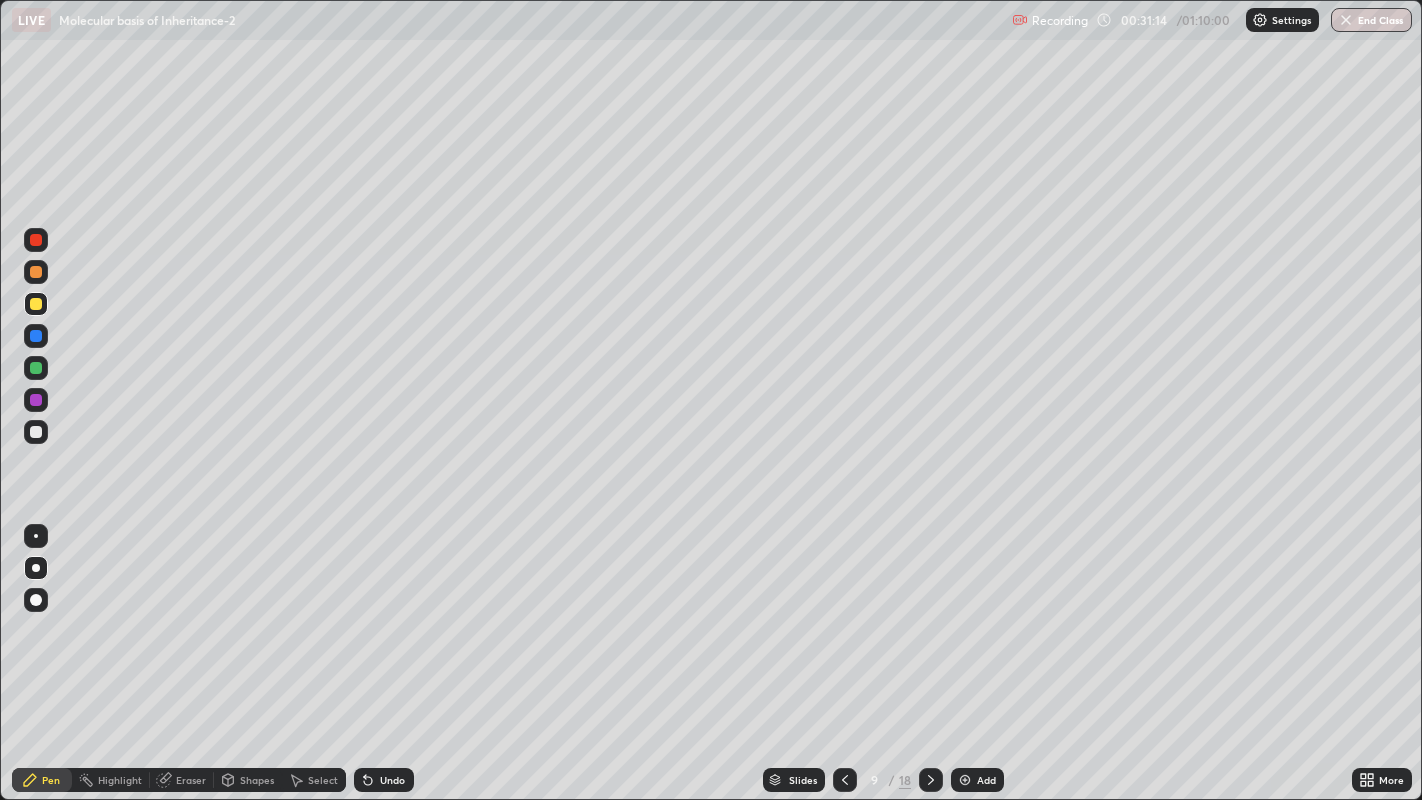 click at bounding box center (36, 432) 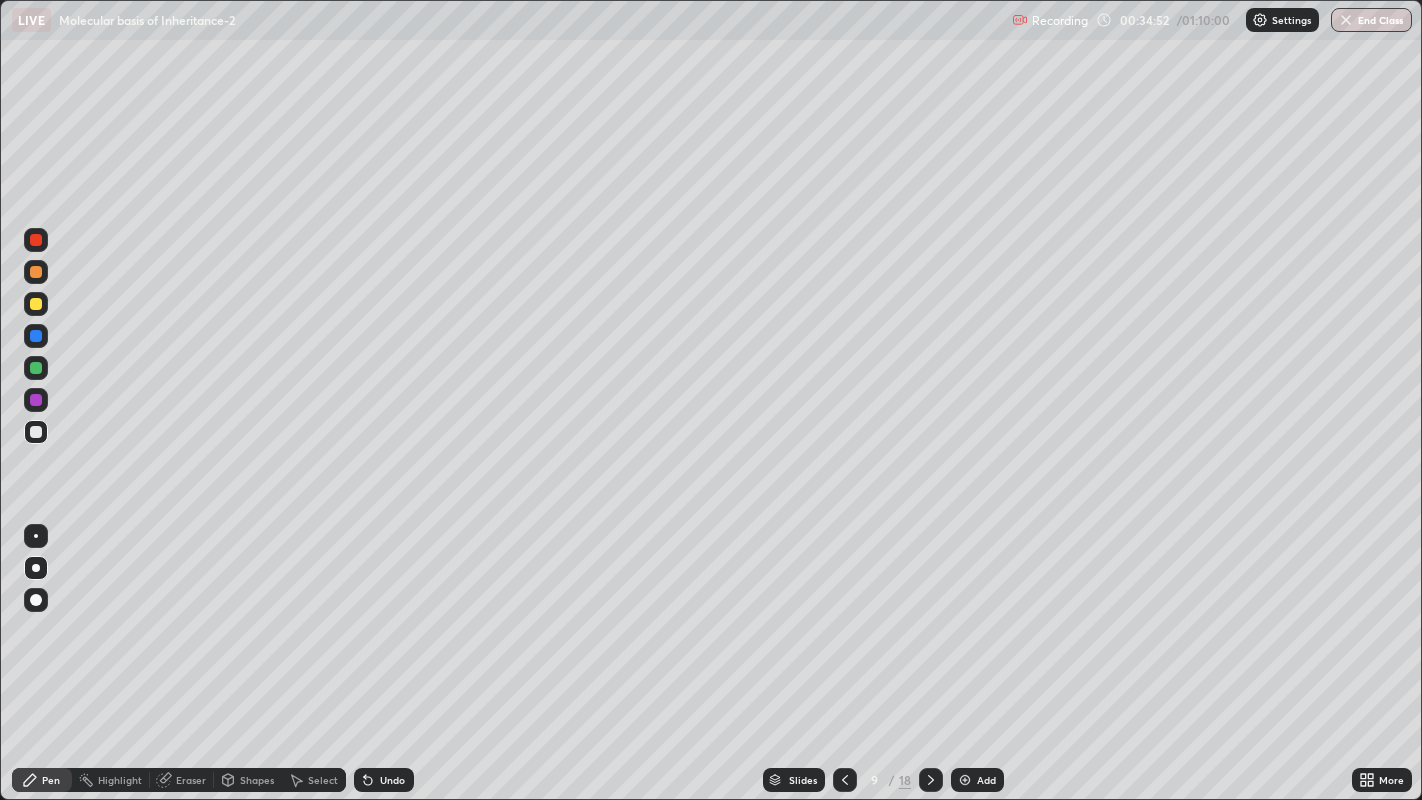 click at bounding box center (36, 304) 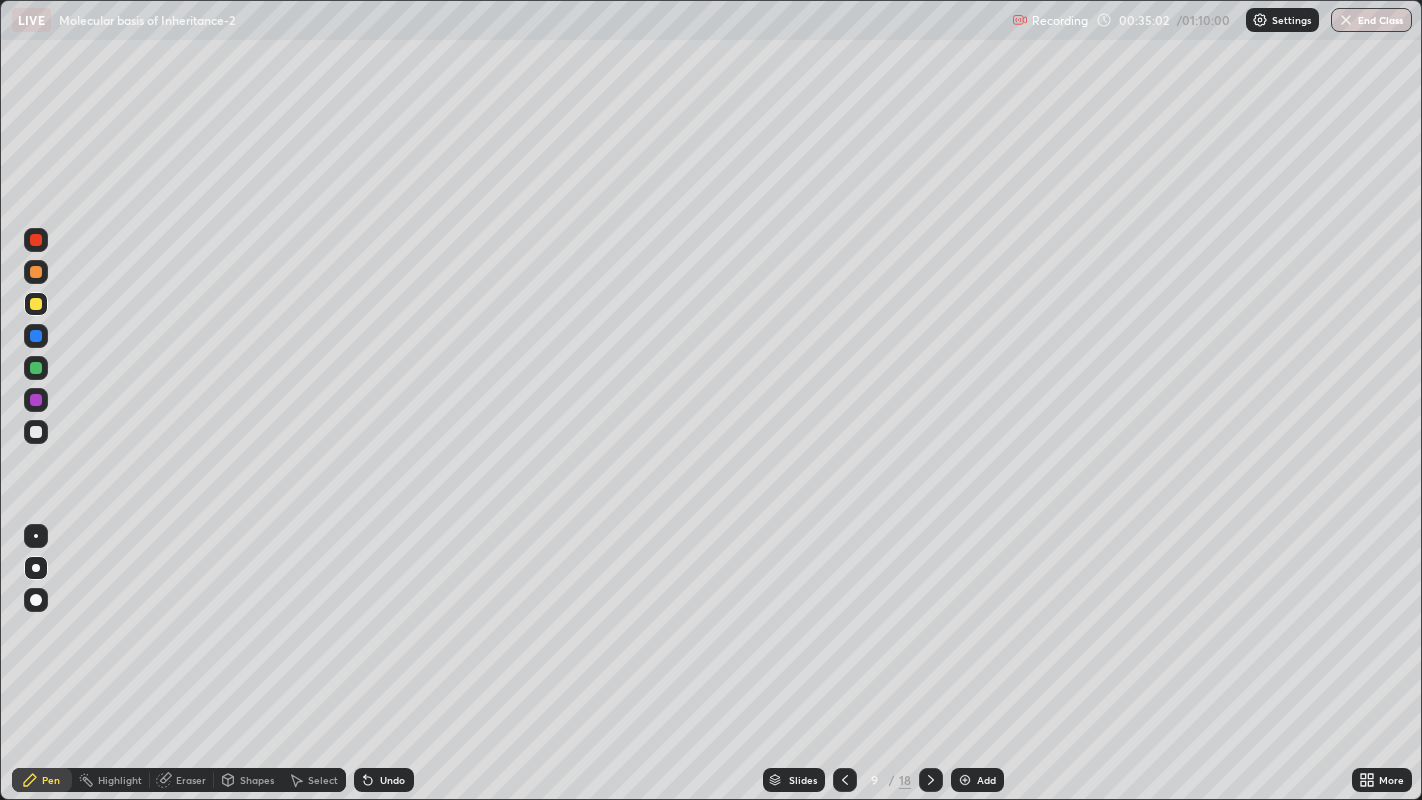 click at bounding box center [36, 432] 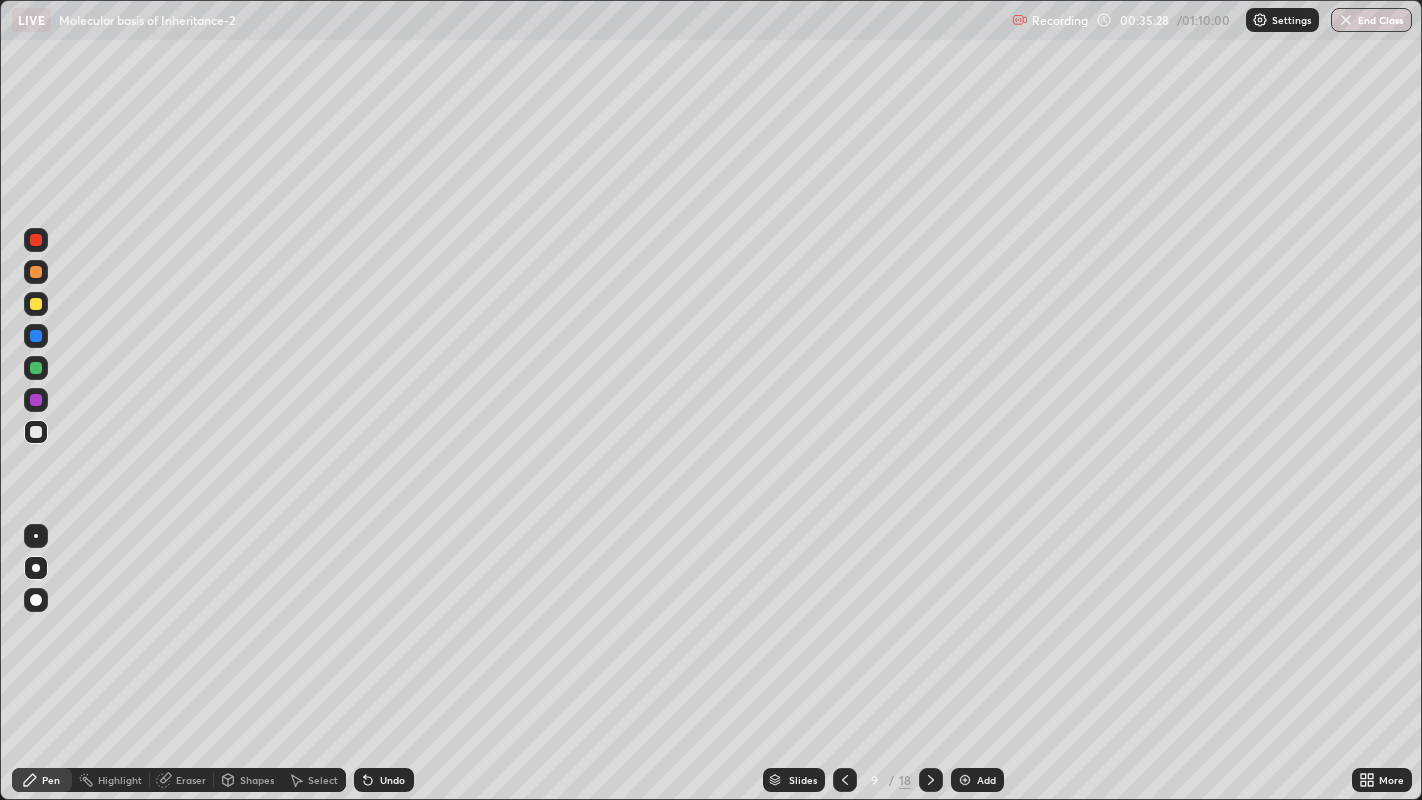 click on "Eraser" at bounding box center [191, 780] 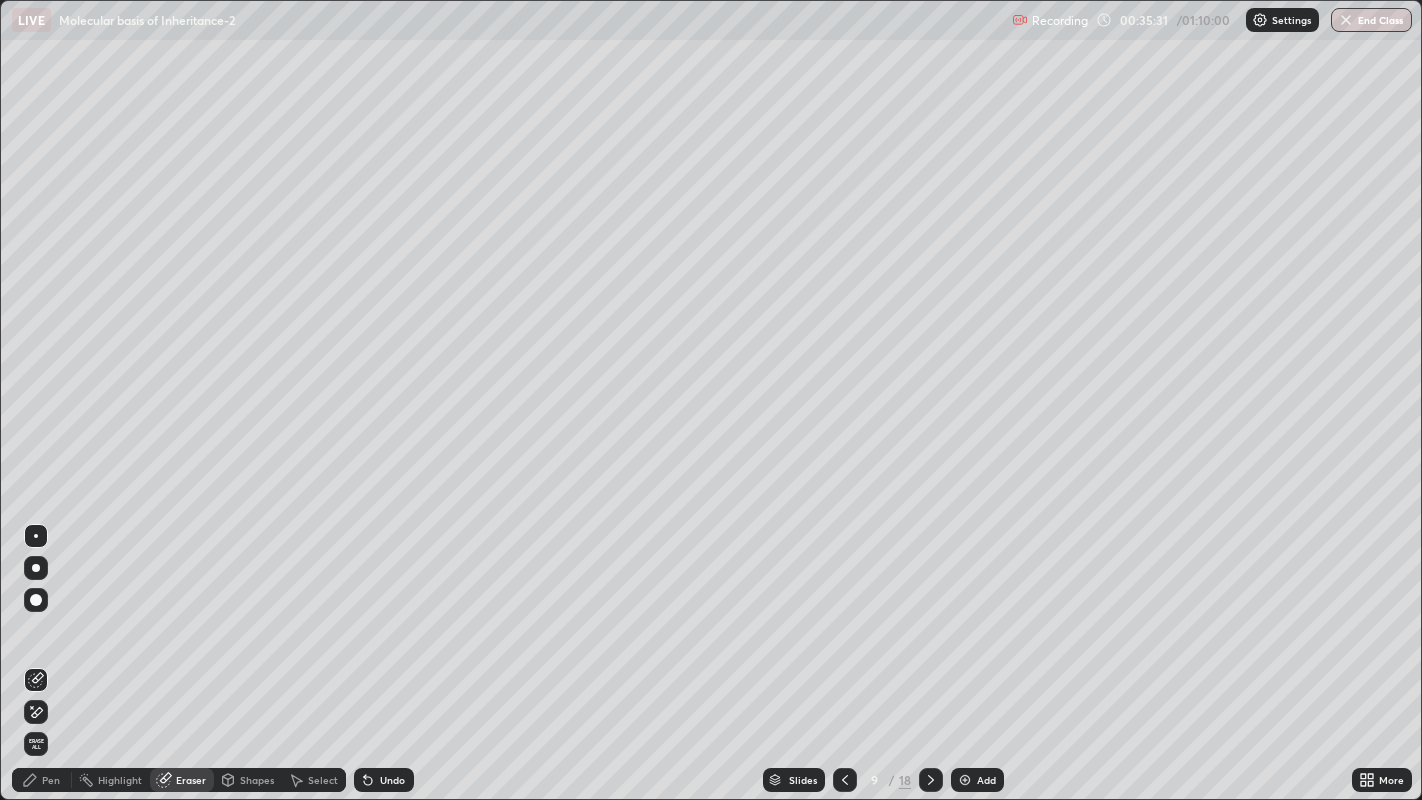 click on "Pen" at bounding box center (51, 780) 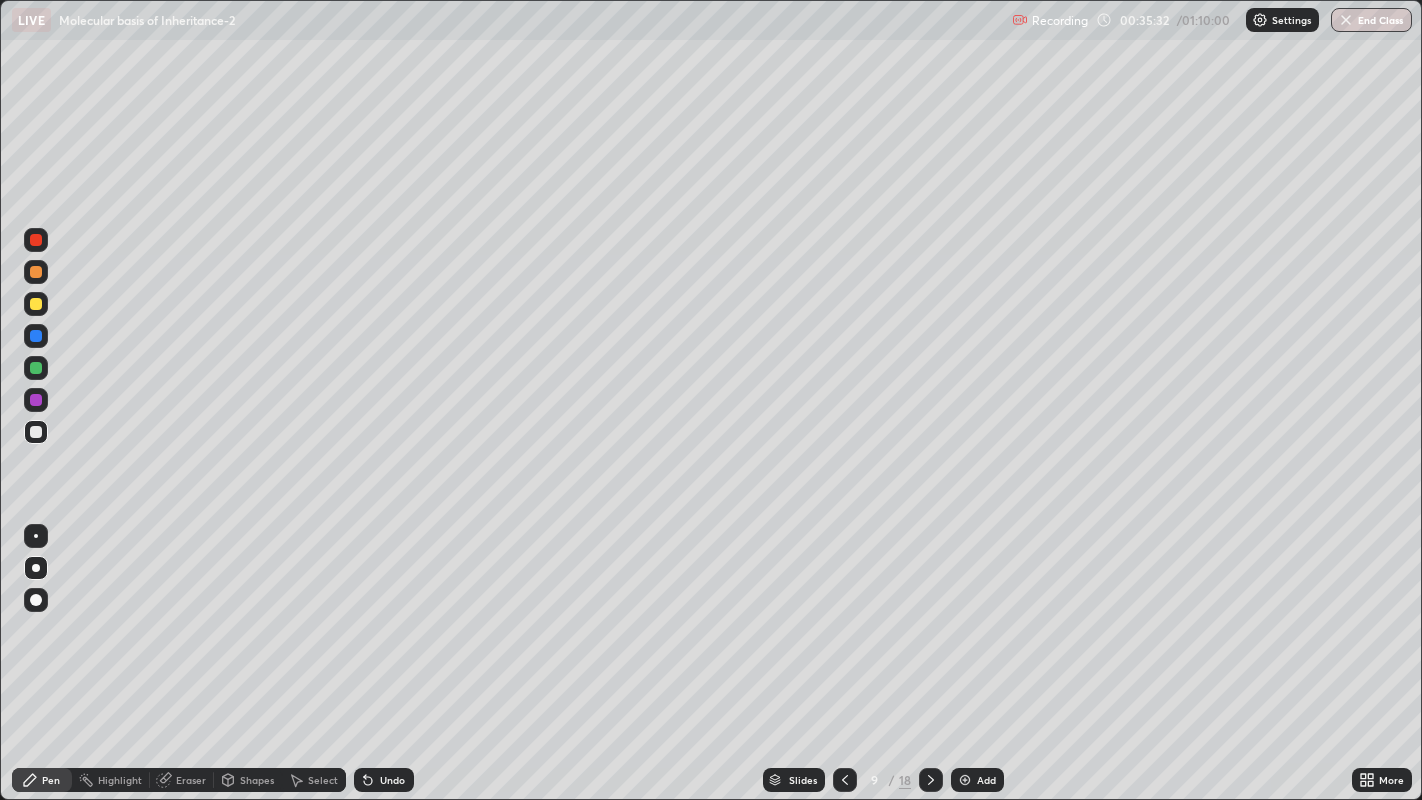 click at bounding box center (36, 304) 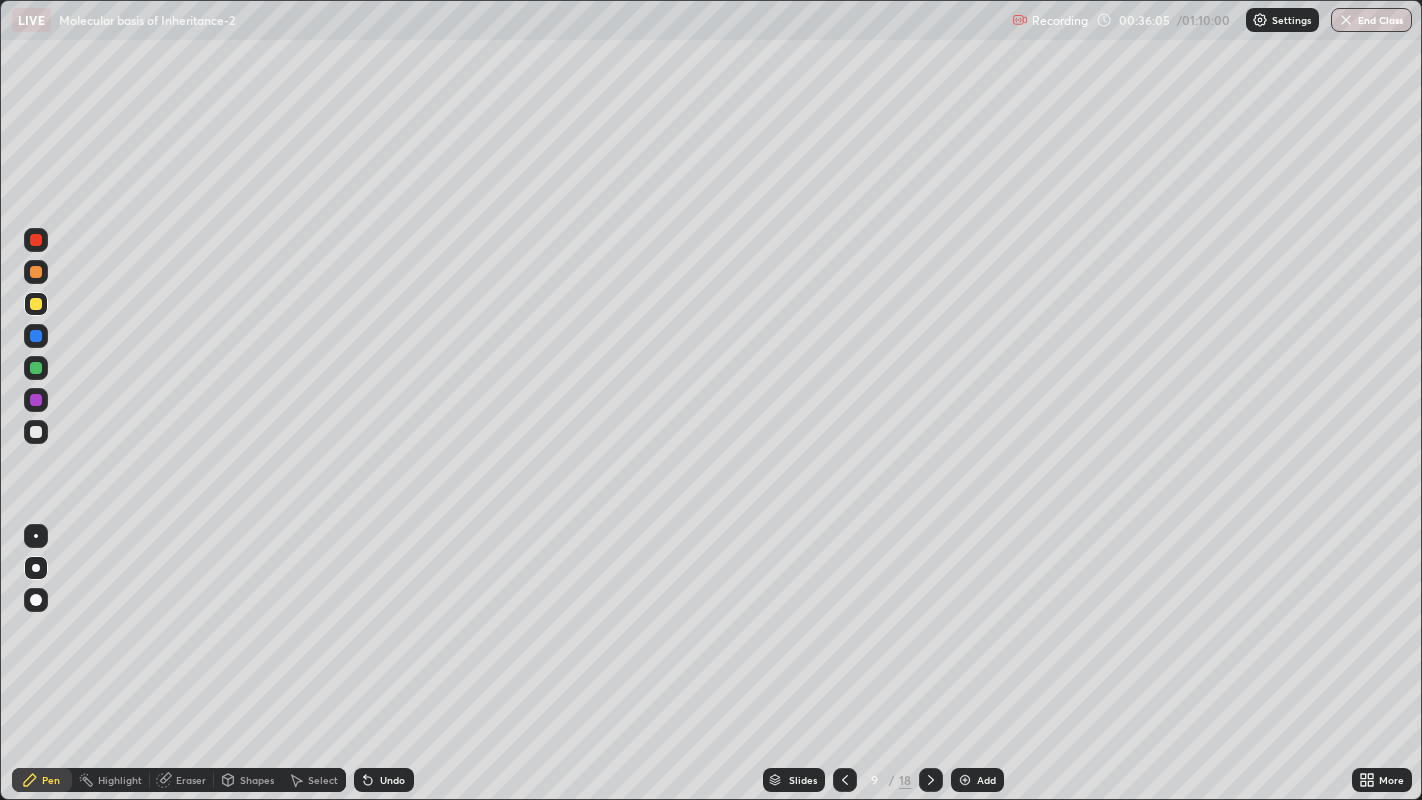 click on "Eraser" at bounding box center [191, 780] 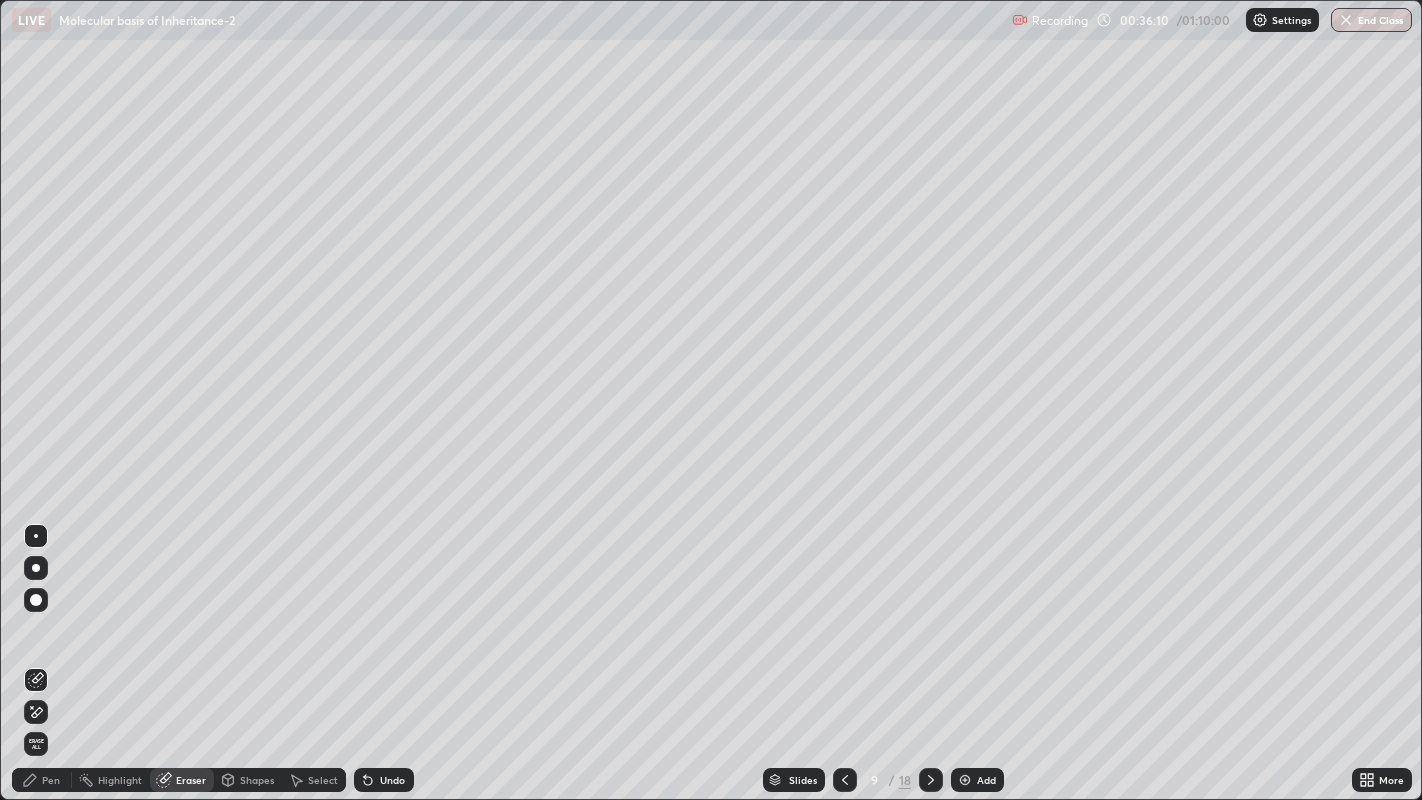 click on "Pen" at bounding box center (51, 780) 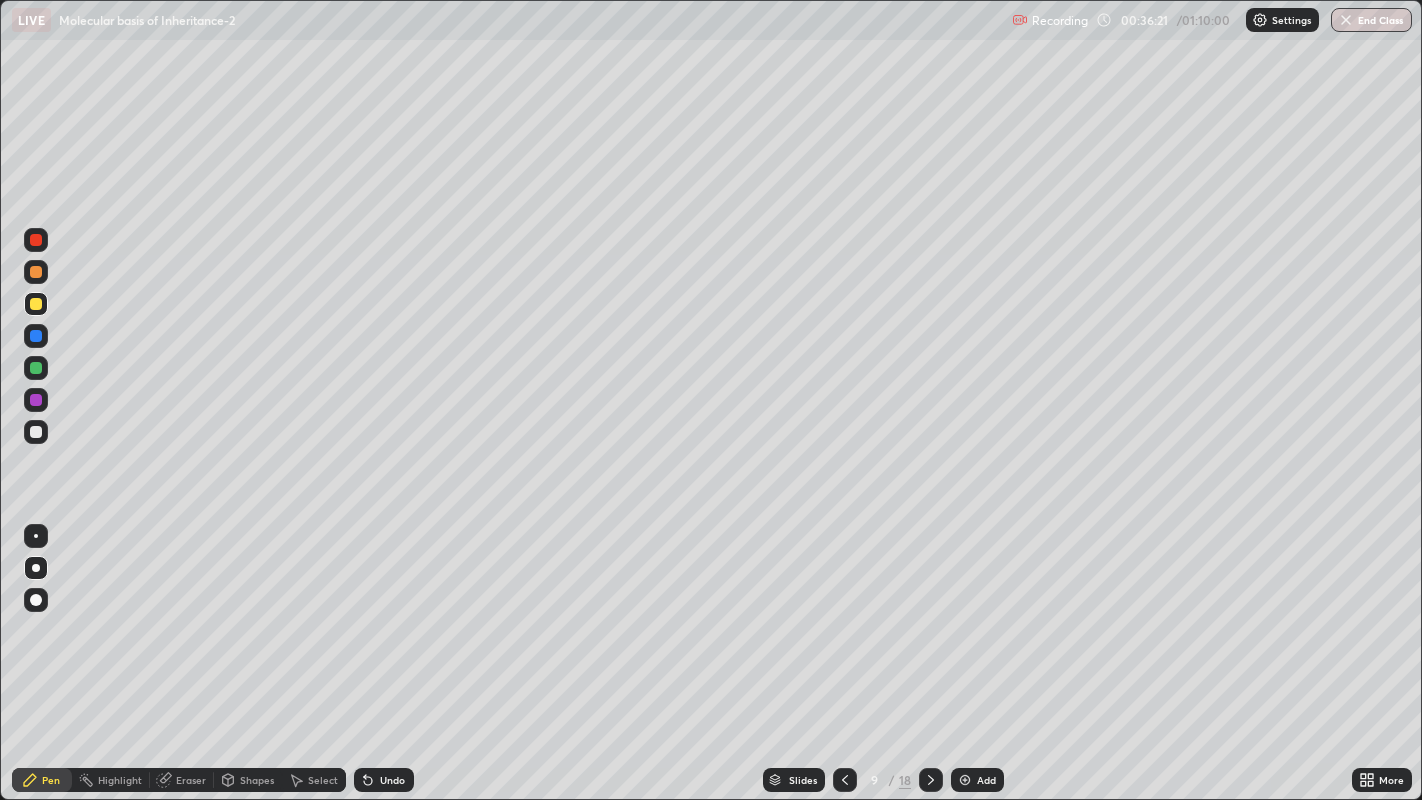 click at bounding box center (36, 432) 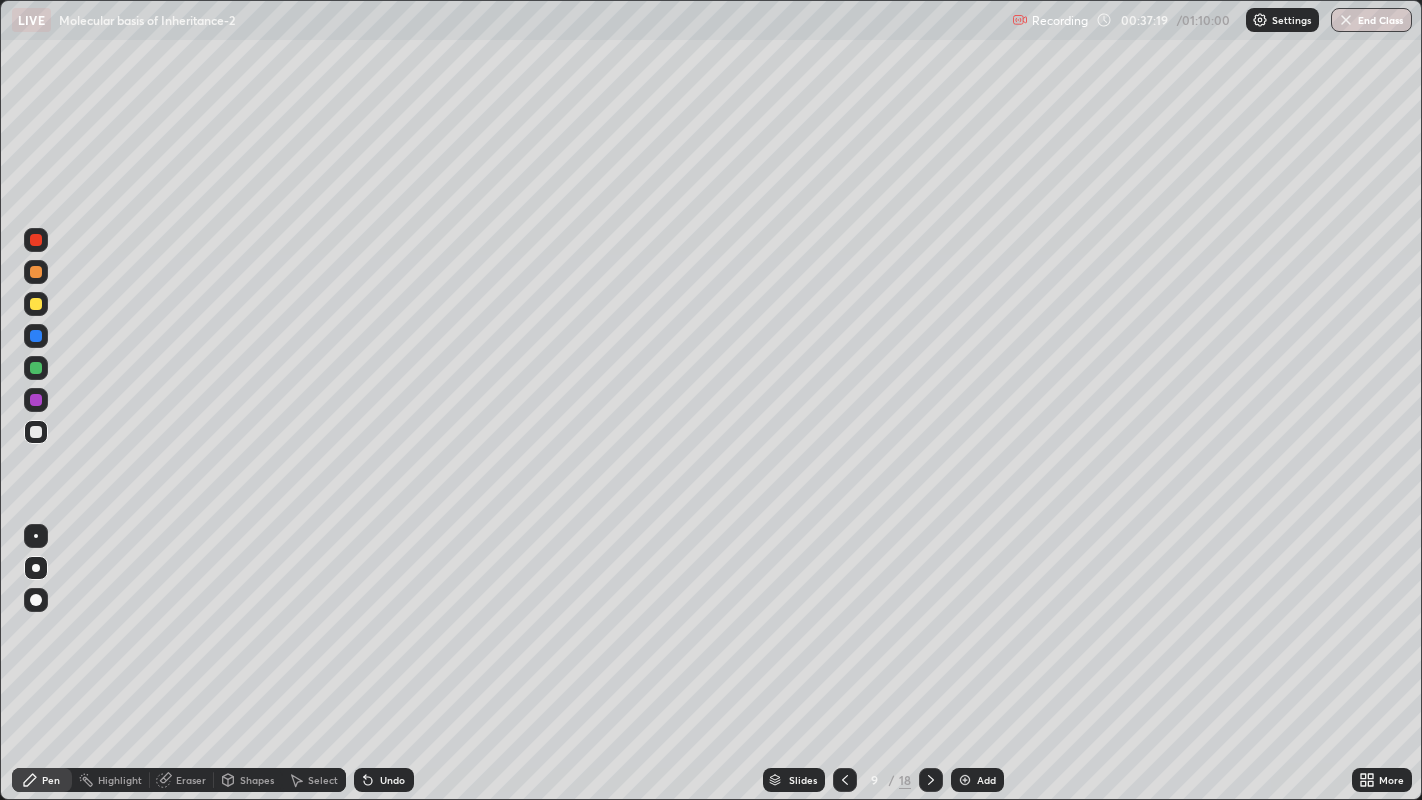 click at bounding box center (36, 336) 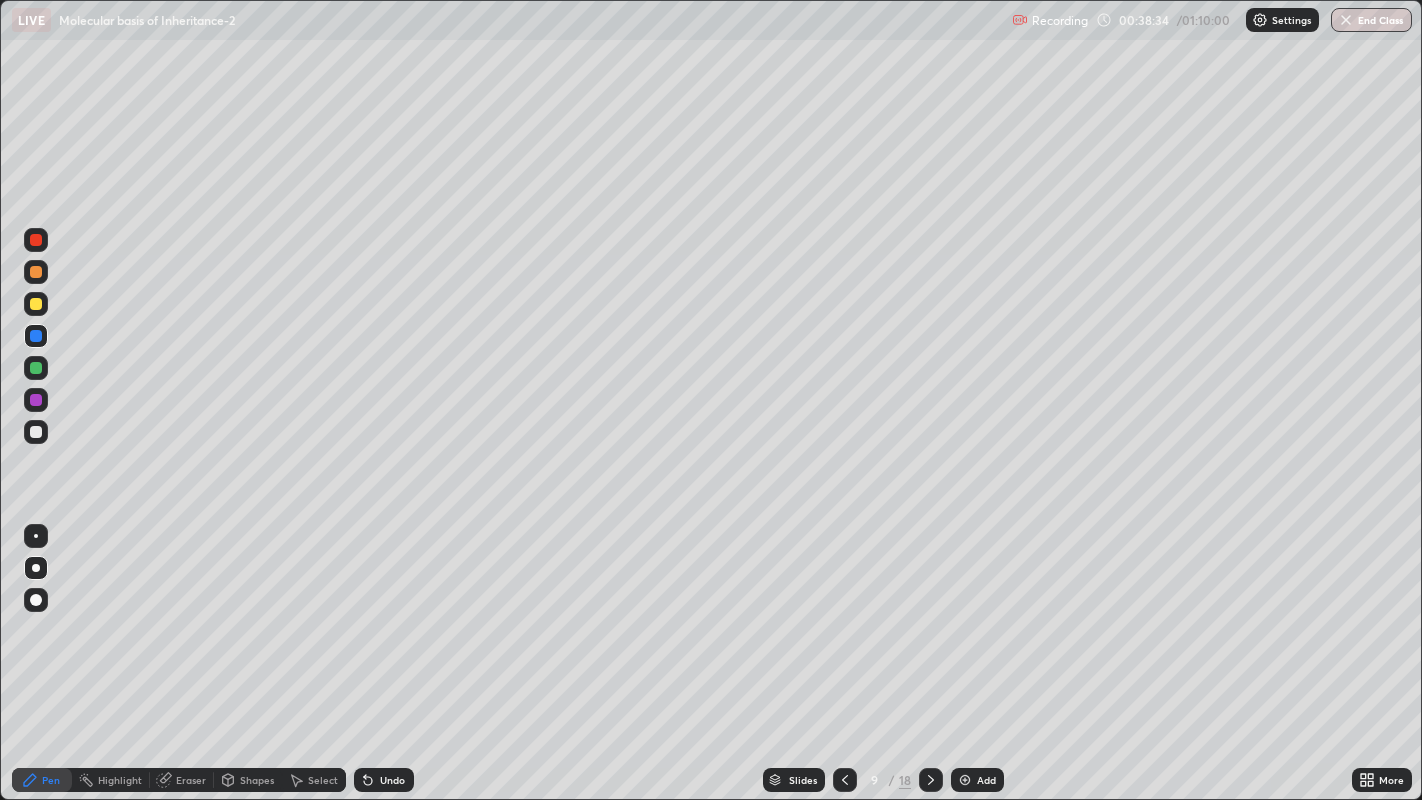 click 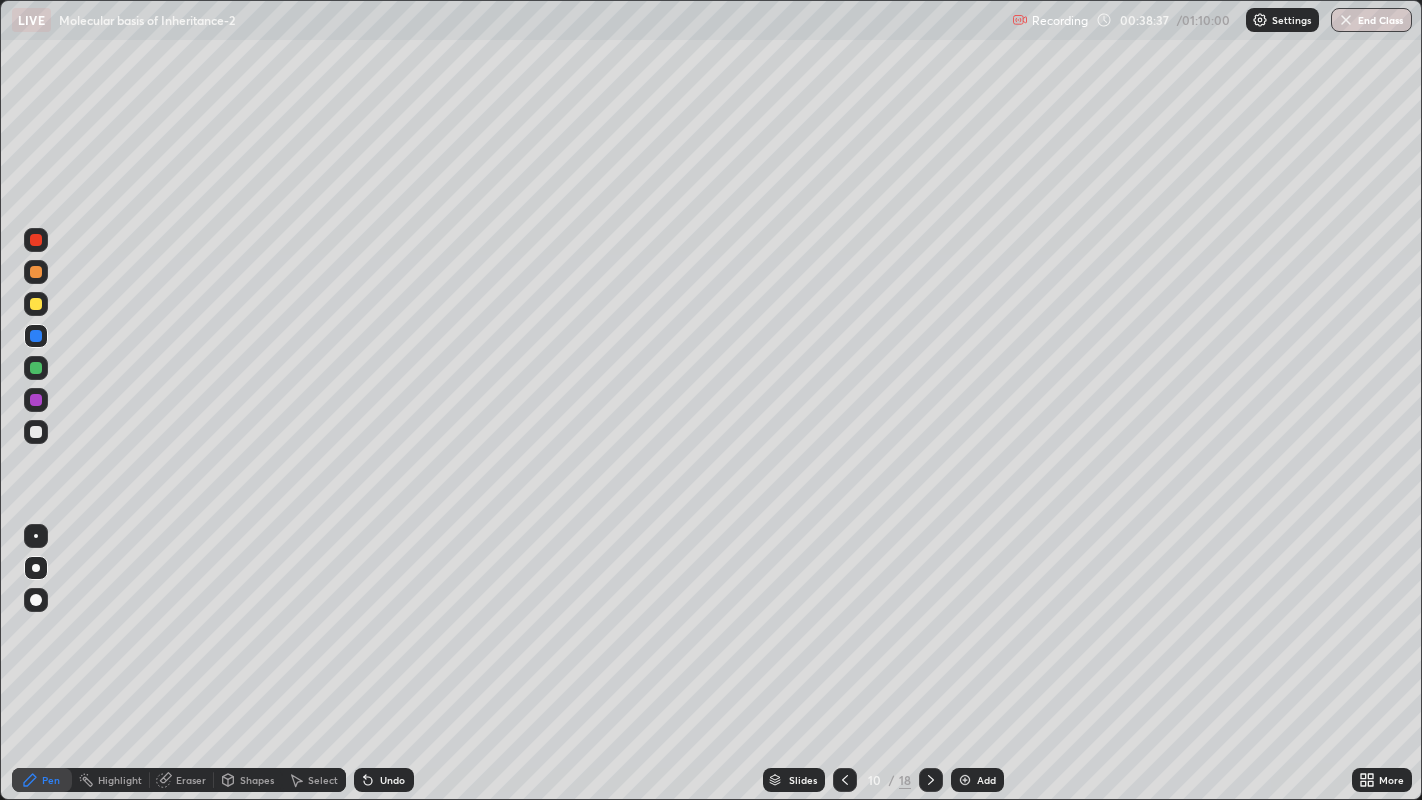 click at bounding box center [36, 432] 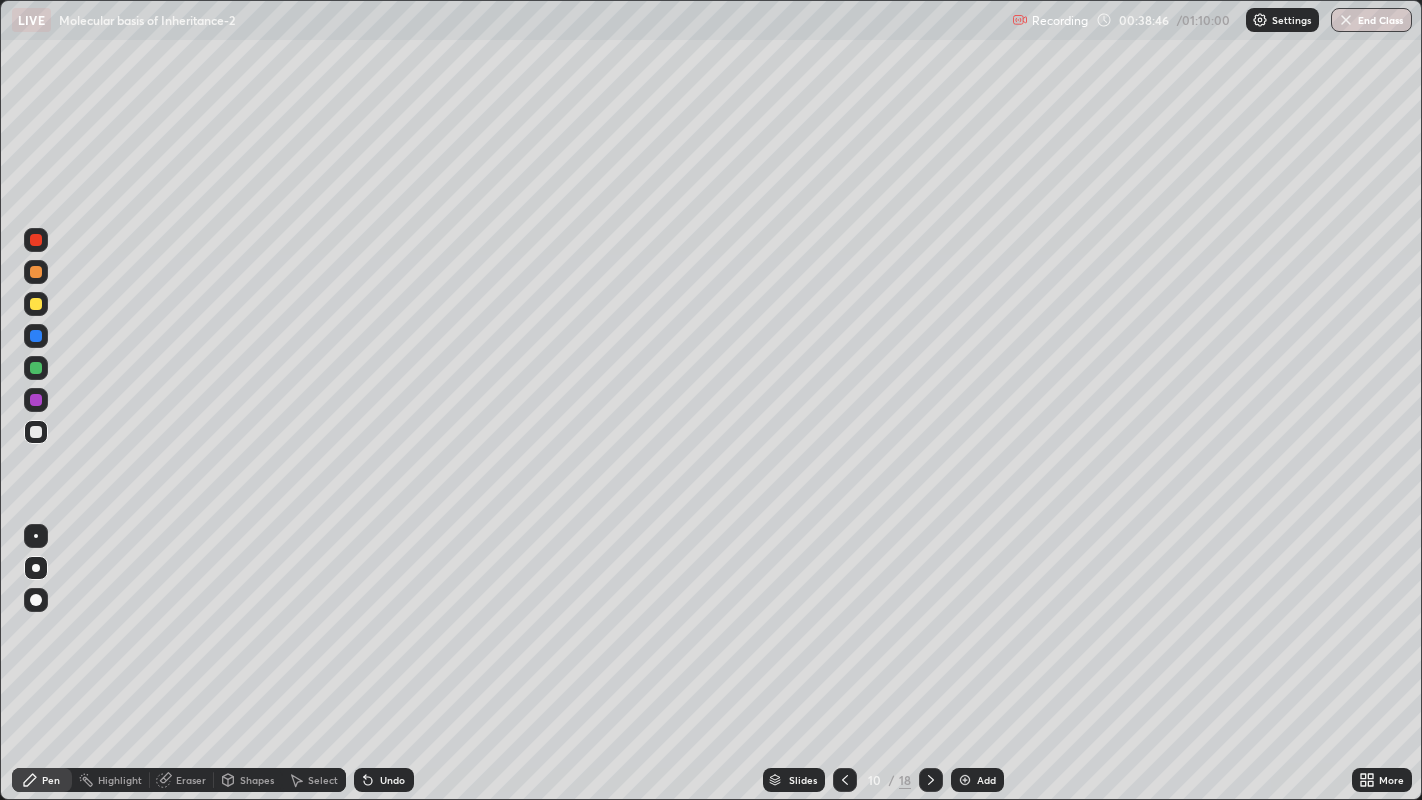 click on "Eraser" at bounding box center [191, 780] 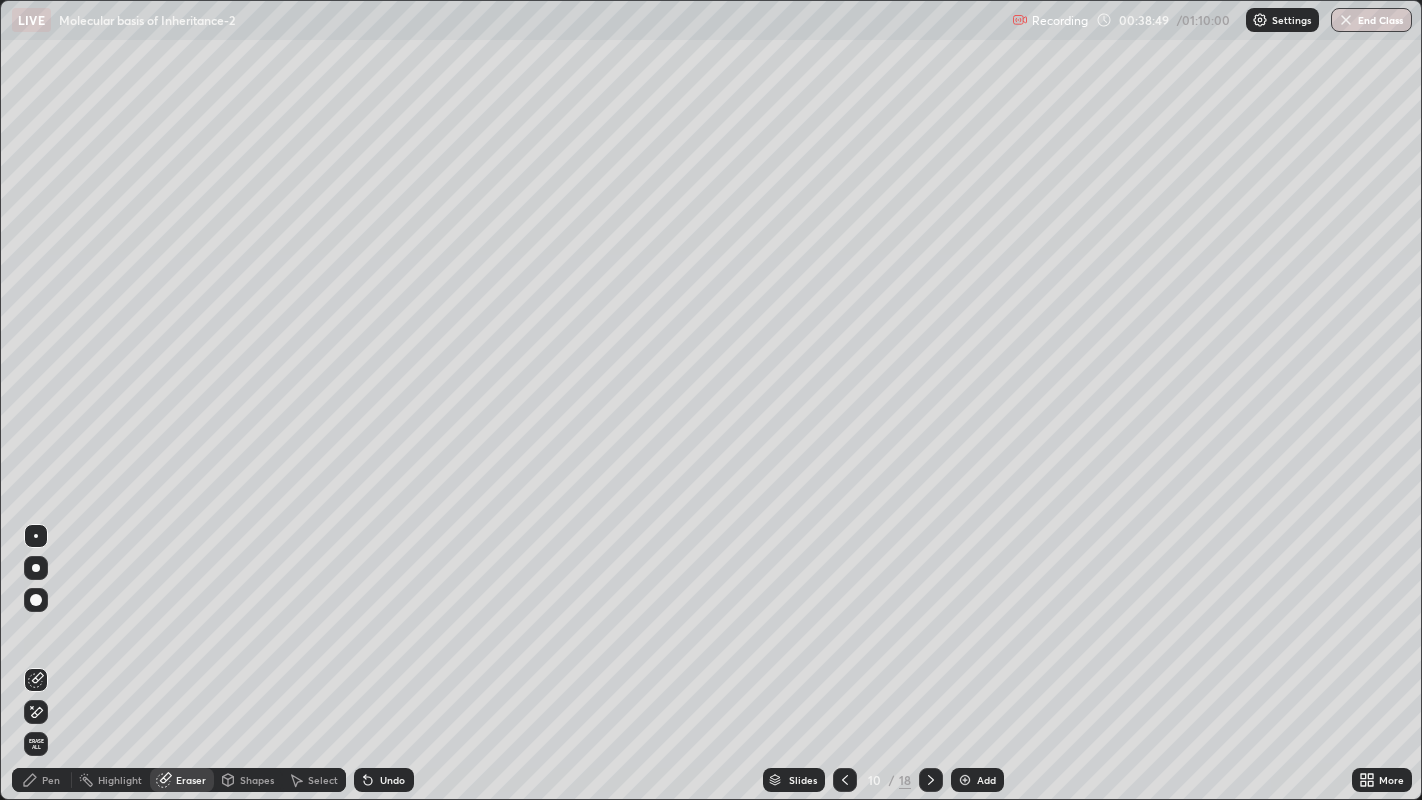 click on "Pen" at bounding box center (51, 780) 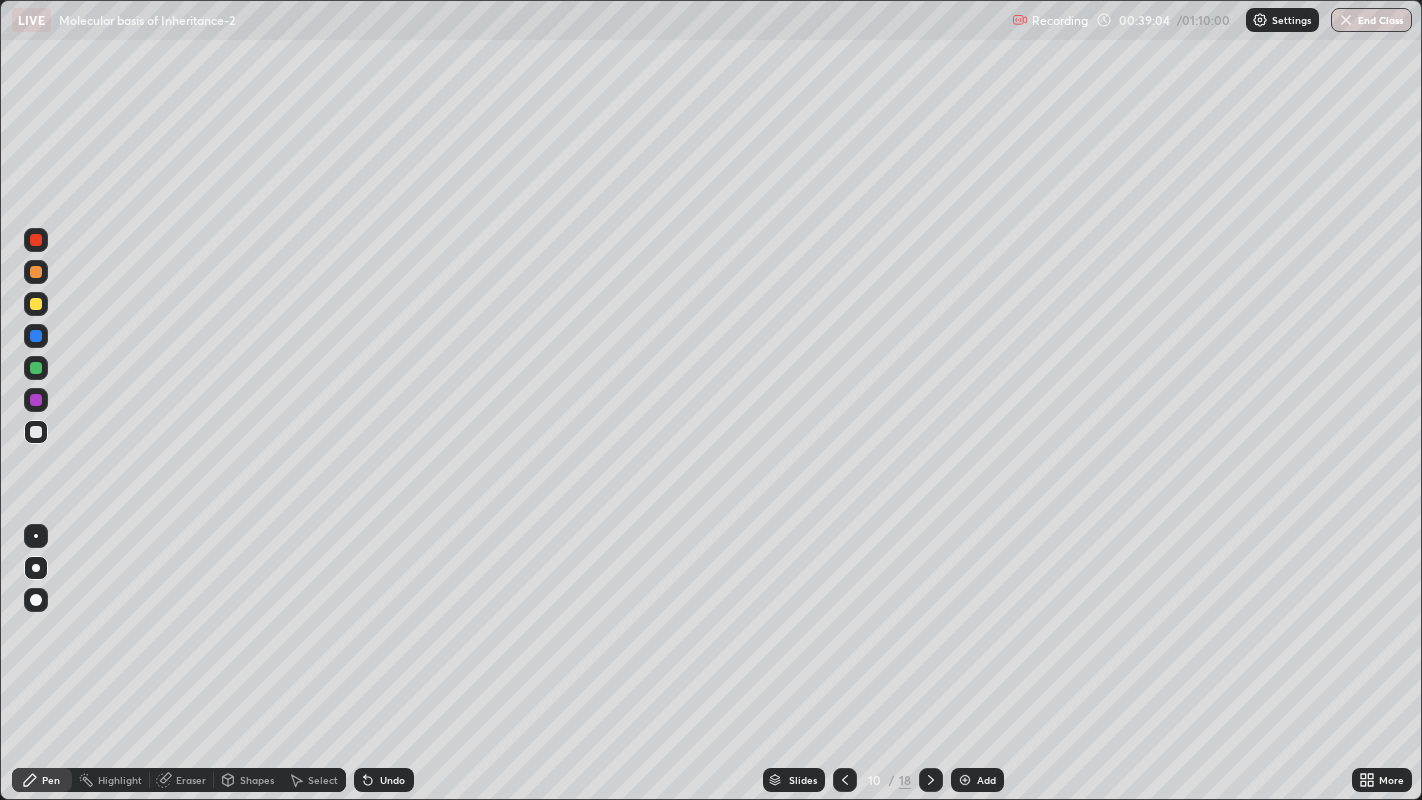 click 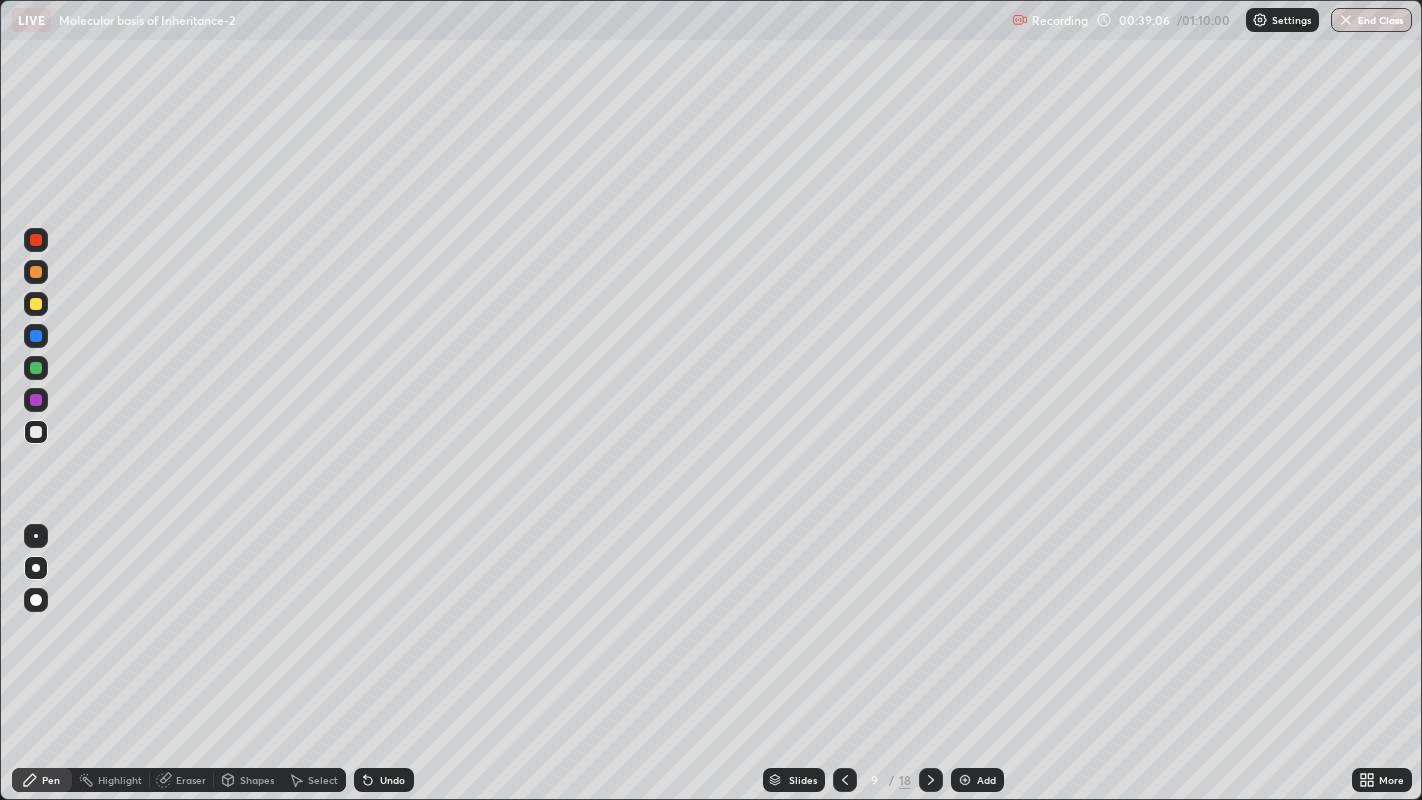 click 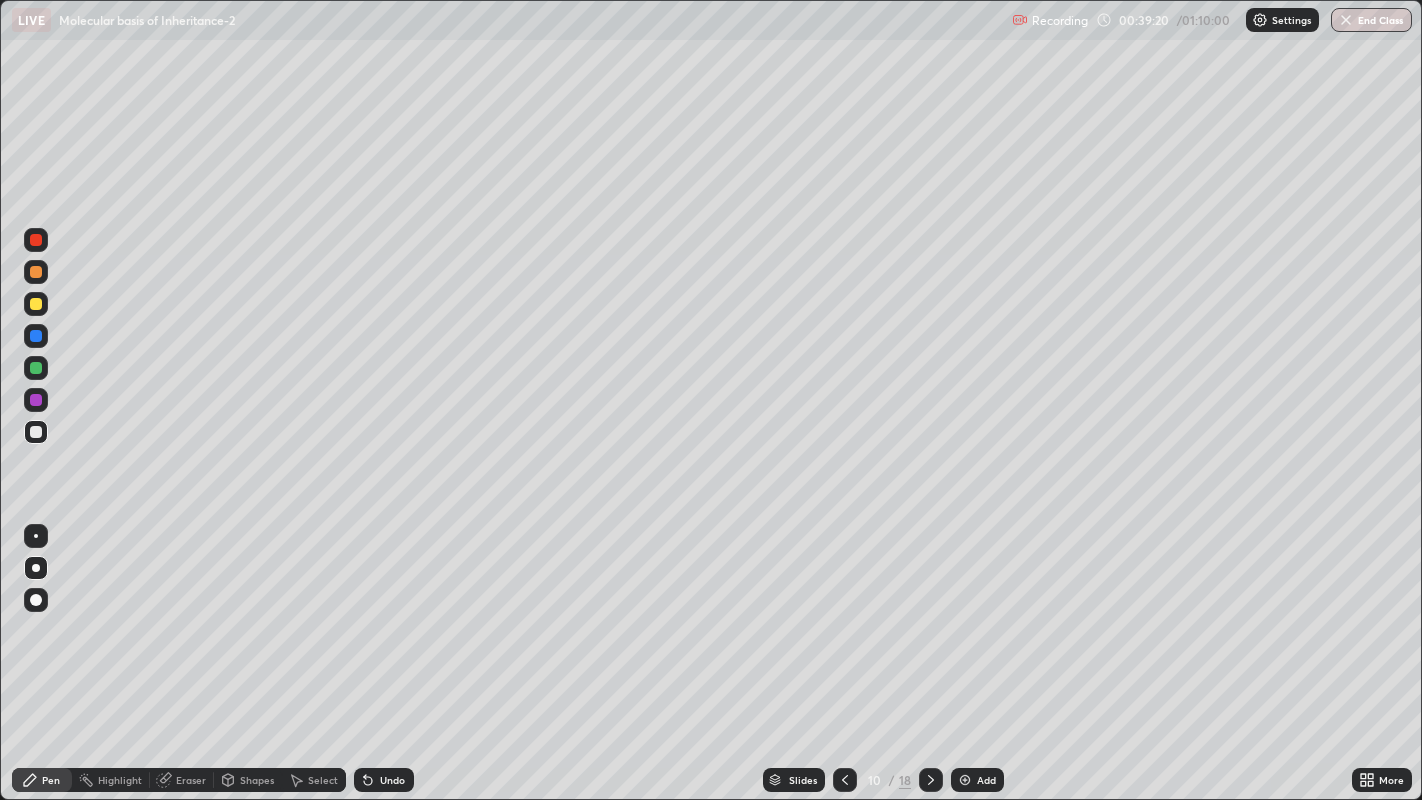 click at bounding box center [36, 304] 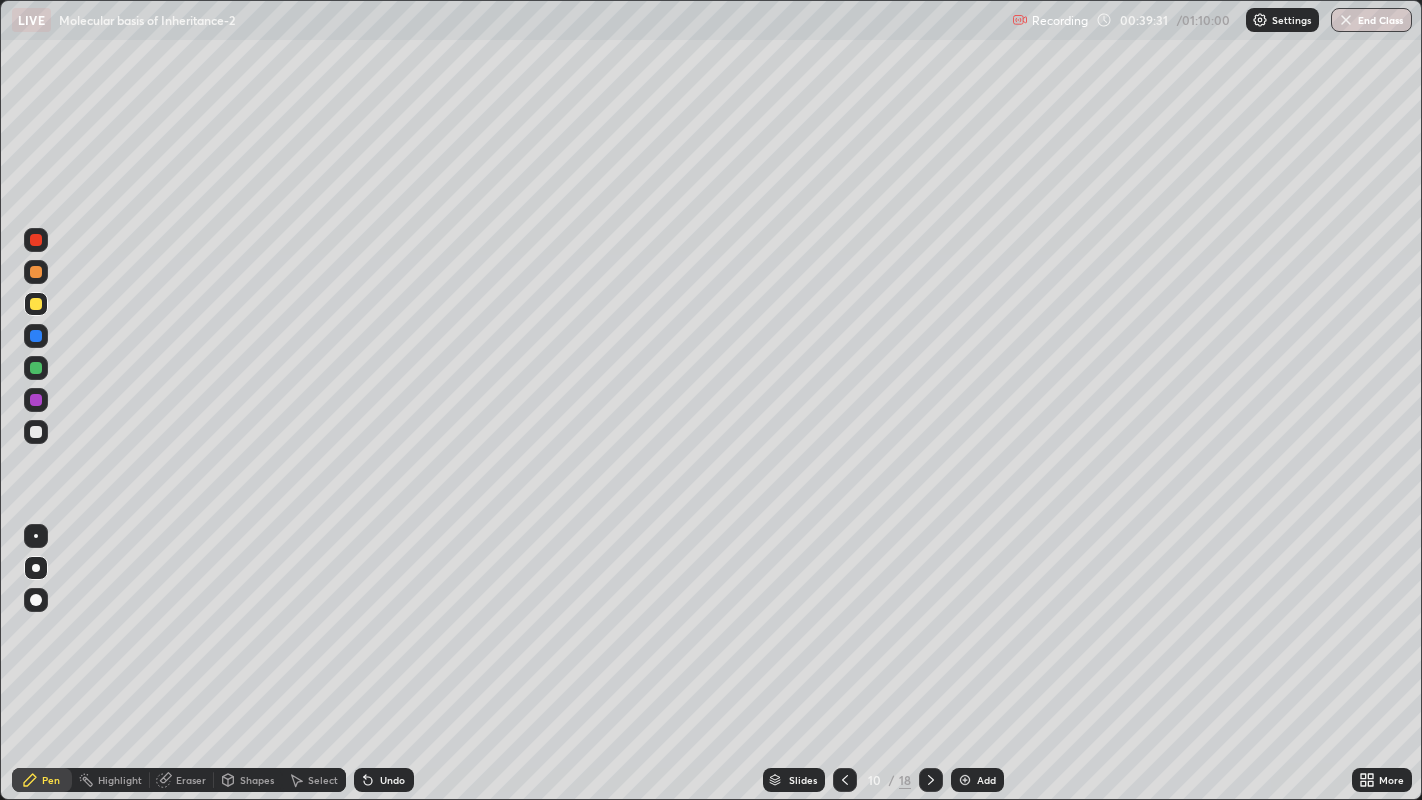 click at bounding box center [36, 336] 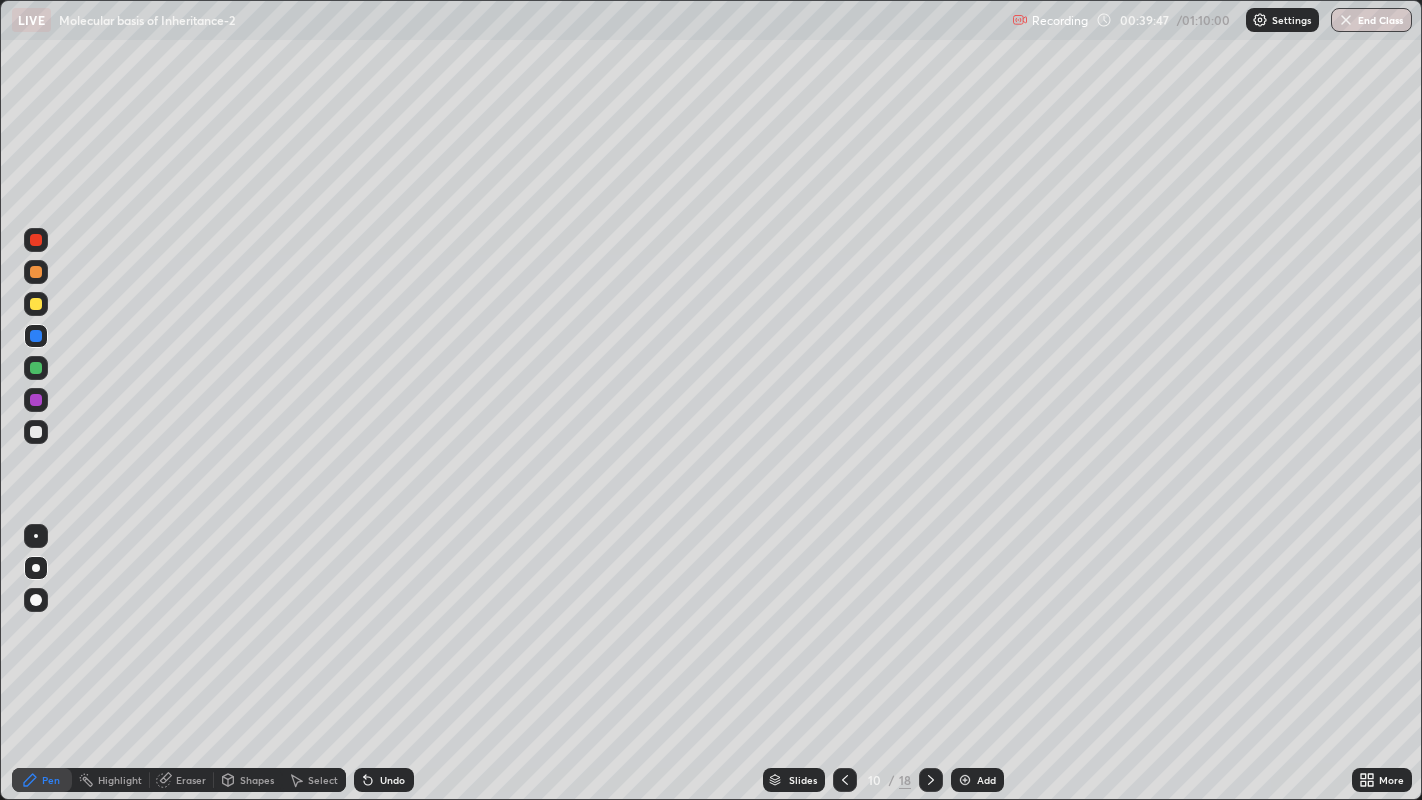 click at bounding box center (36, 304) 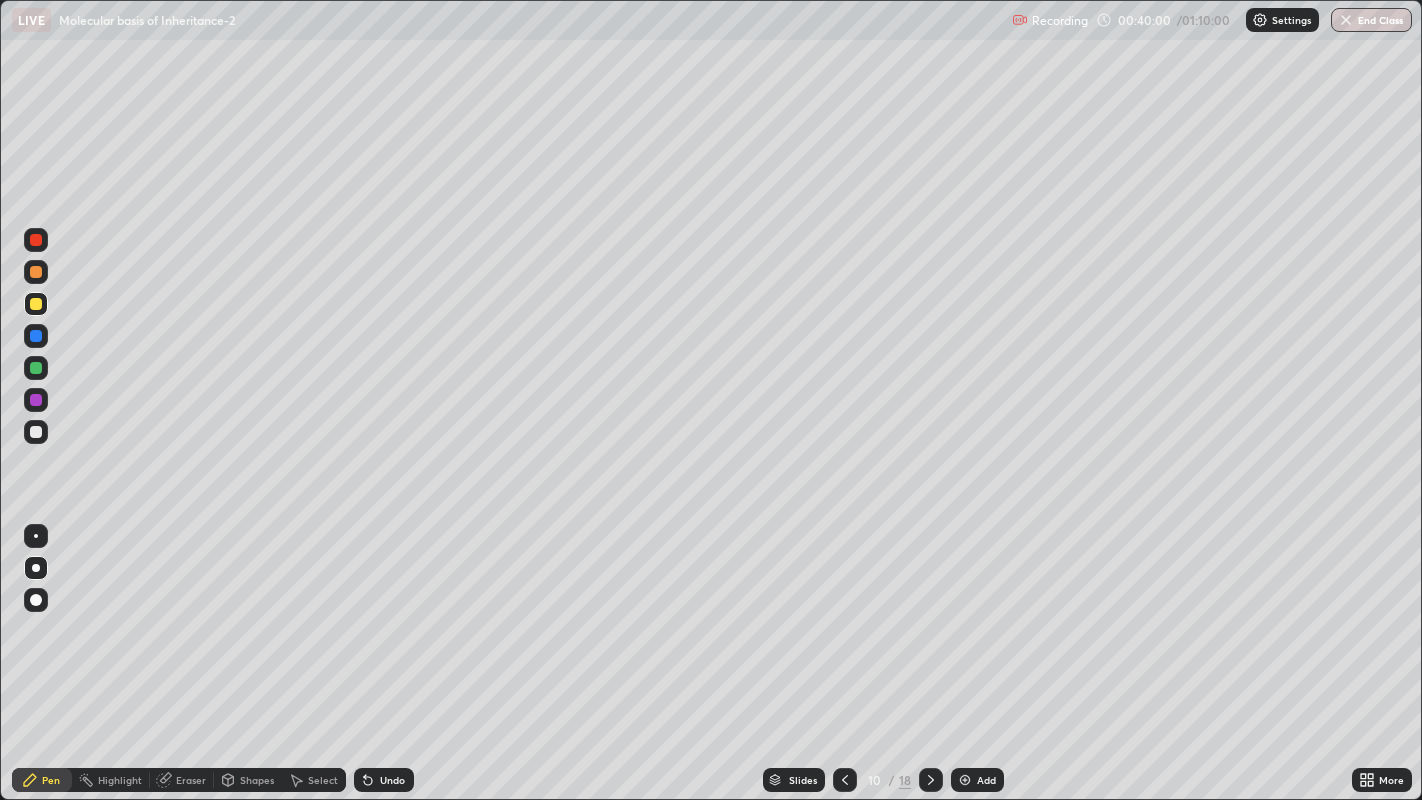 click at bounding box center (36, 336) 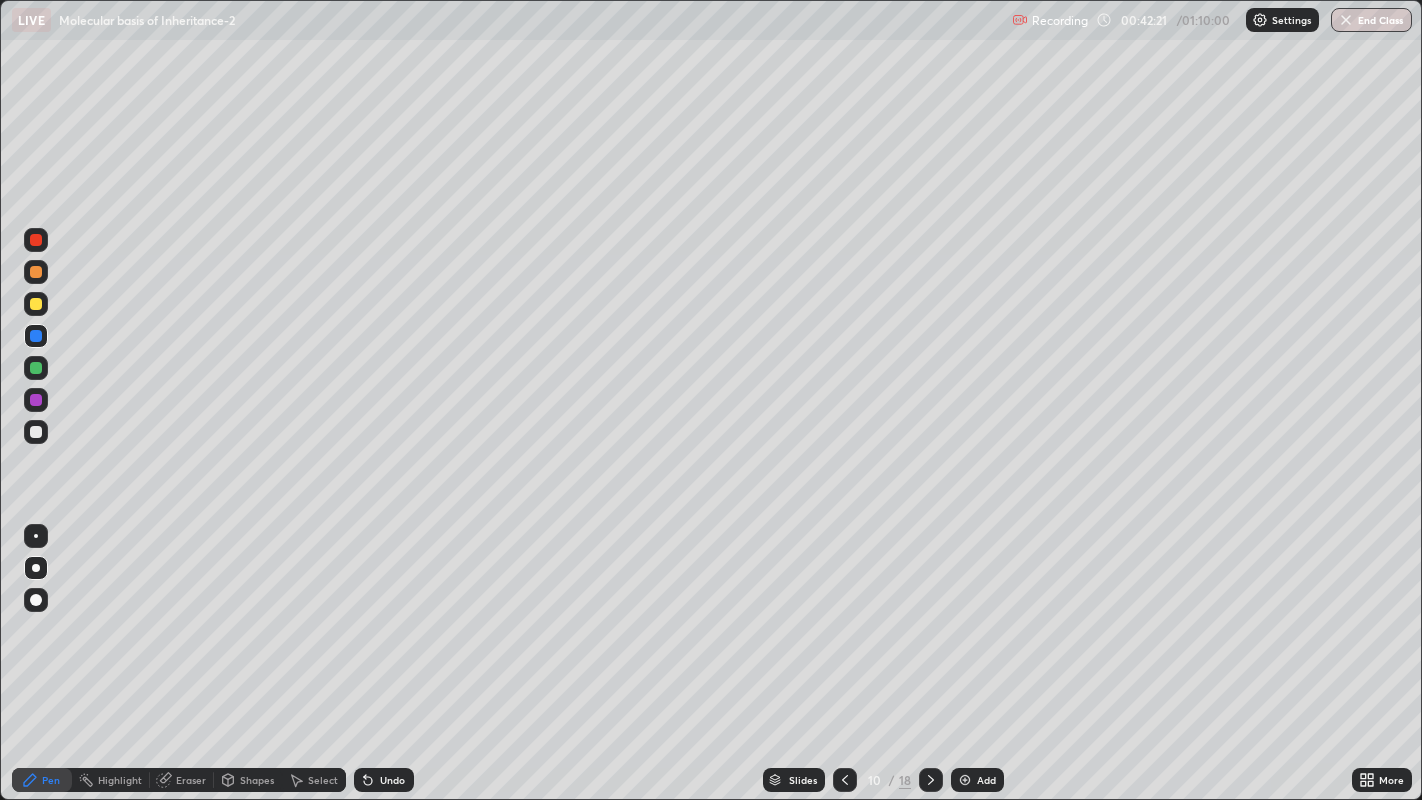 click at bounding box center [36, 304] 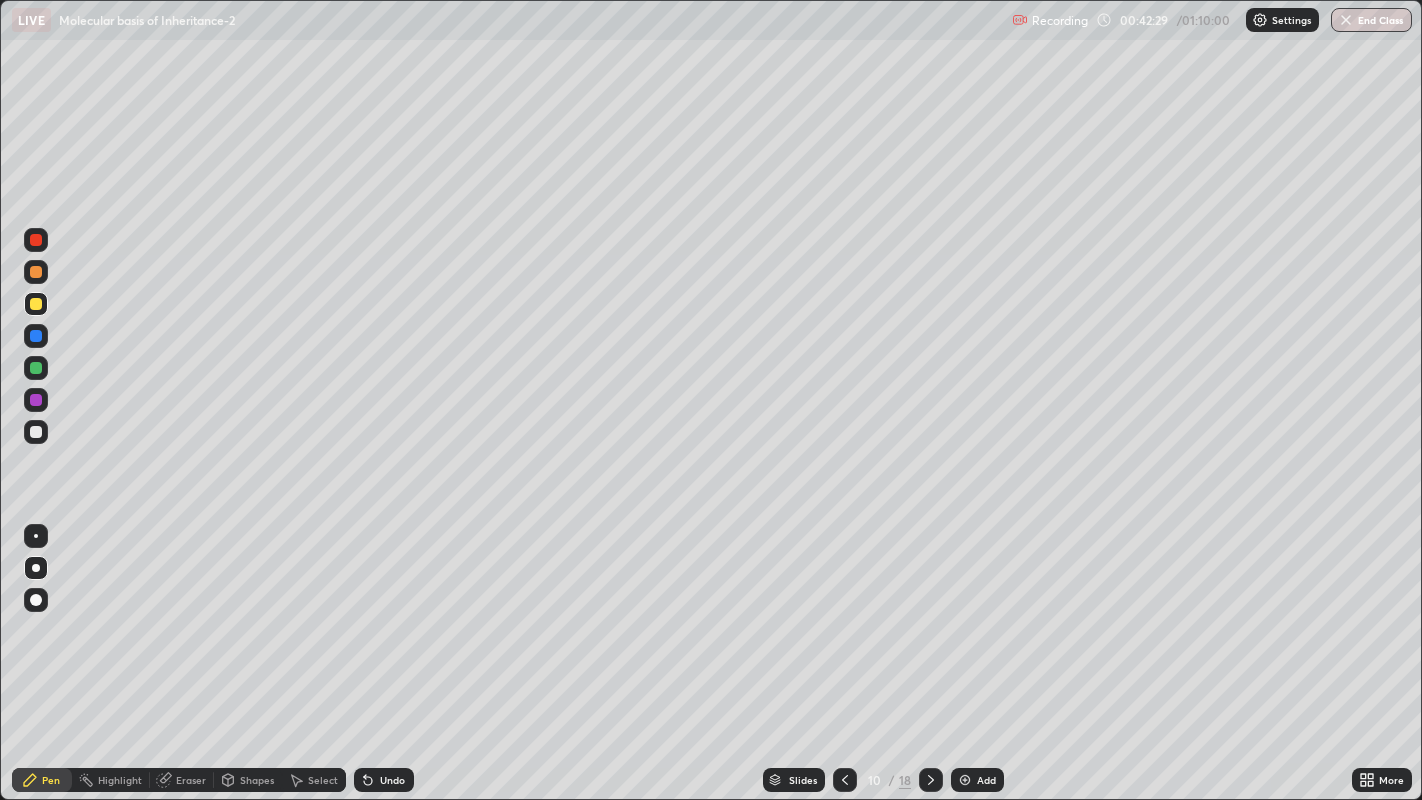 click at bounding box center (36, 336) 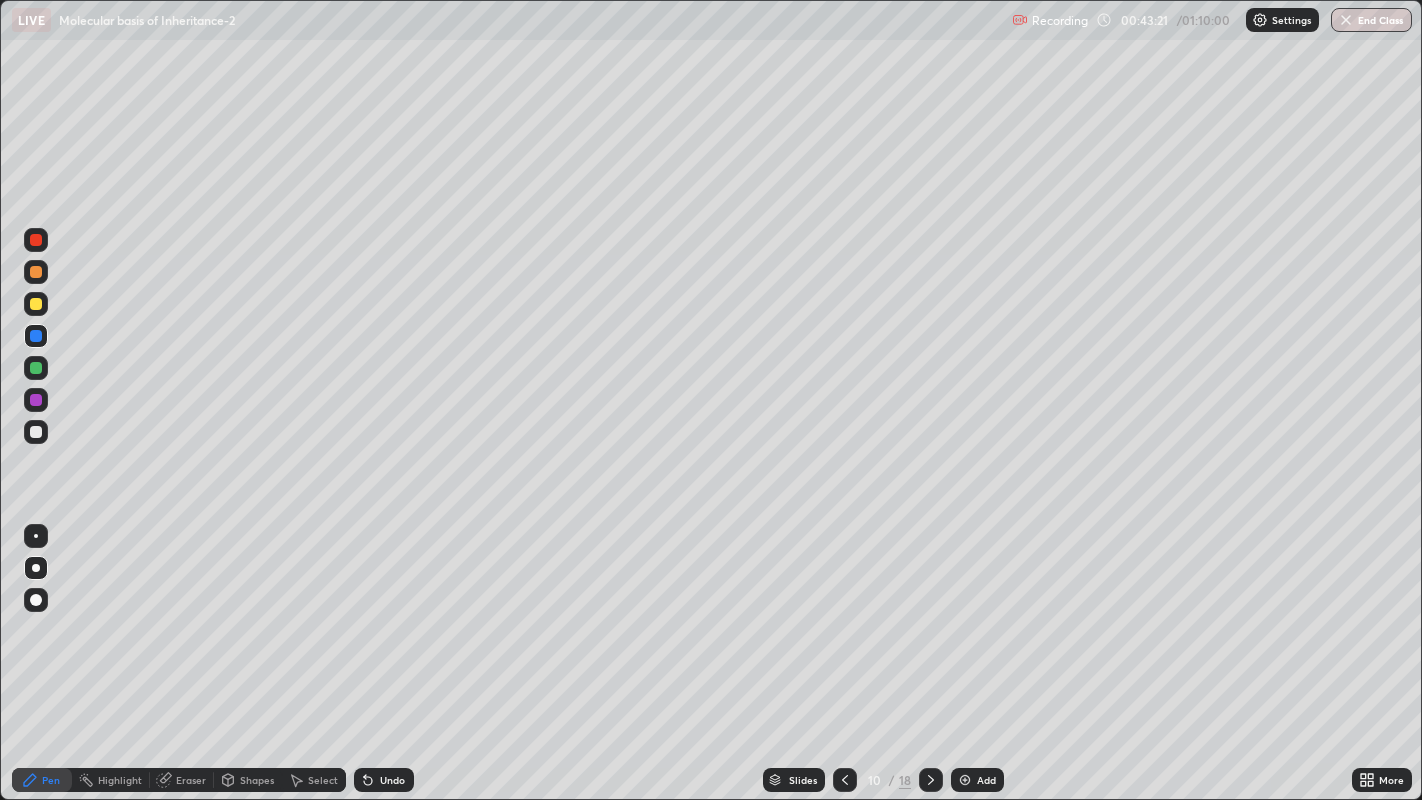 click at bounding box center (931, 780) 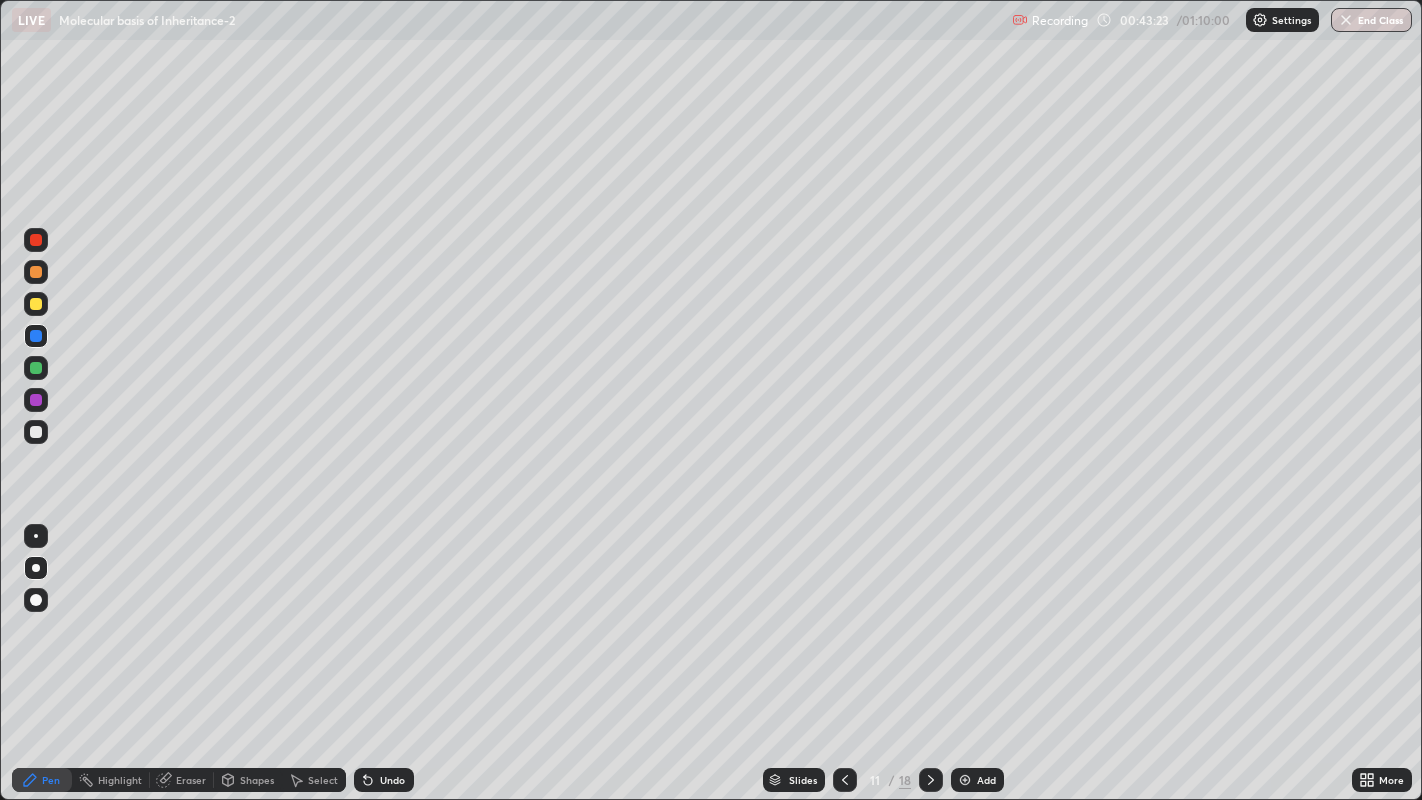 click at bounding box center [36, 432] 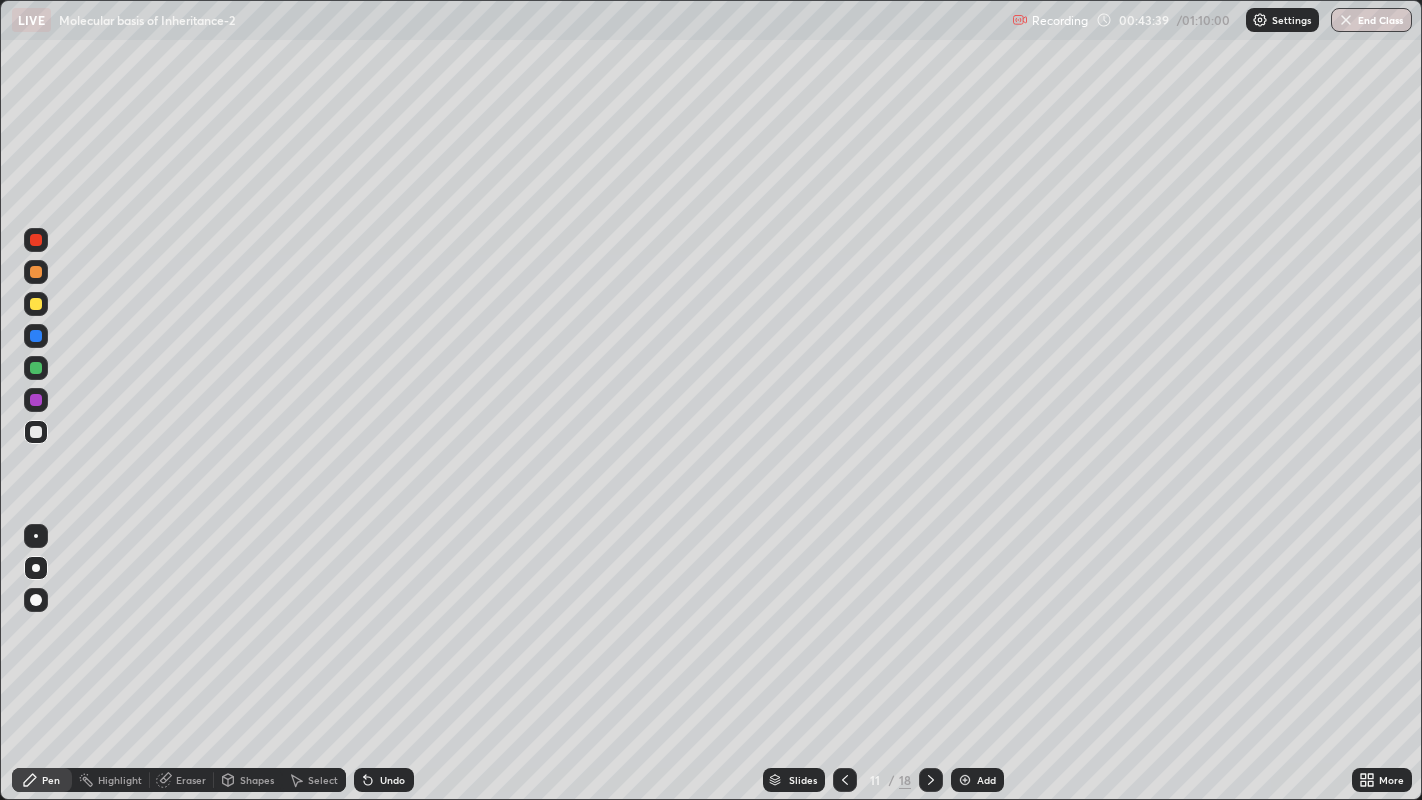 click at bounding box center [36, 304] 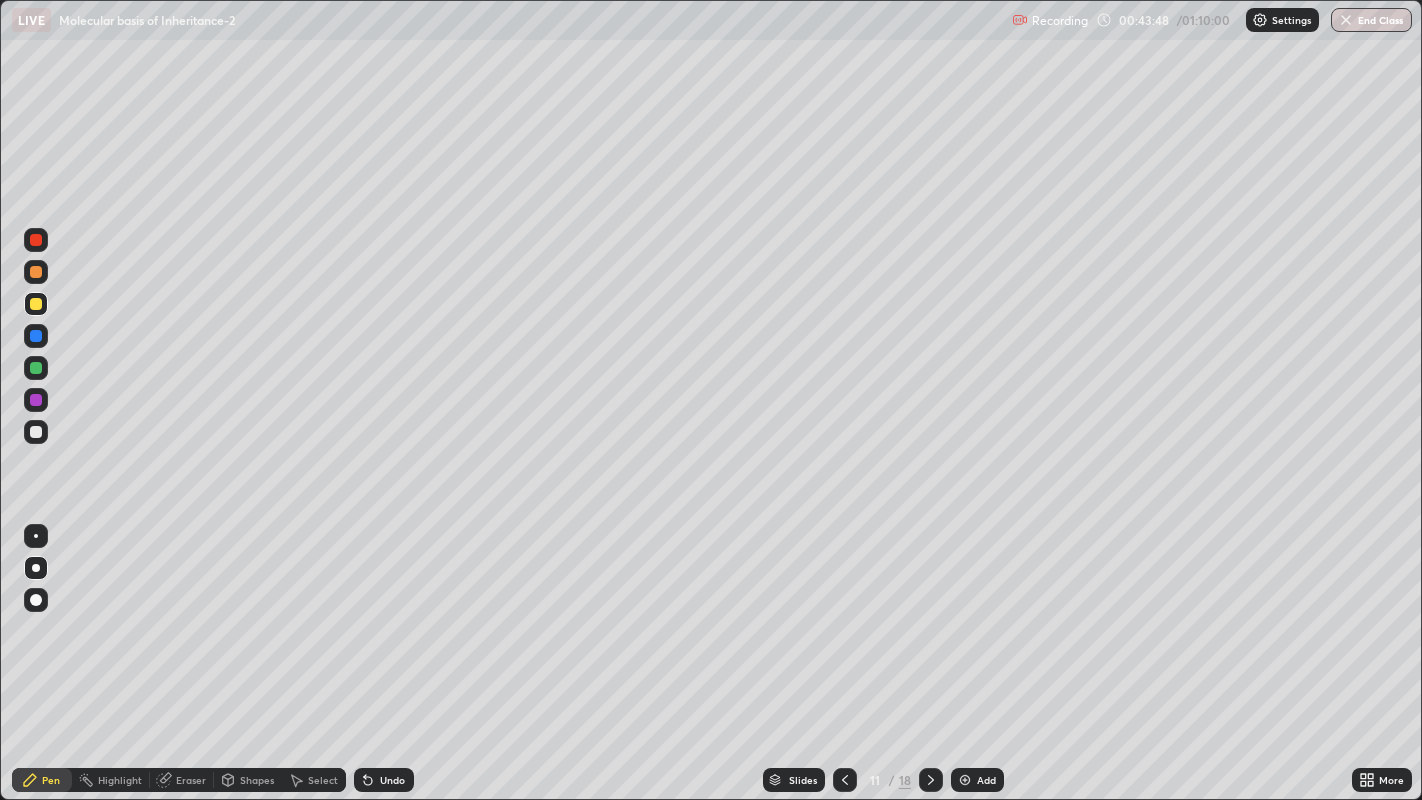 click at bounding box center (36, 336) 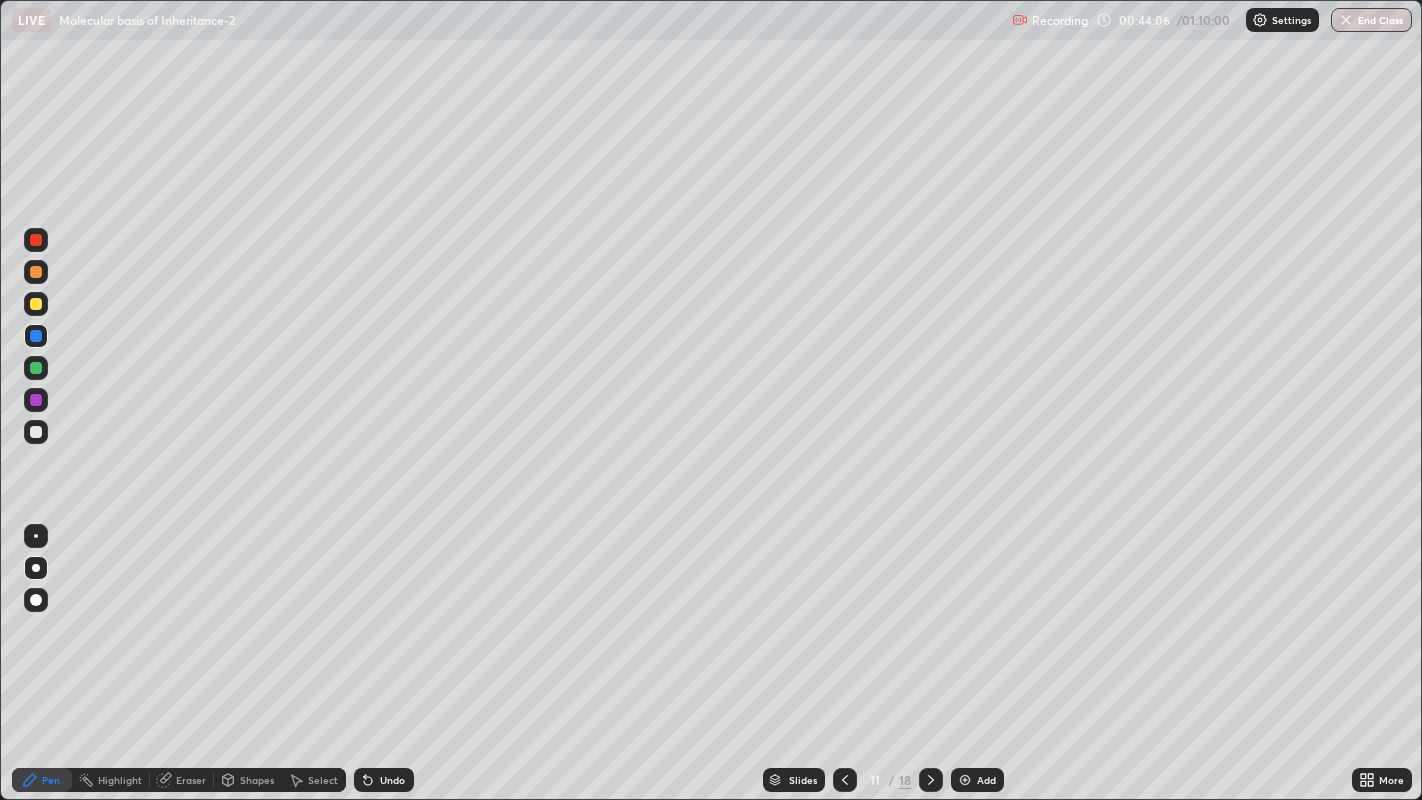 click at bounding box center [36, 304] 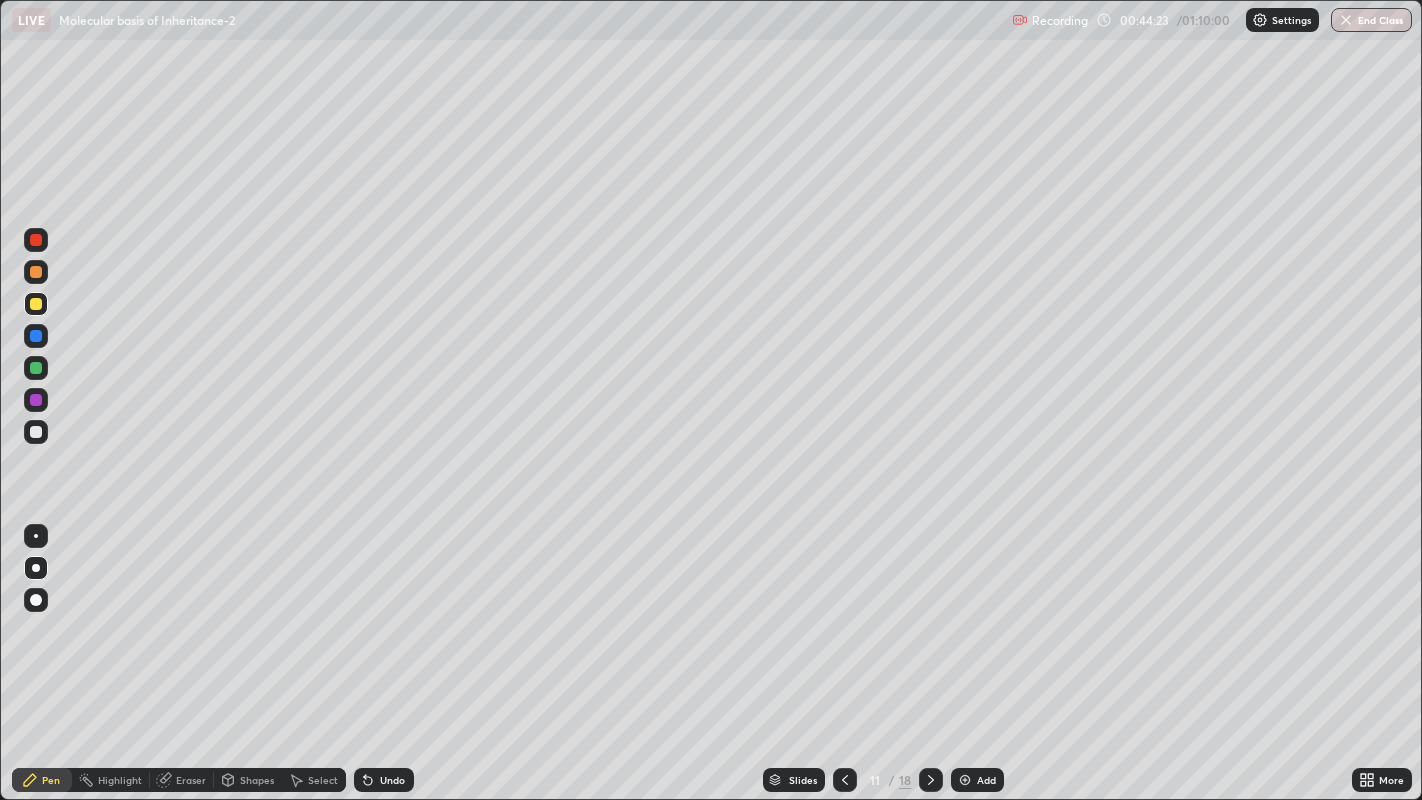 click at bounding box center (36, 336) 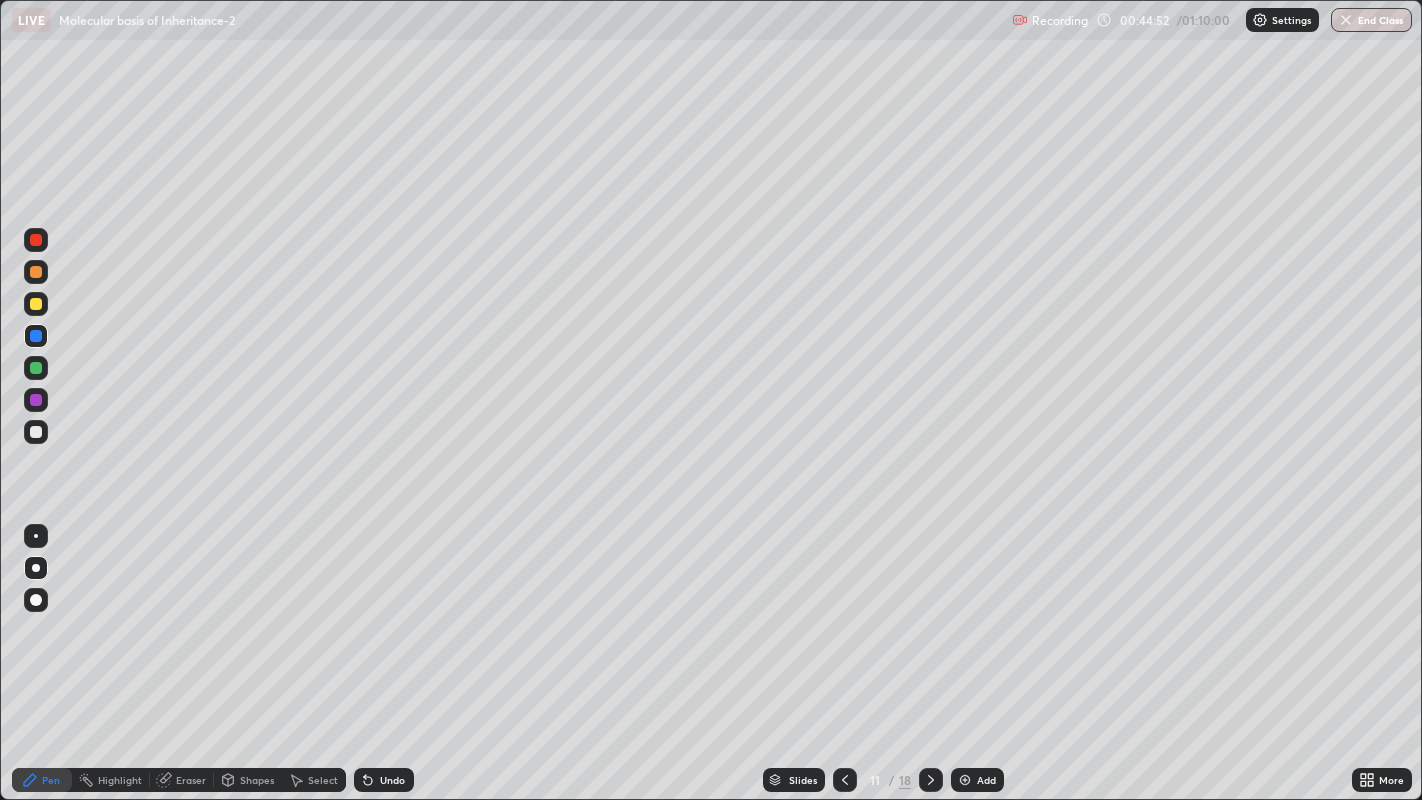 click at bounding box center [36, 304] 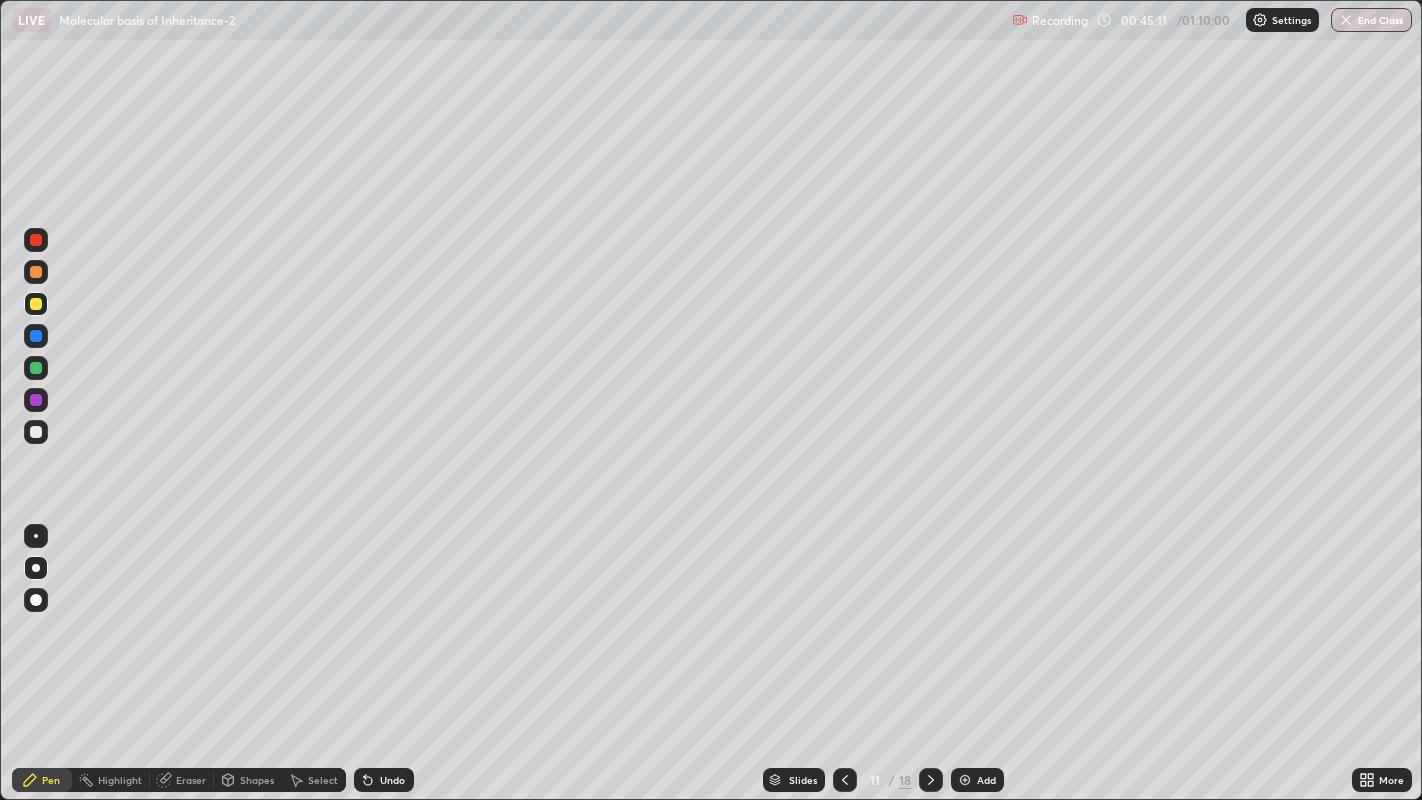 click at bounding box center (36, 432) 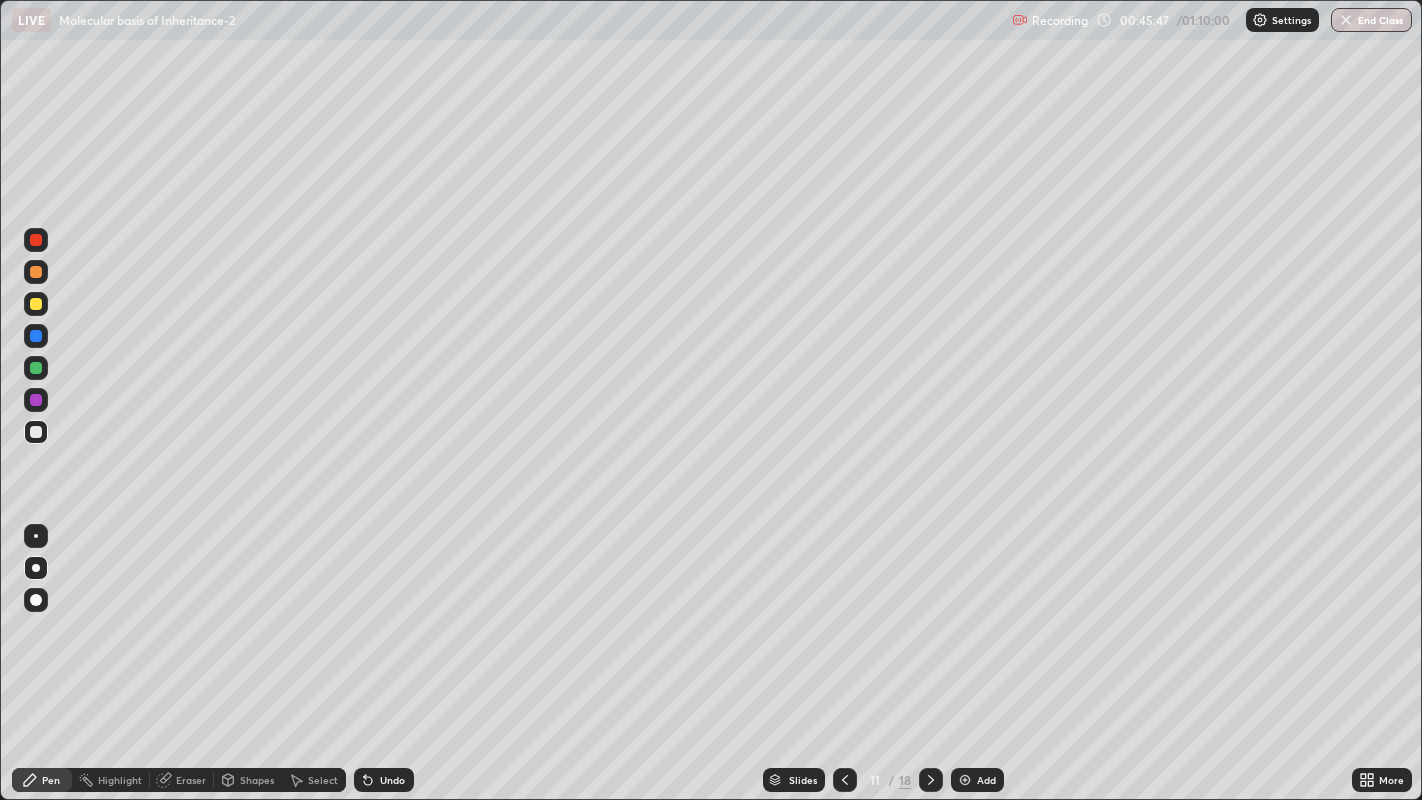 click at bounding box center [36, 304] 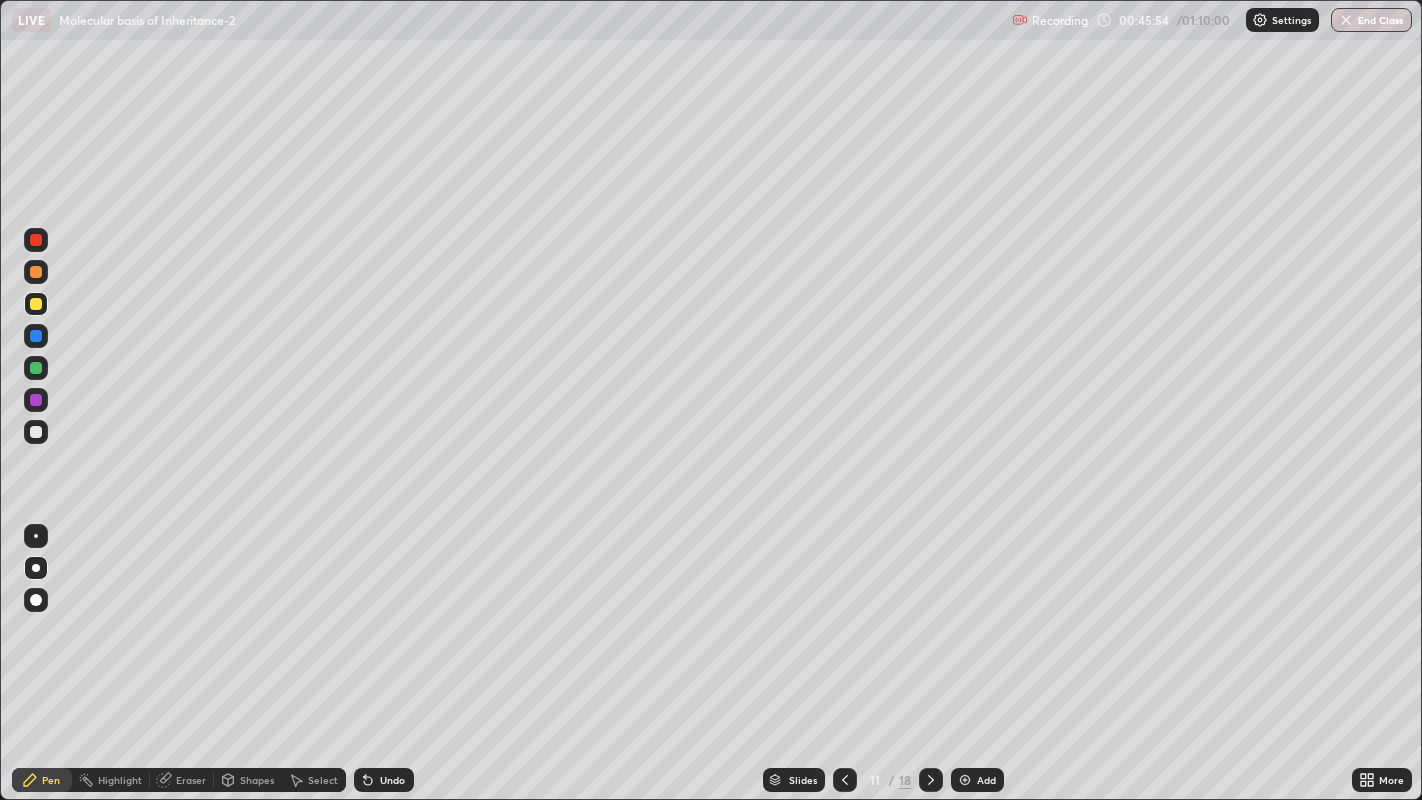 click at bounding box center (36, 336) 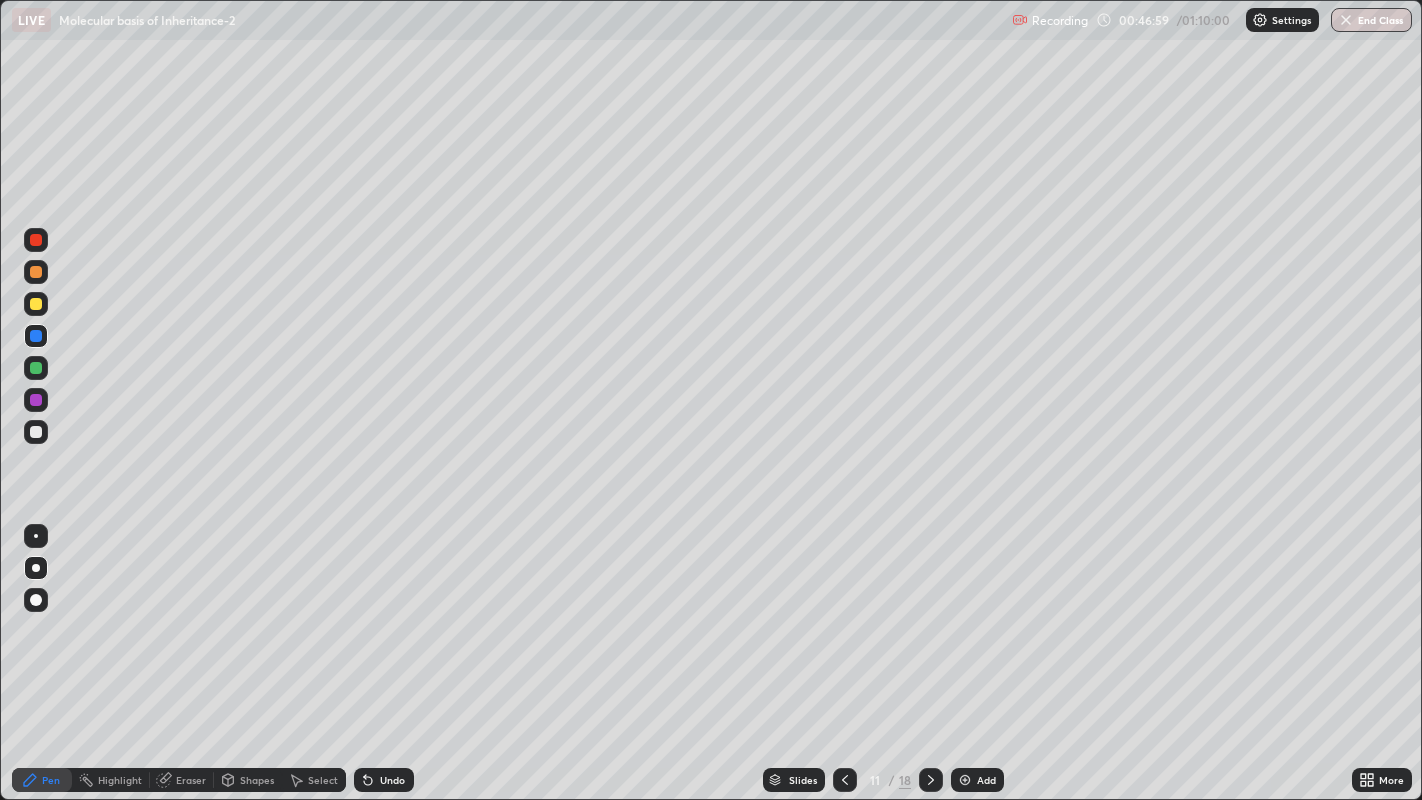 click at bounding box center [36, 432] 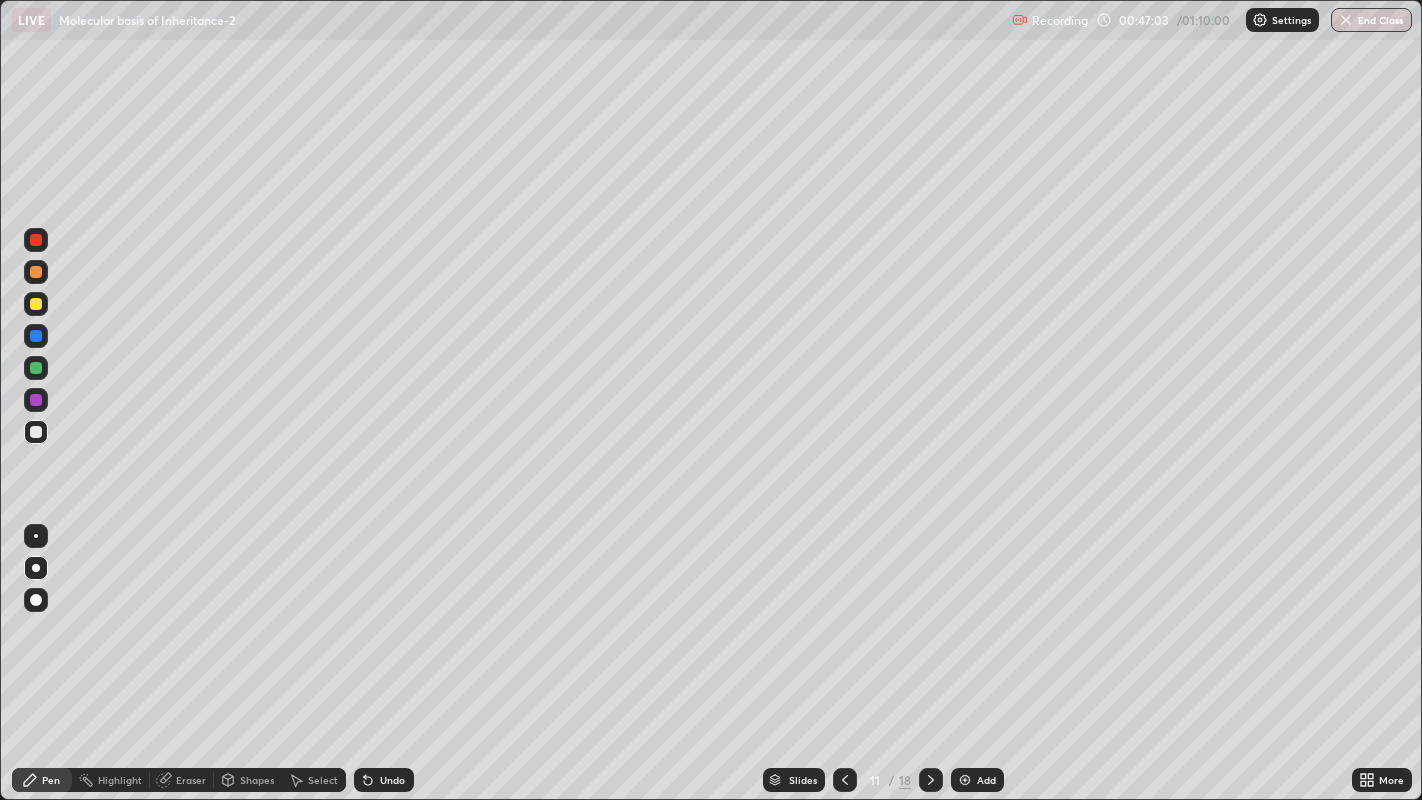 click on "Eraser" at bounding box center [191, 780] 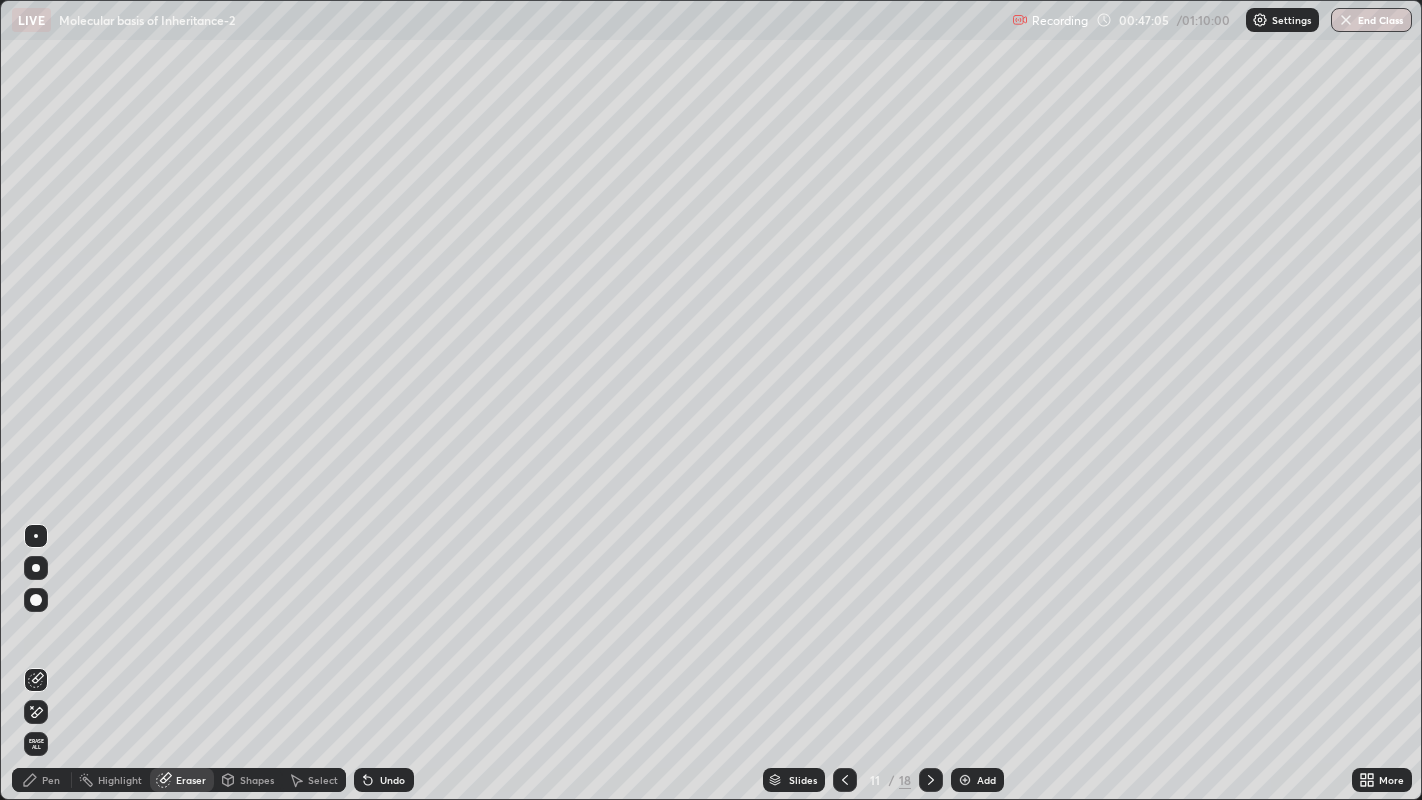 click on "Pen" at bounding box center (51, 780) 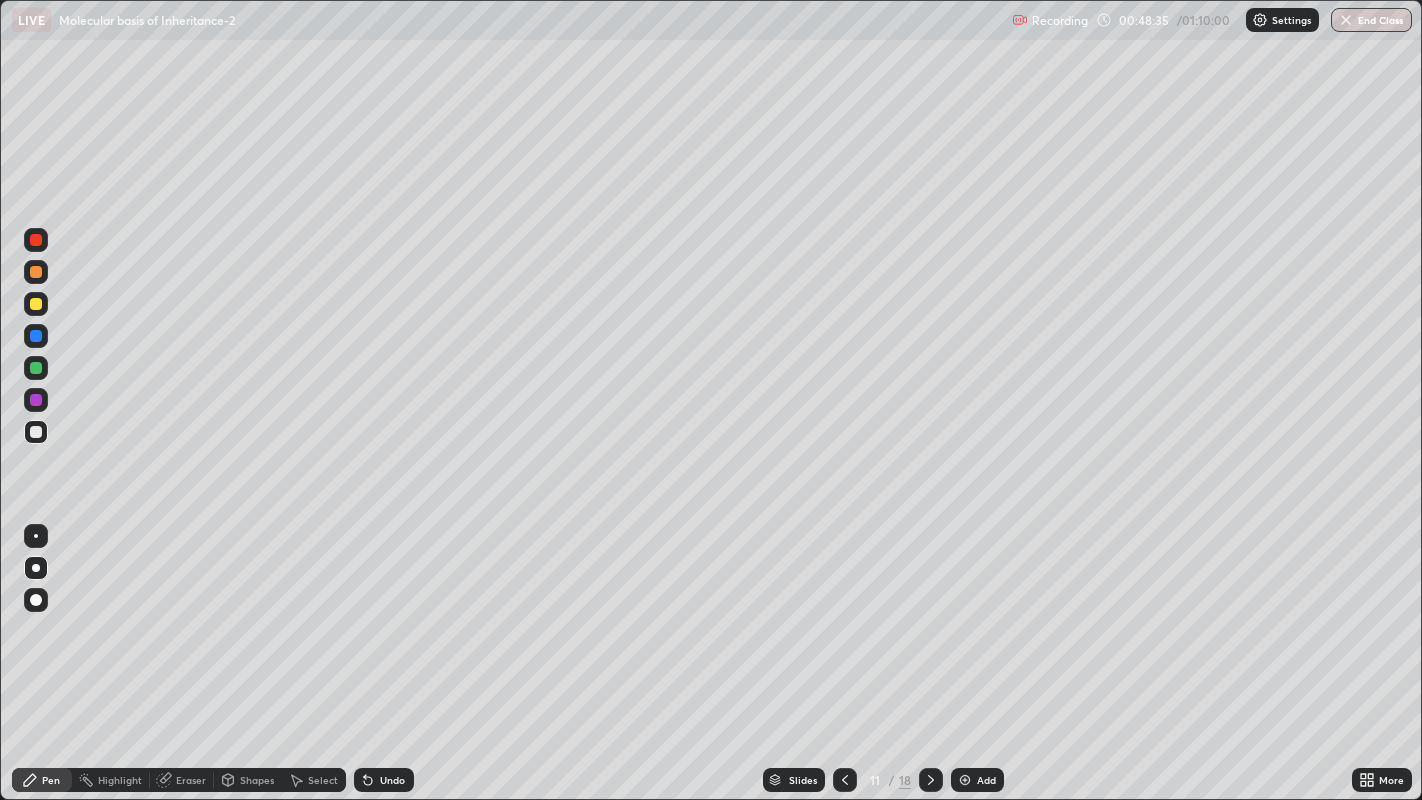 click 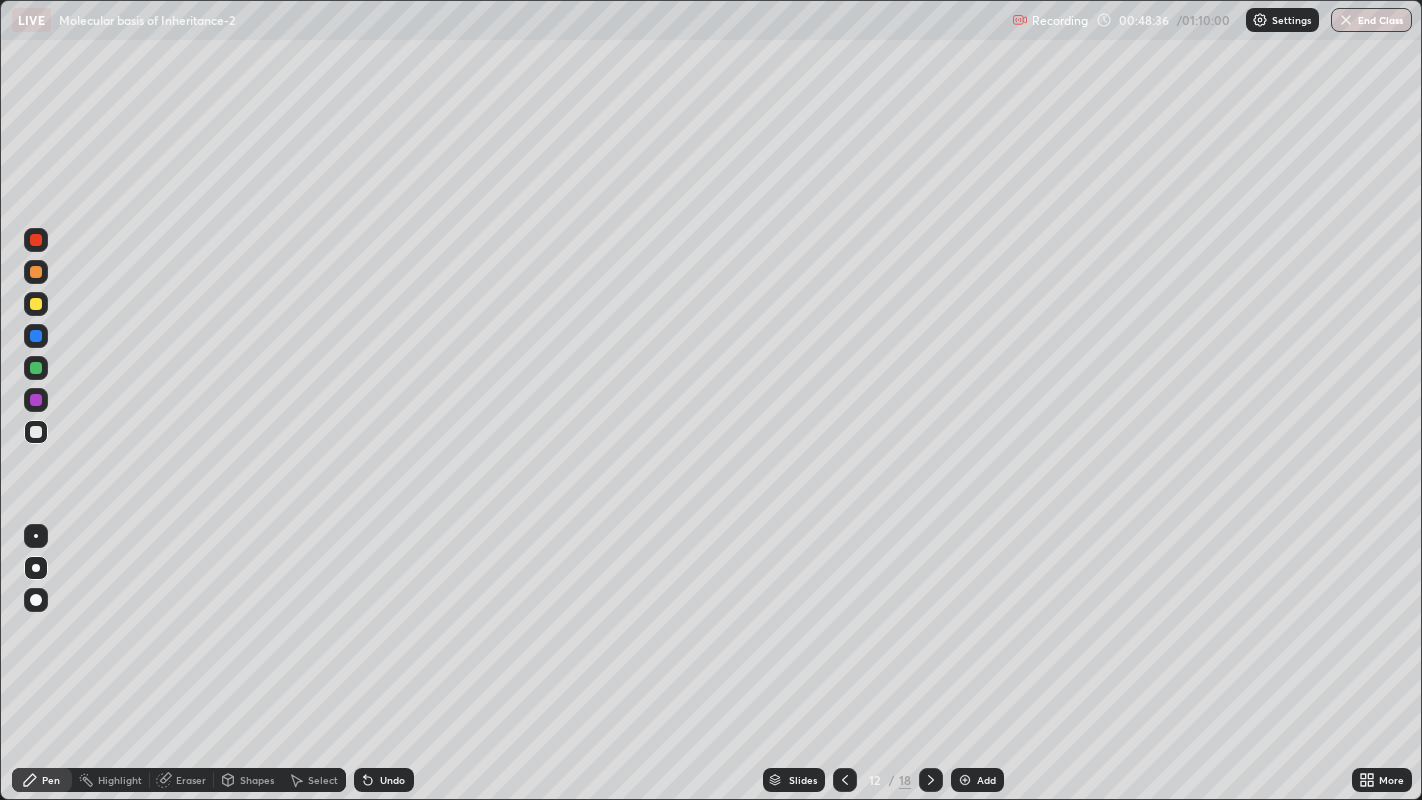click at bounding box center [36, 432] 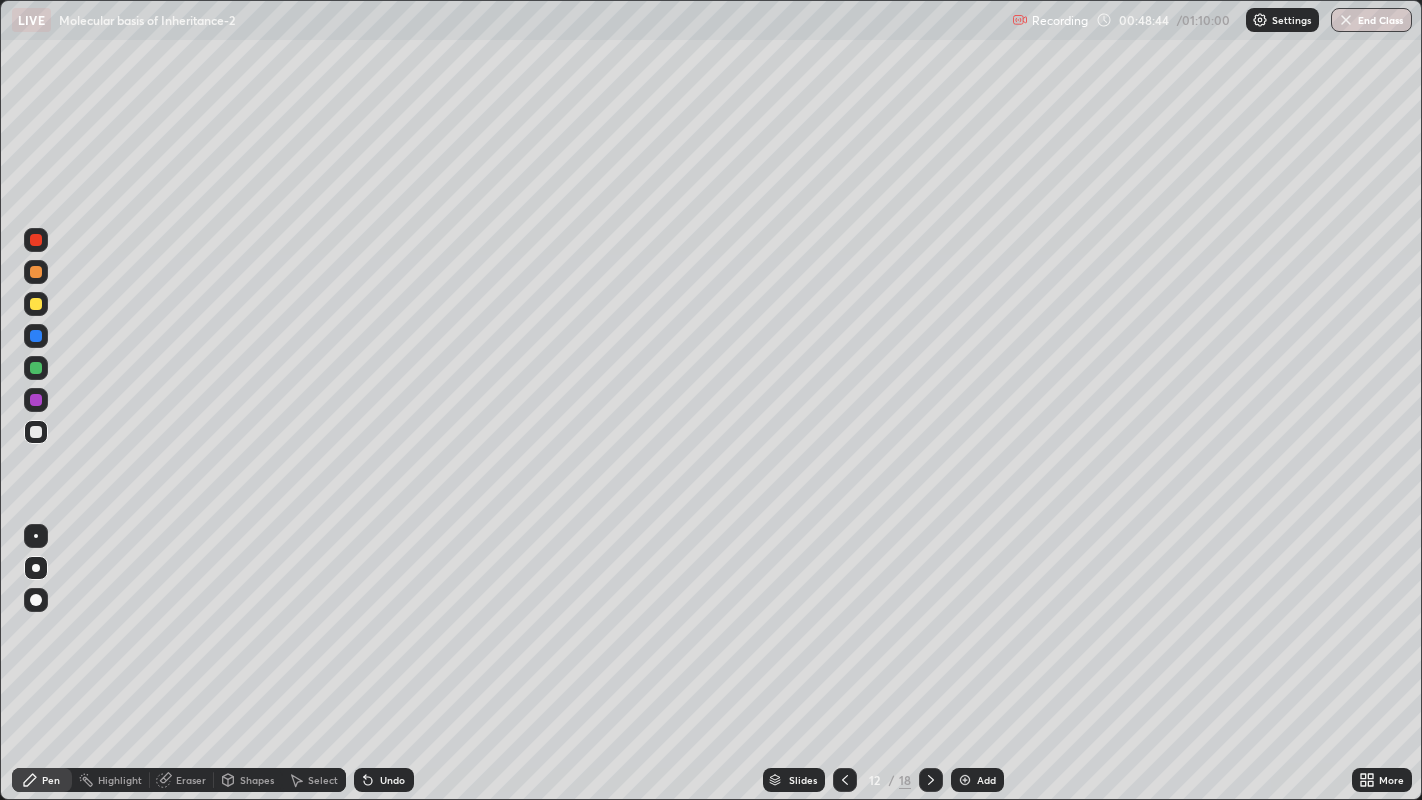 click on "Eraser" at bounding box center (191, 780) 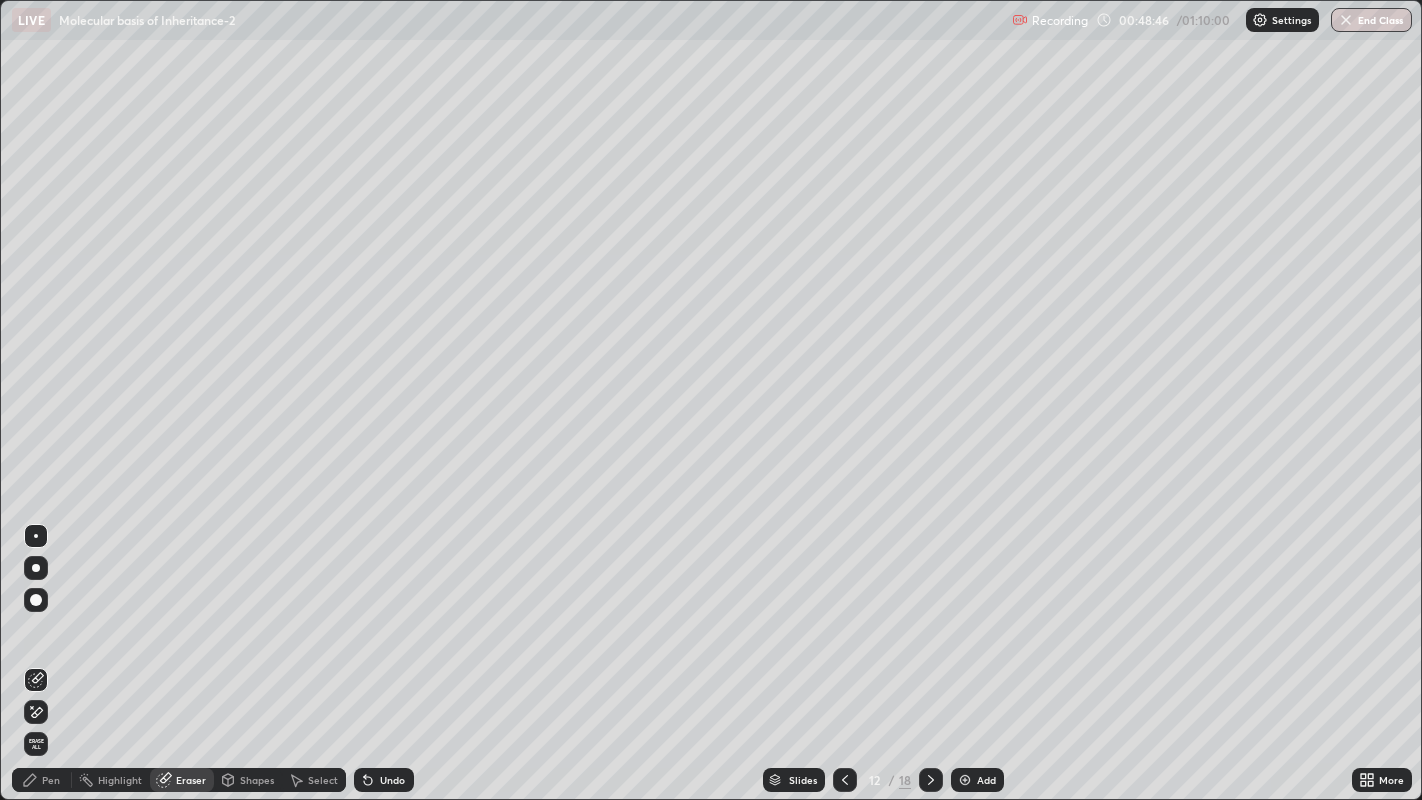 click on "Pen" at bounding box center [51, 780] 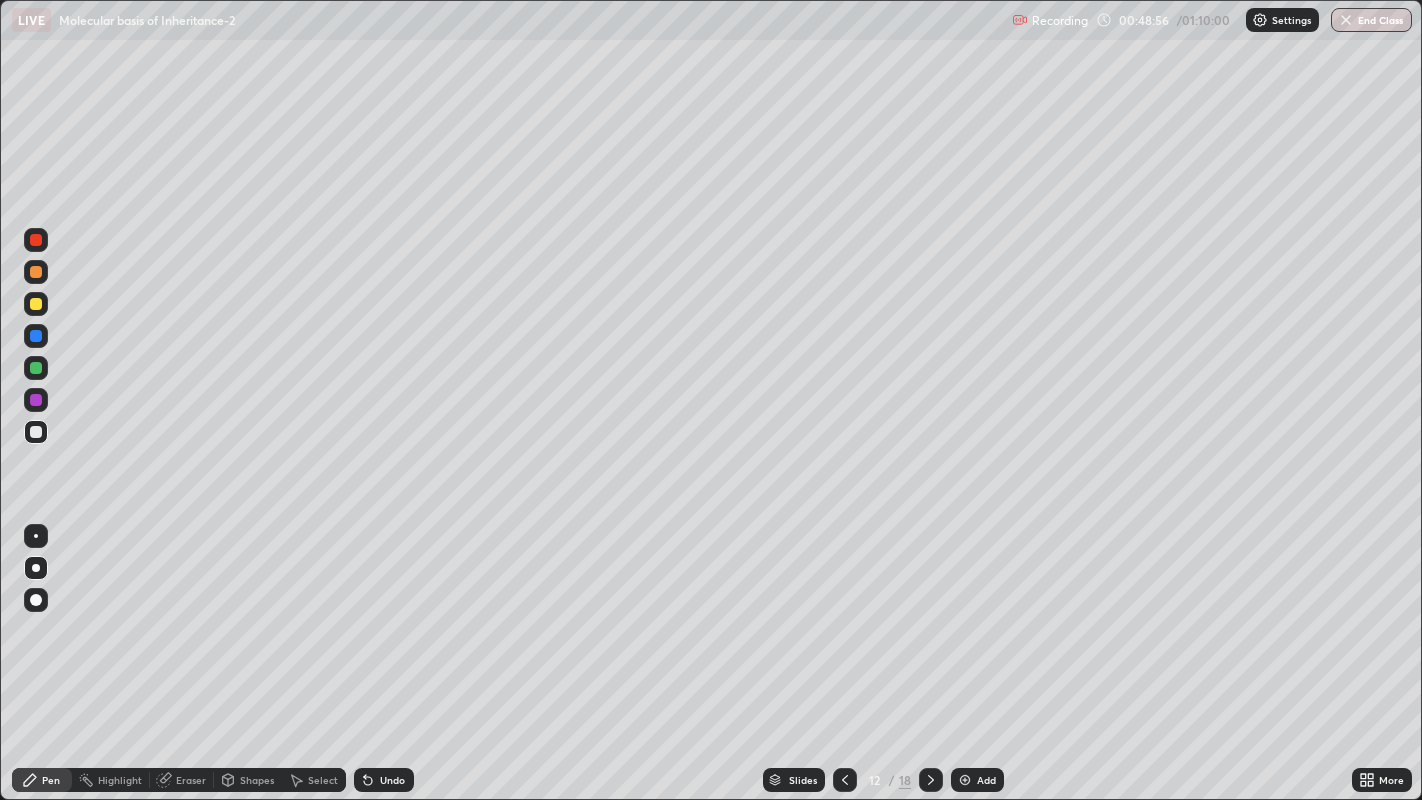 click at bounding box center (36, 336) 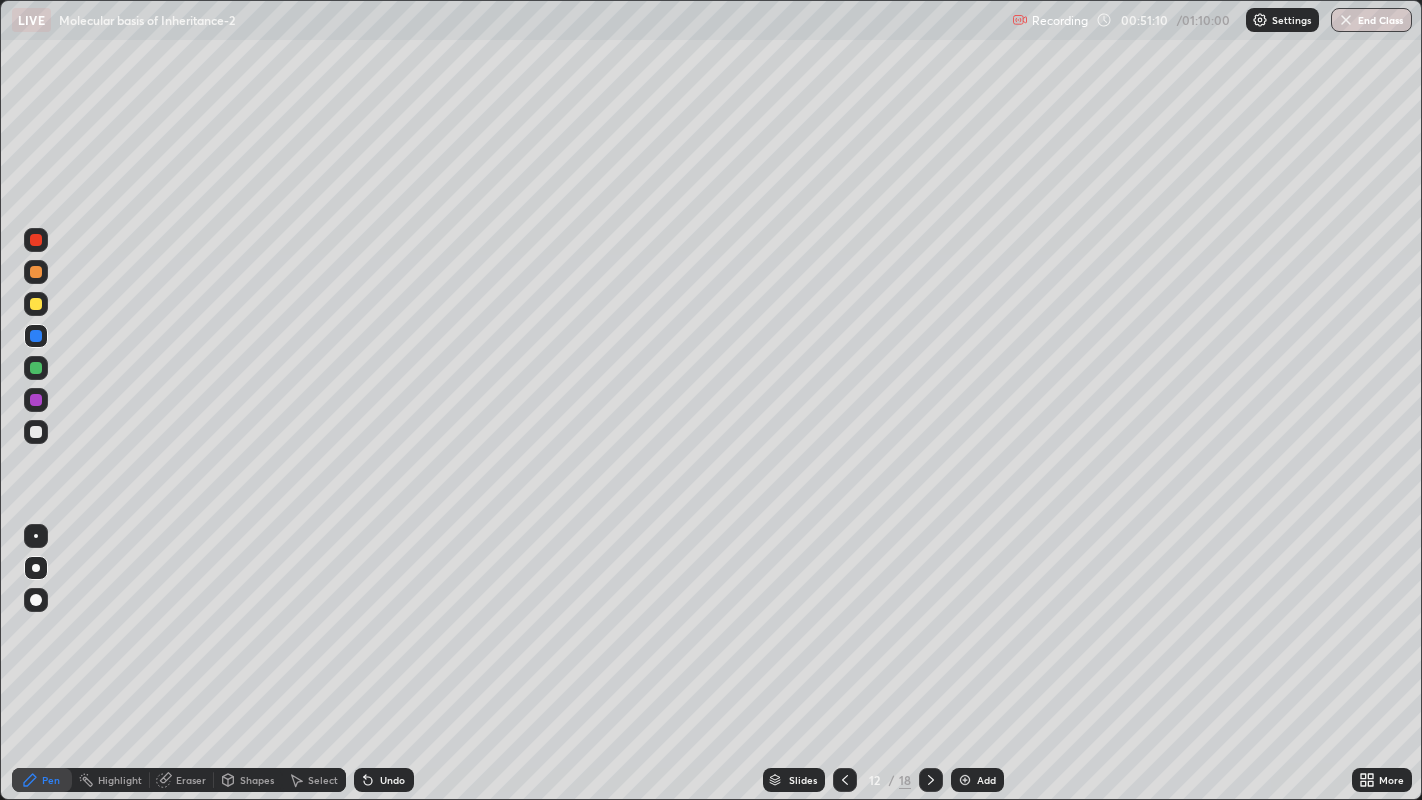 click 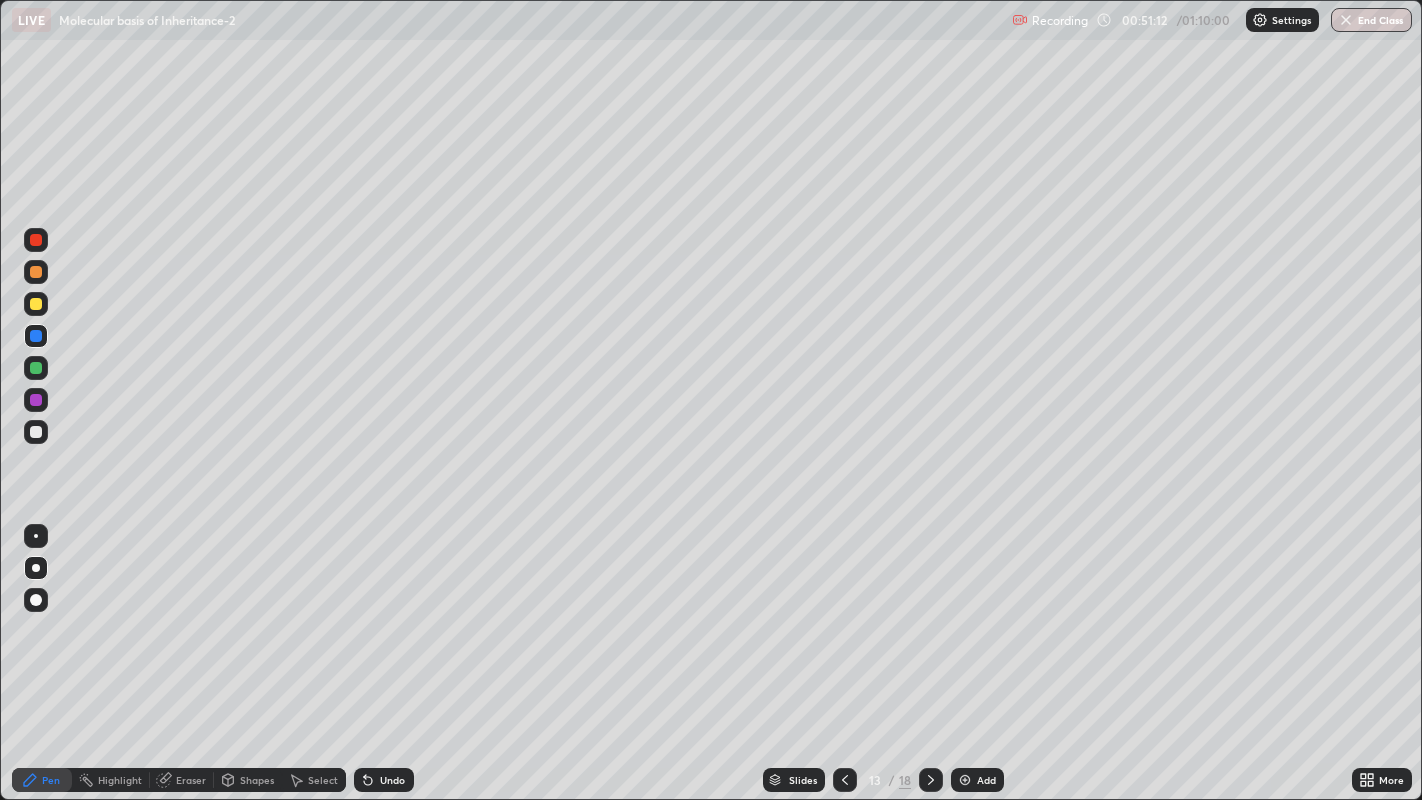 click at bounding box center [36, 432] 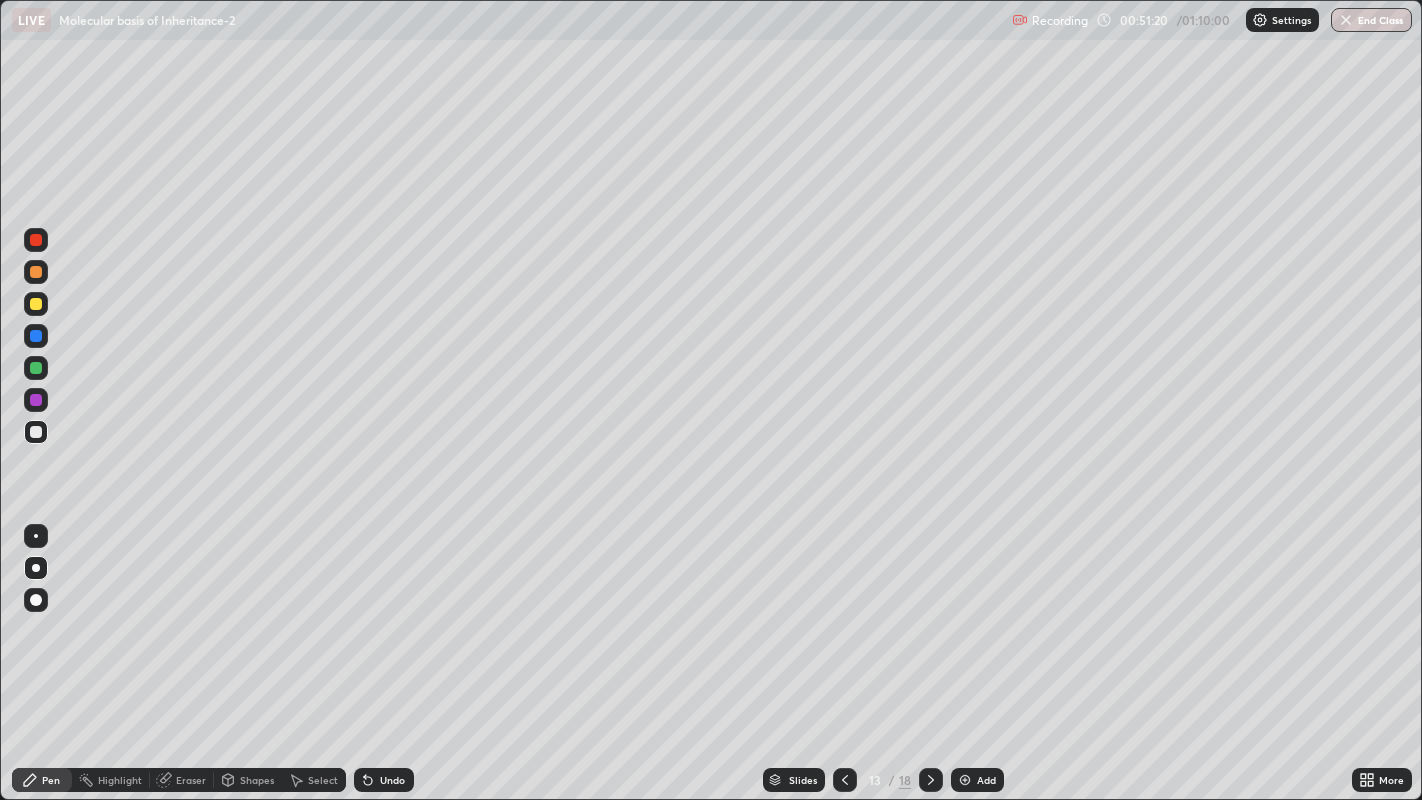 click 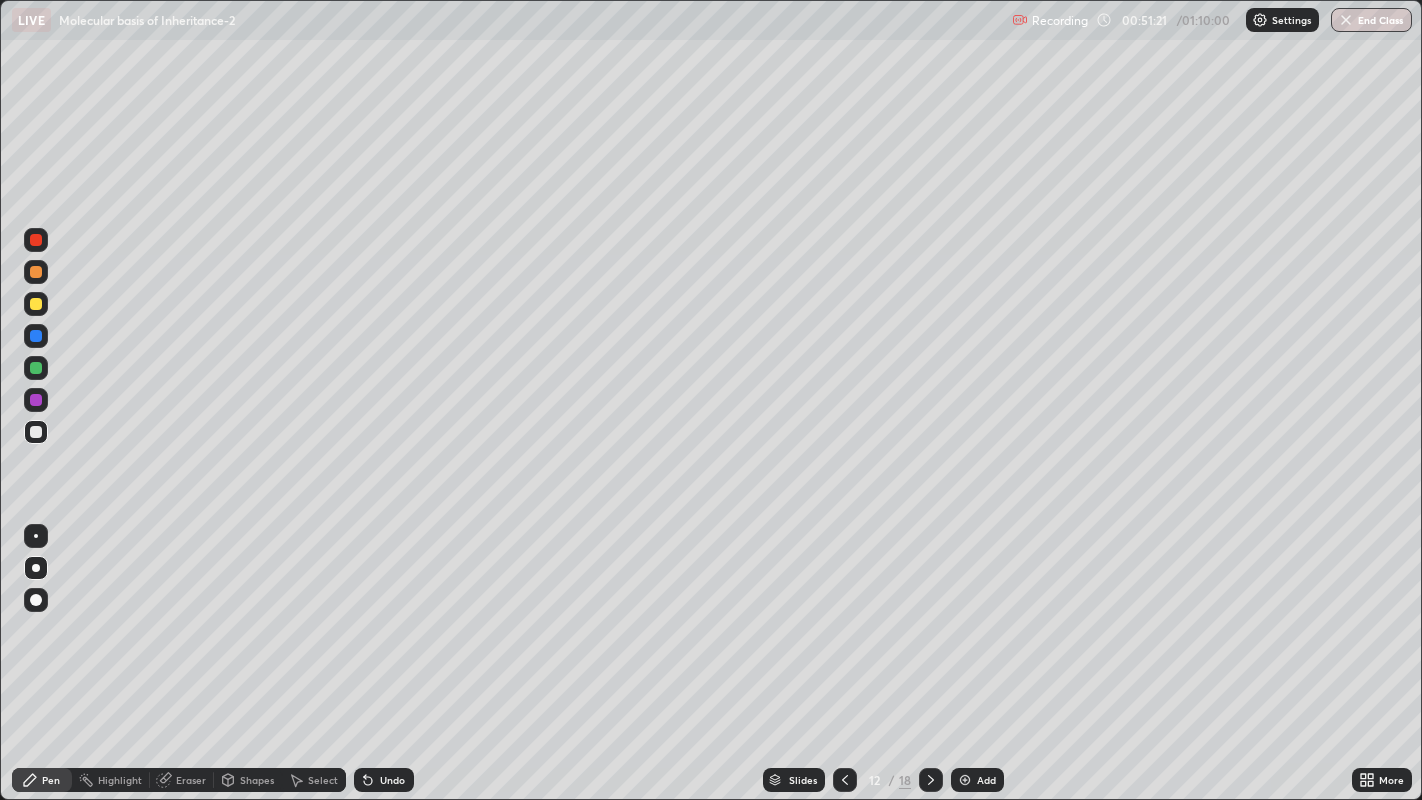 click 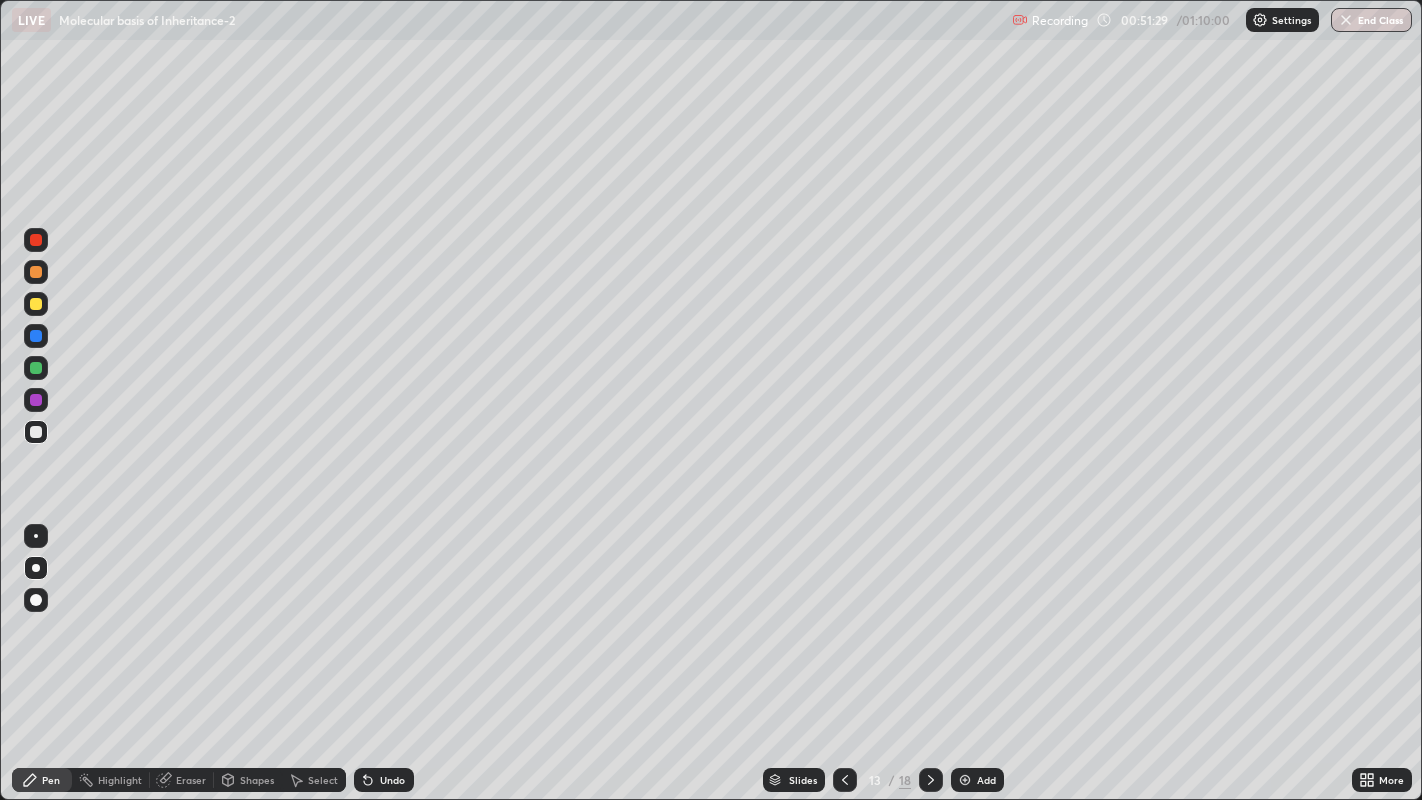 click at bounding box center (36, 336) 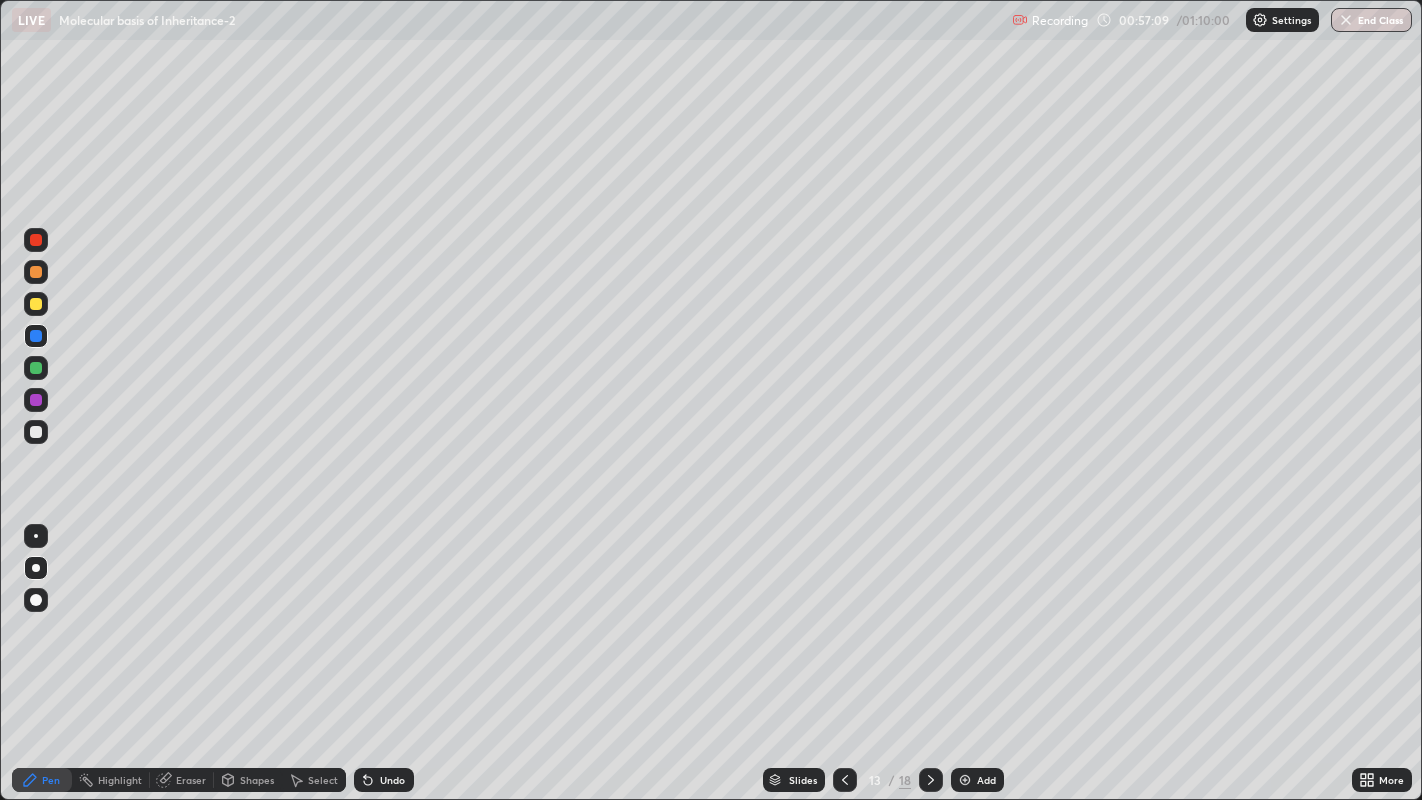 click at bounding box center (845, 780) 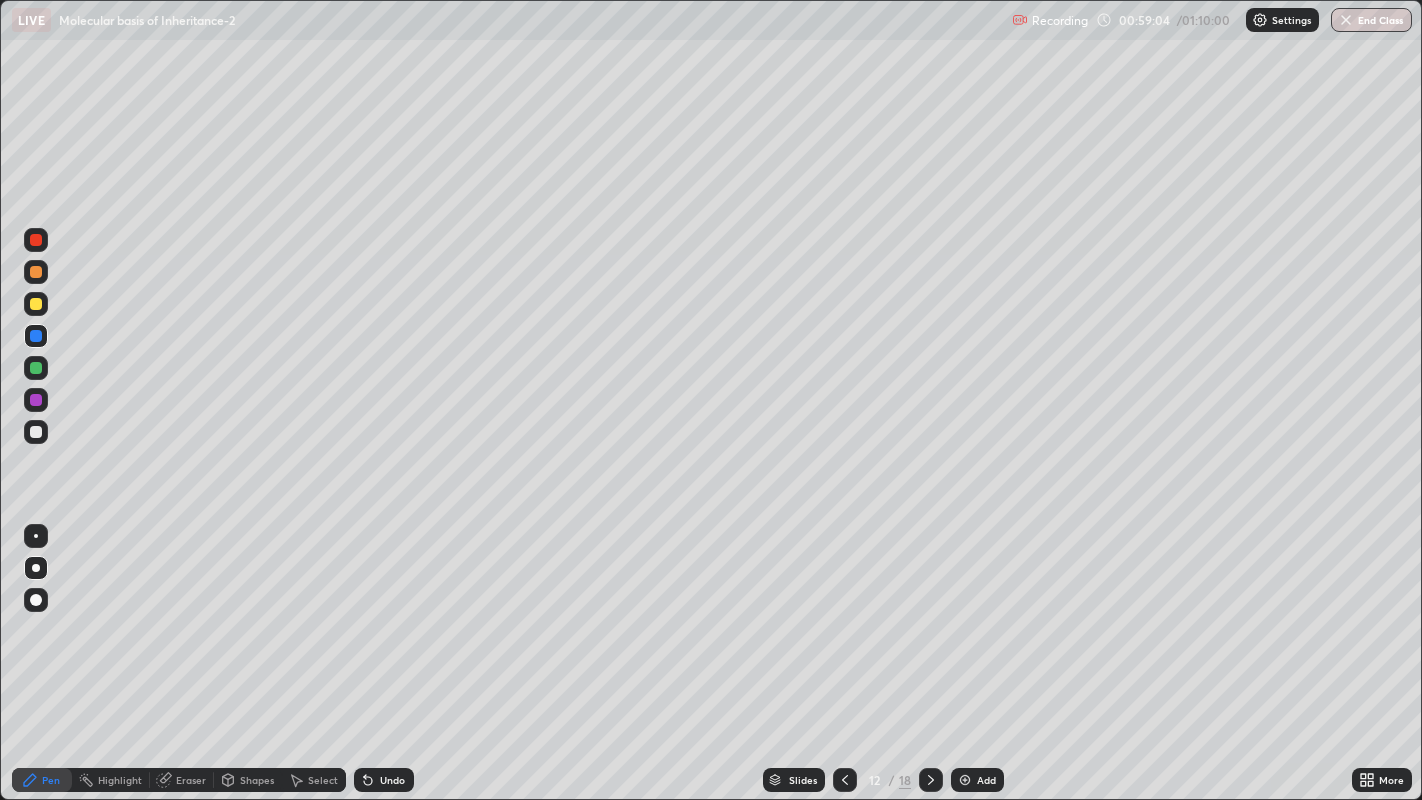 click on "End Class" at bounding box center [1371, 20] 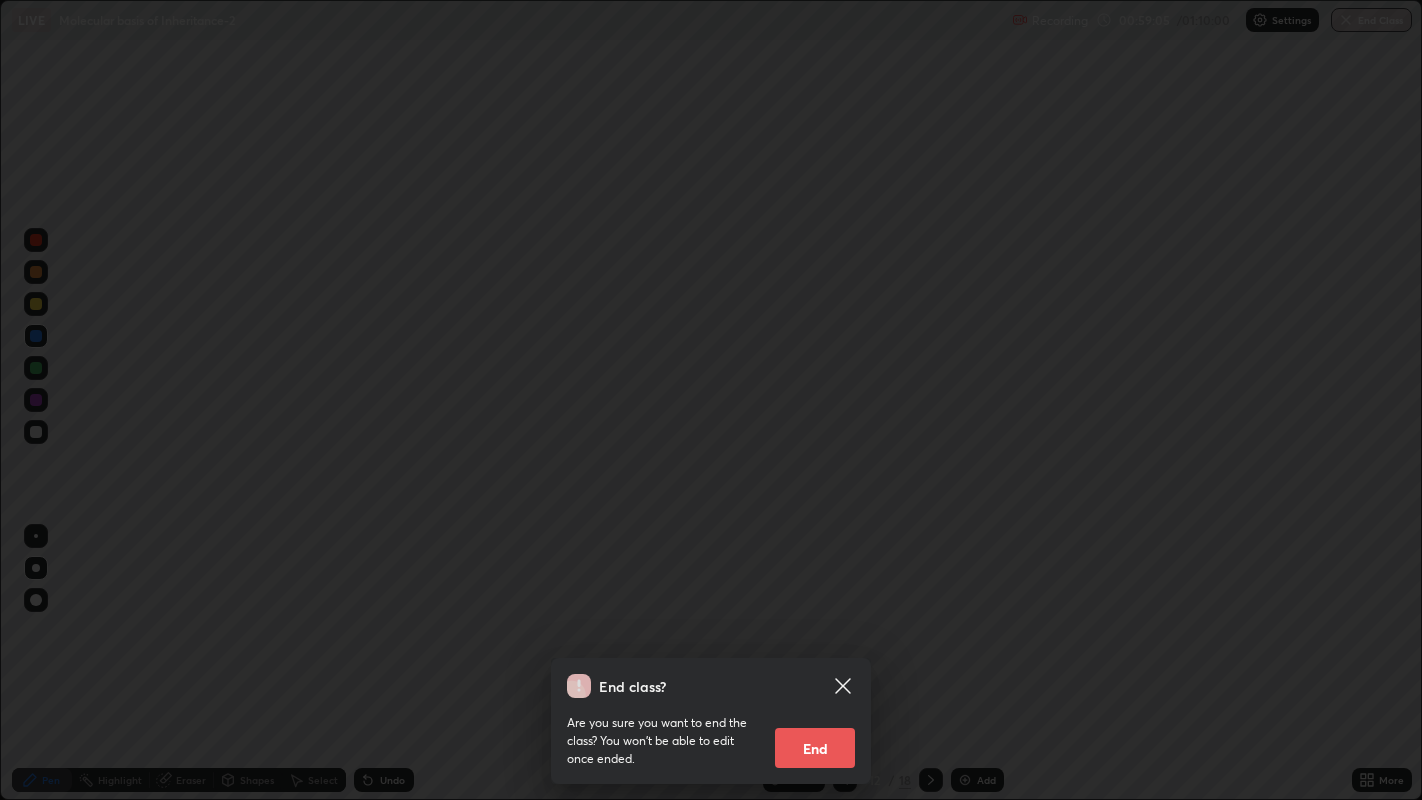 click on "End" at bounding box center [815, 748] 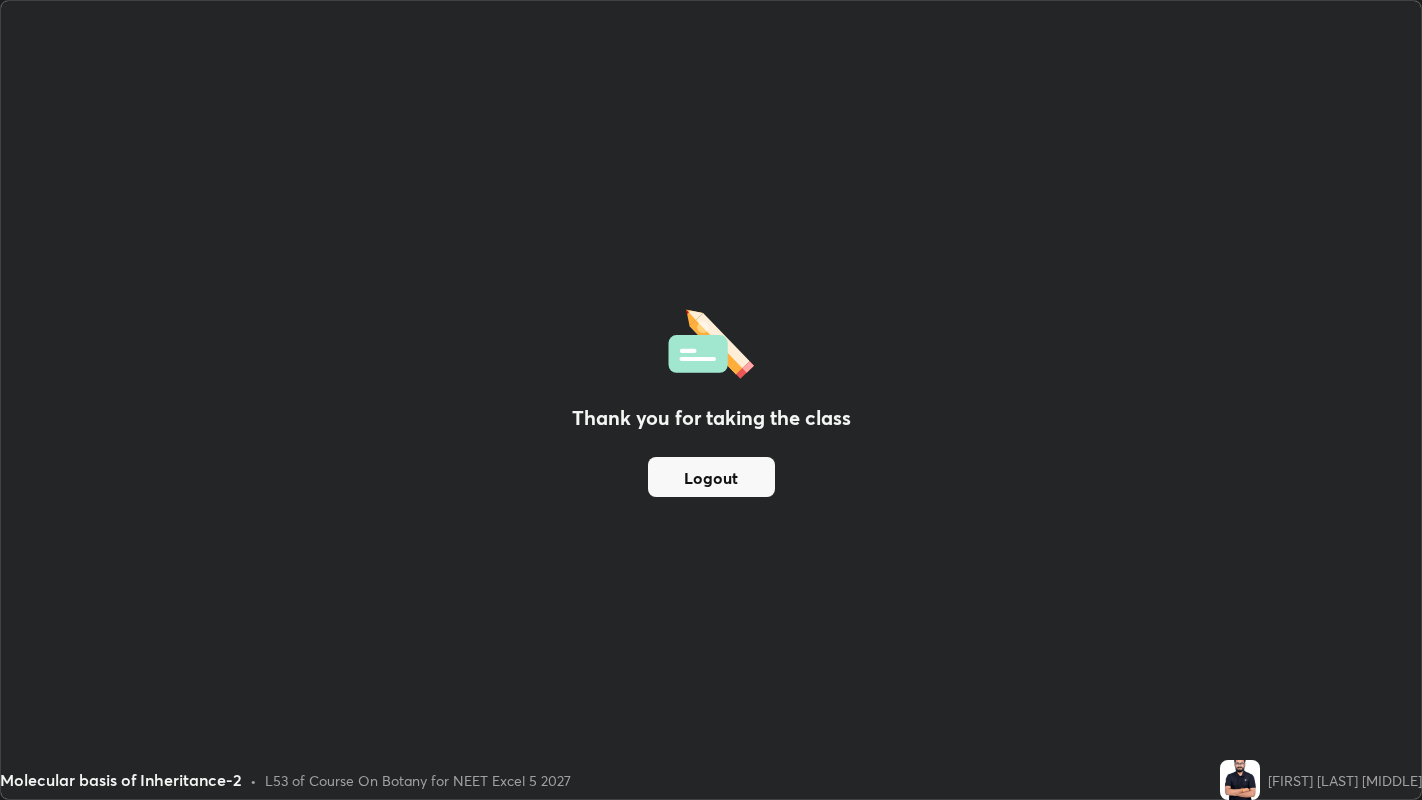 click on "Logout" at bounding box center (711, 477) 